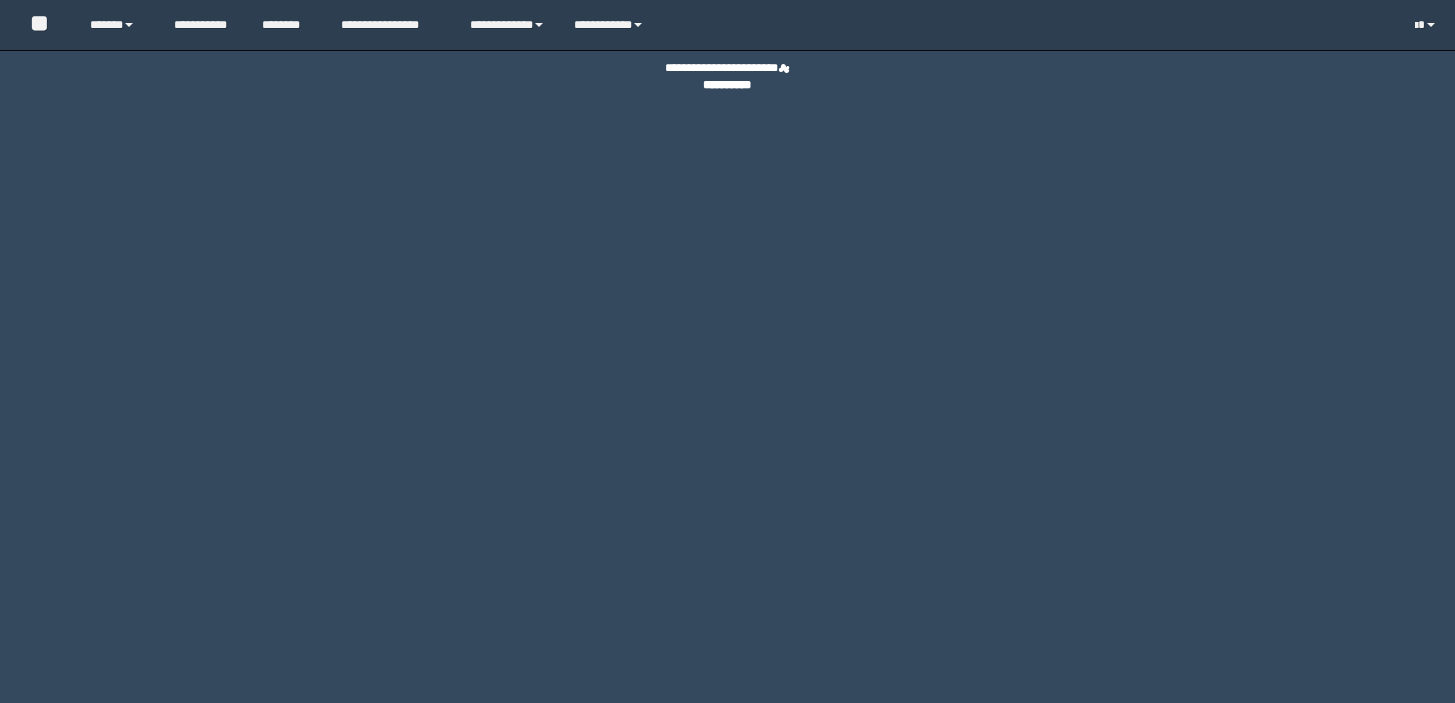scroll, scrollTop: 0, scrollLeft: 0, axis: both 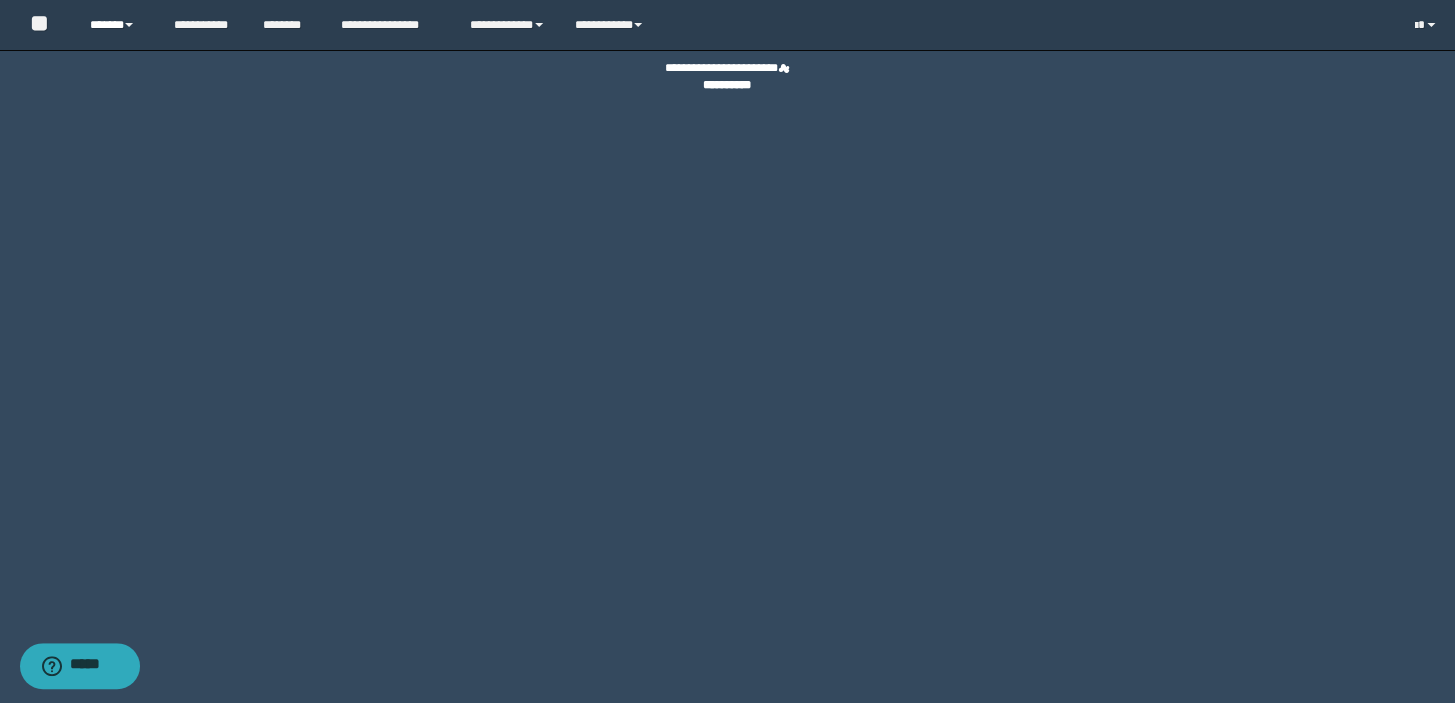 click on "******" at bounding box center (117, 25) 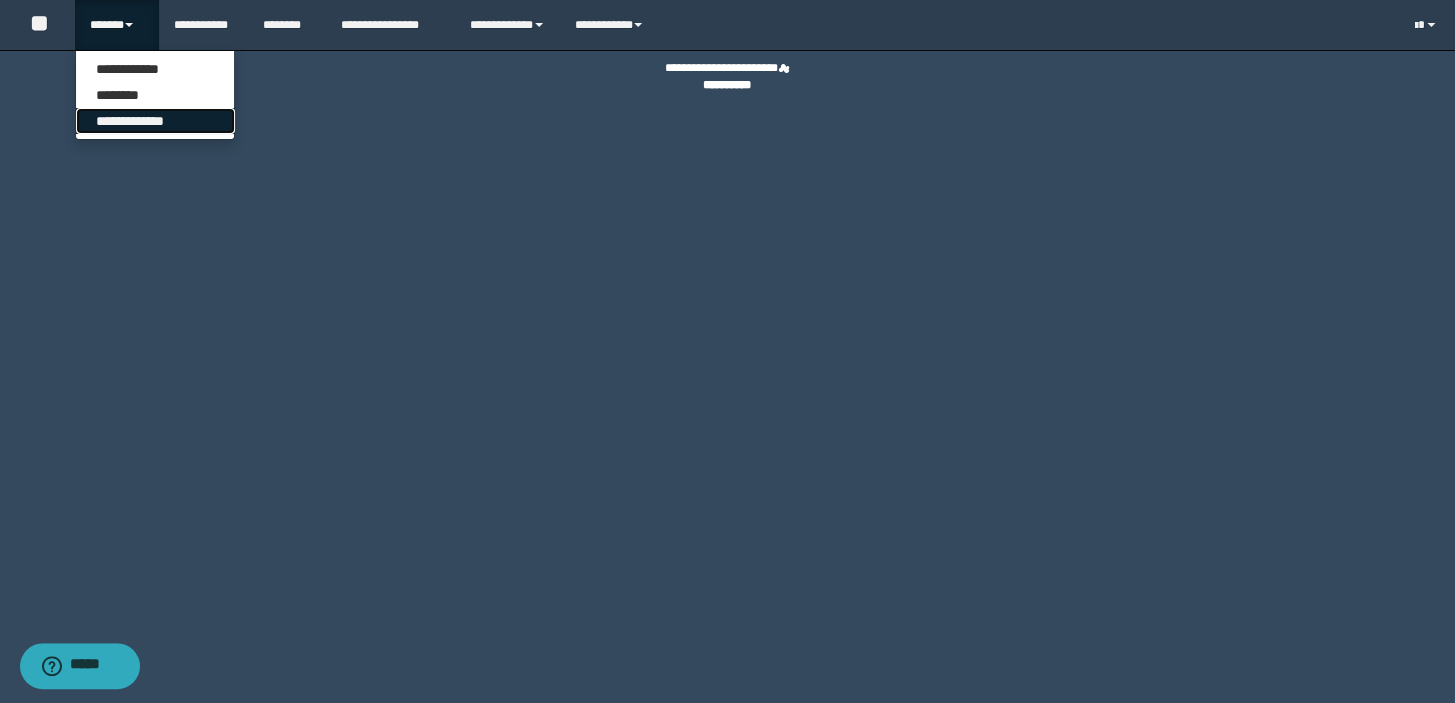 click on "**********" at bounding box center (155, 121) 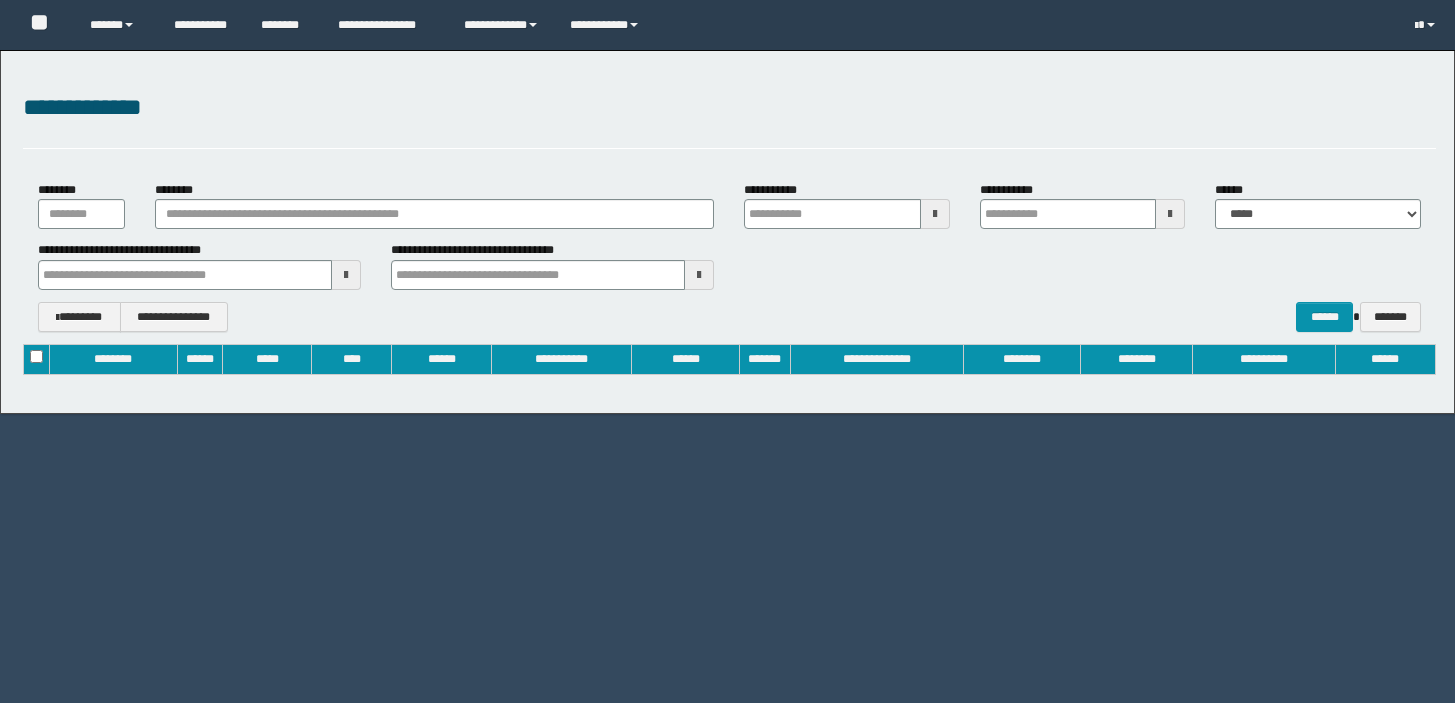 type on "**********" 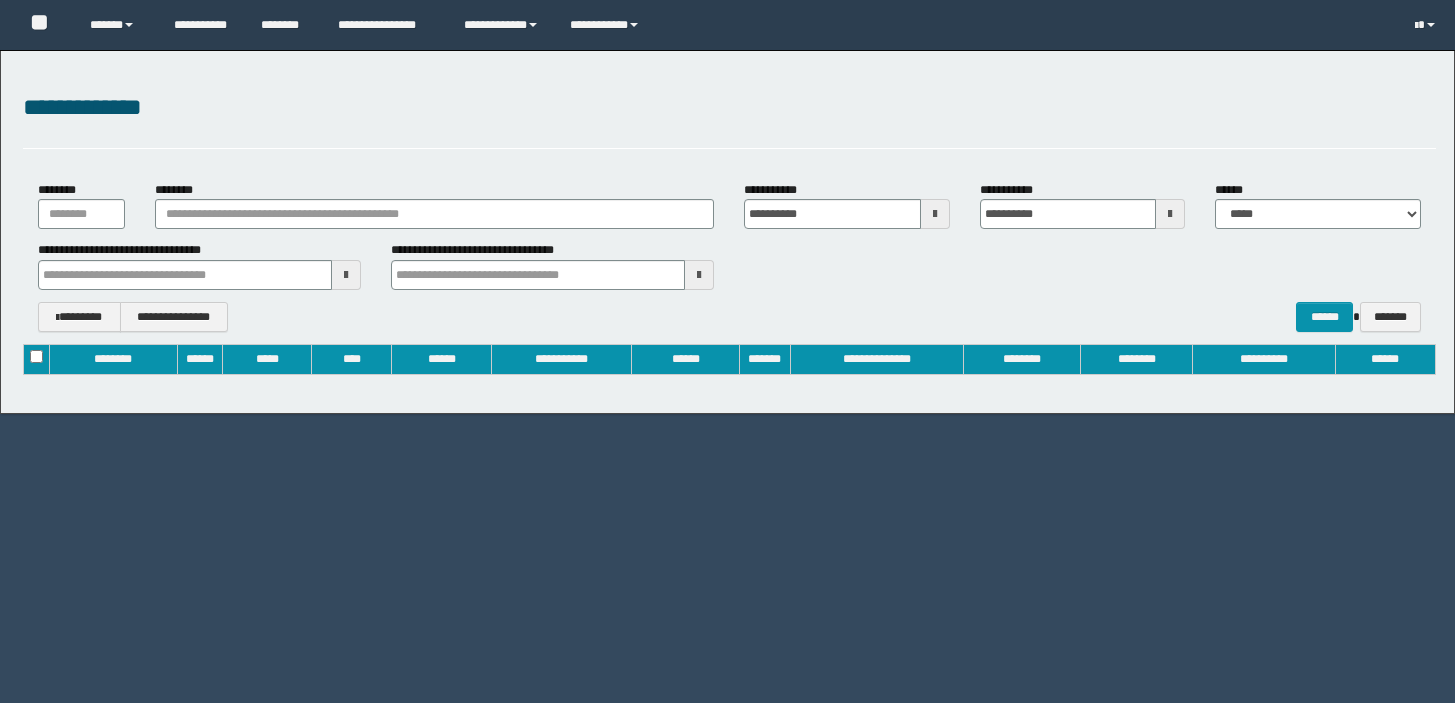 scroll, scrollTop: 0, scrollLeft: 0, axis: both 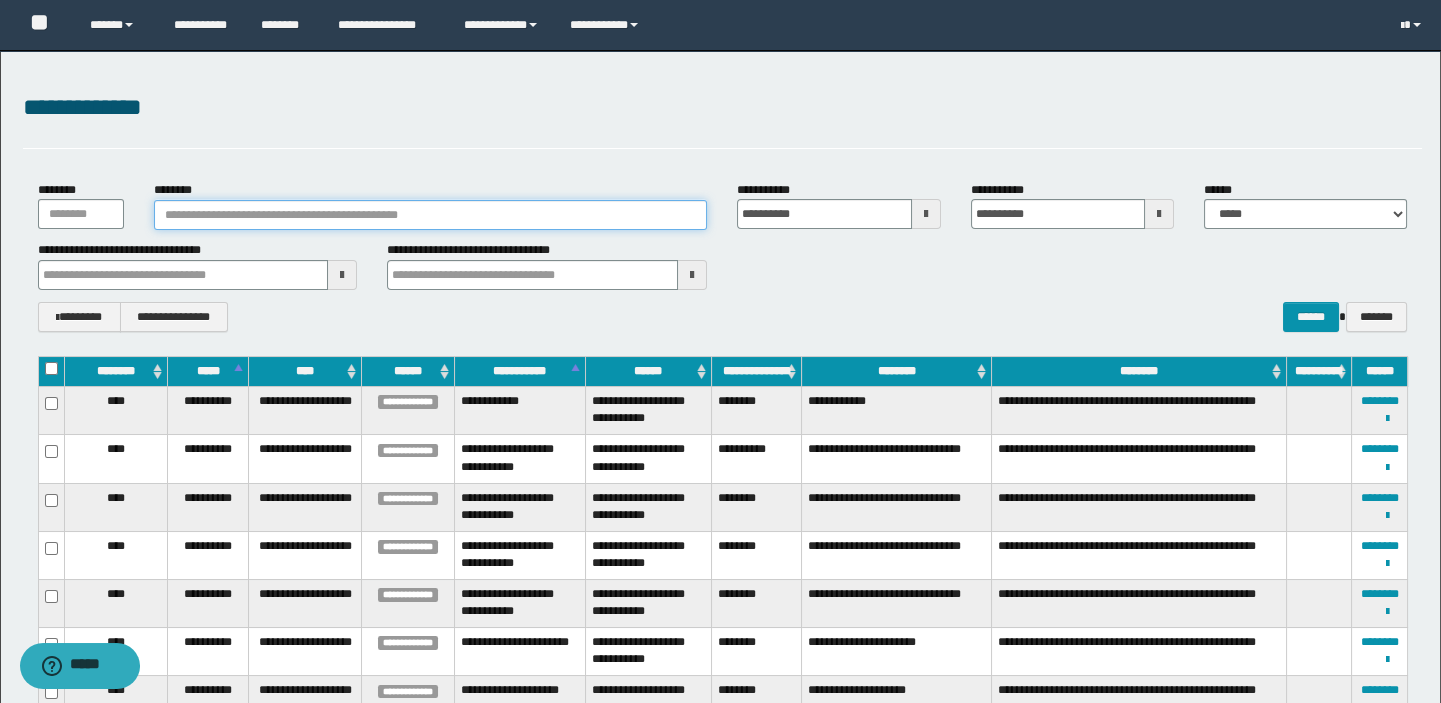 click on "********" at bounding box center [430, 215] 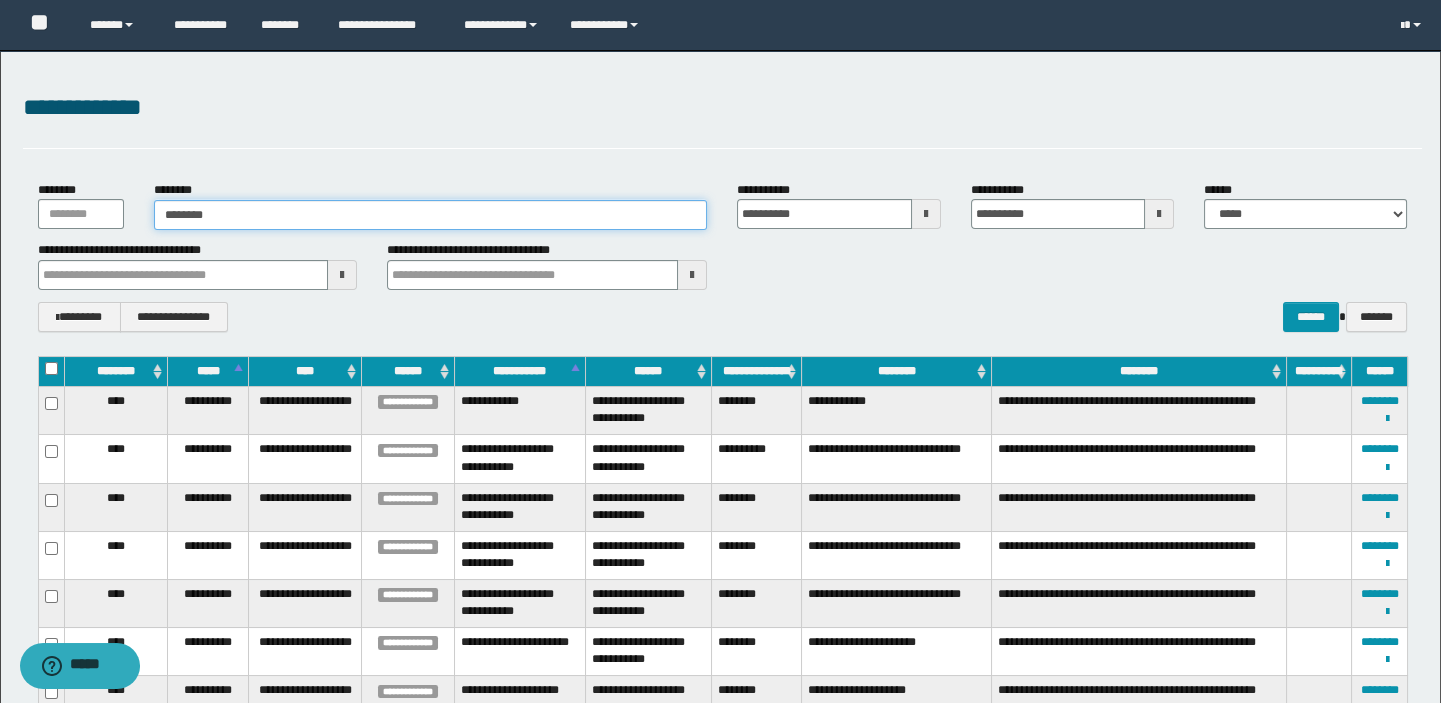 type on "********" 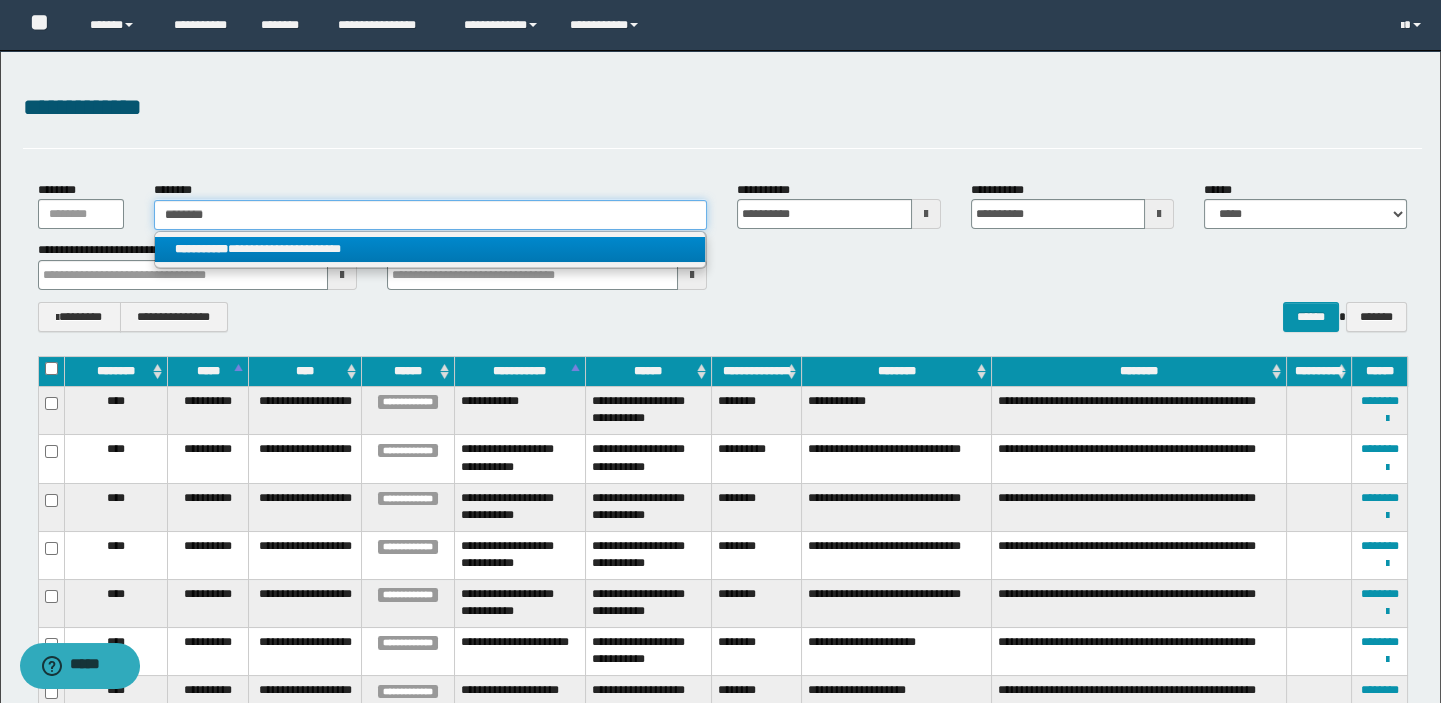 type on "********" 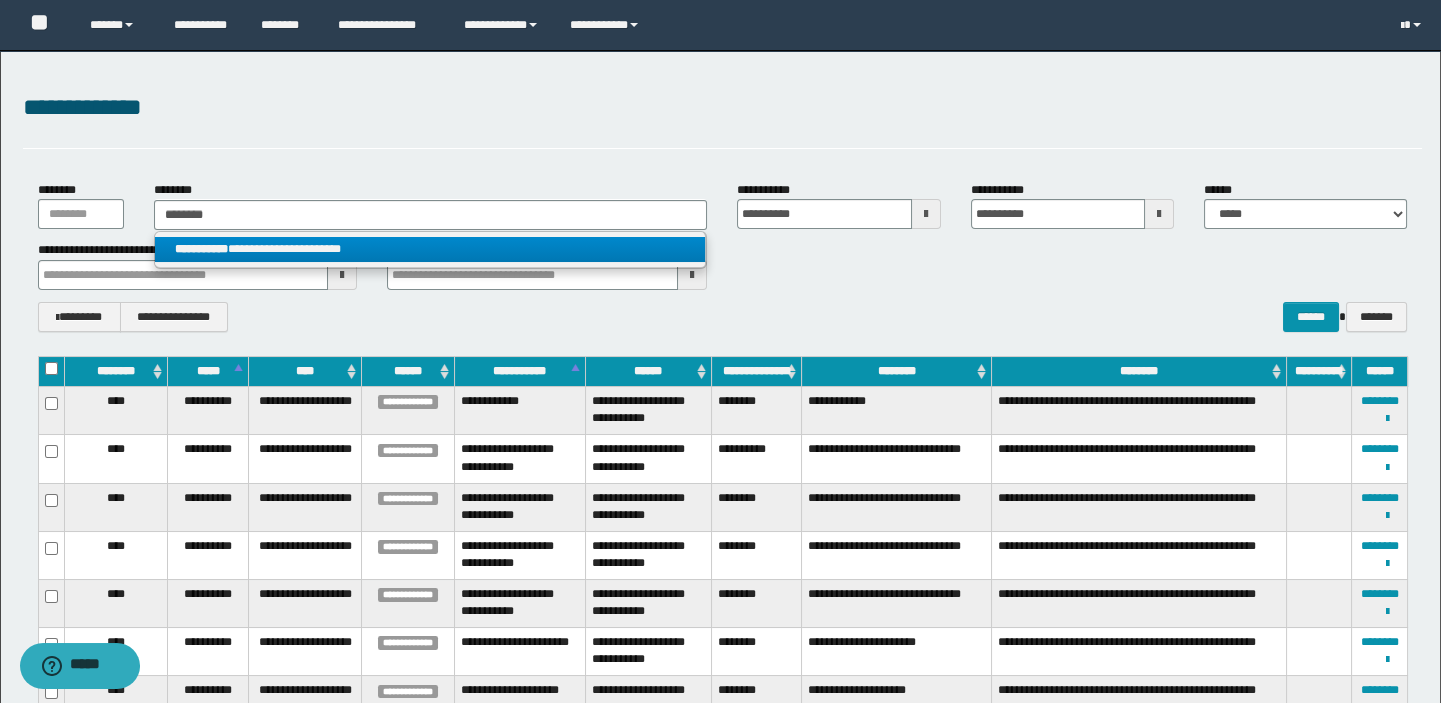click on "**********" at bounding box center [430, 249] 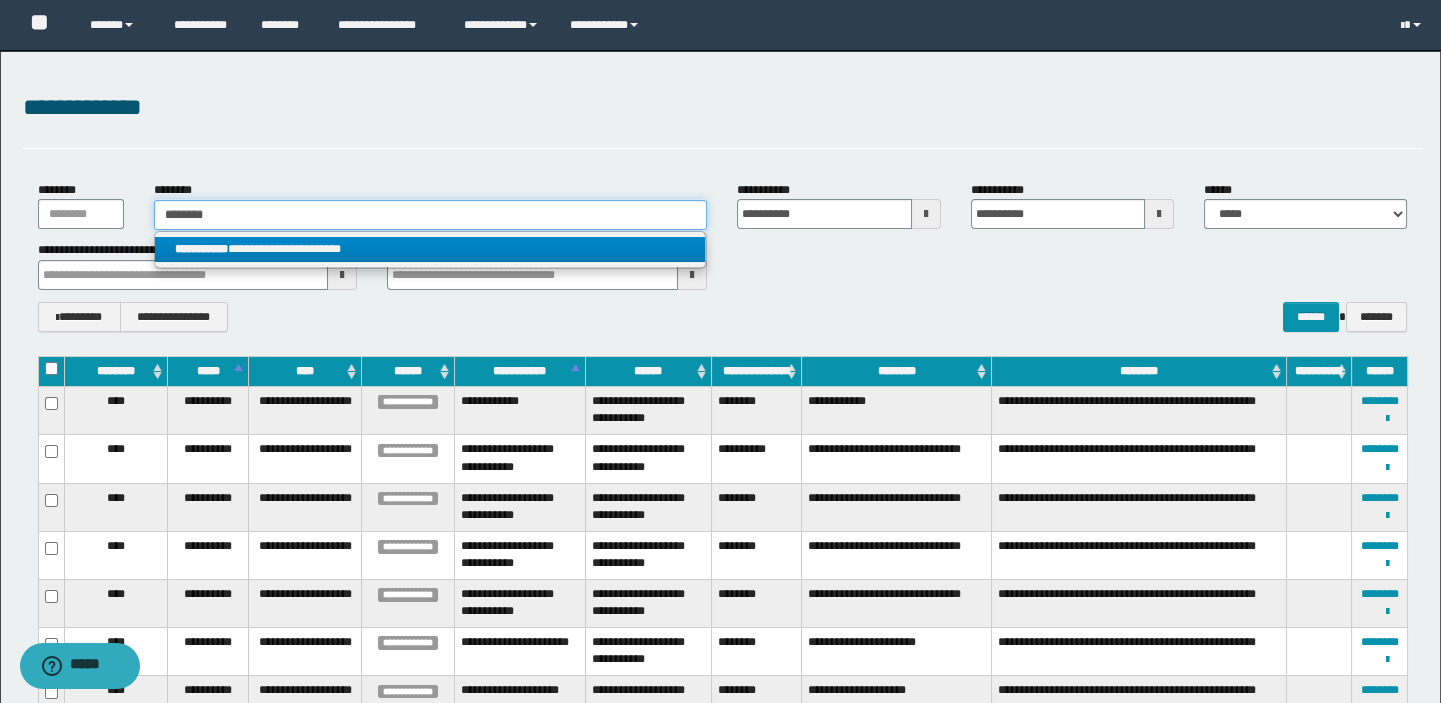 type 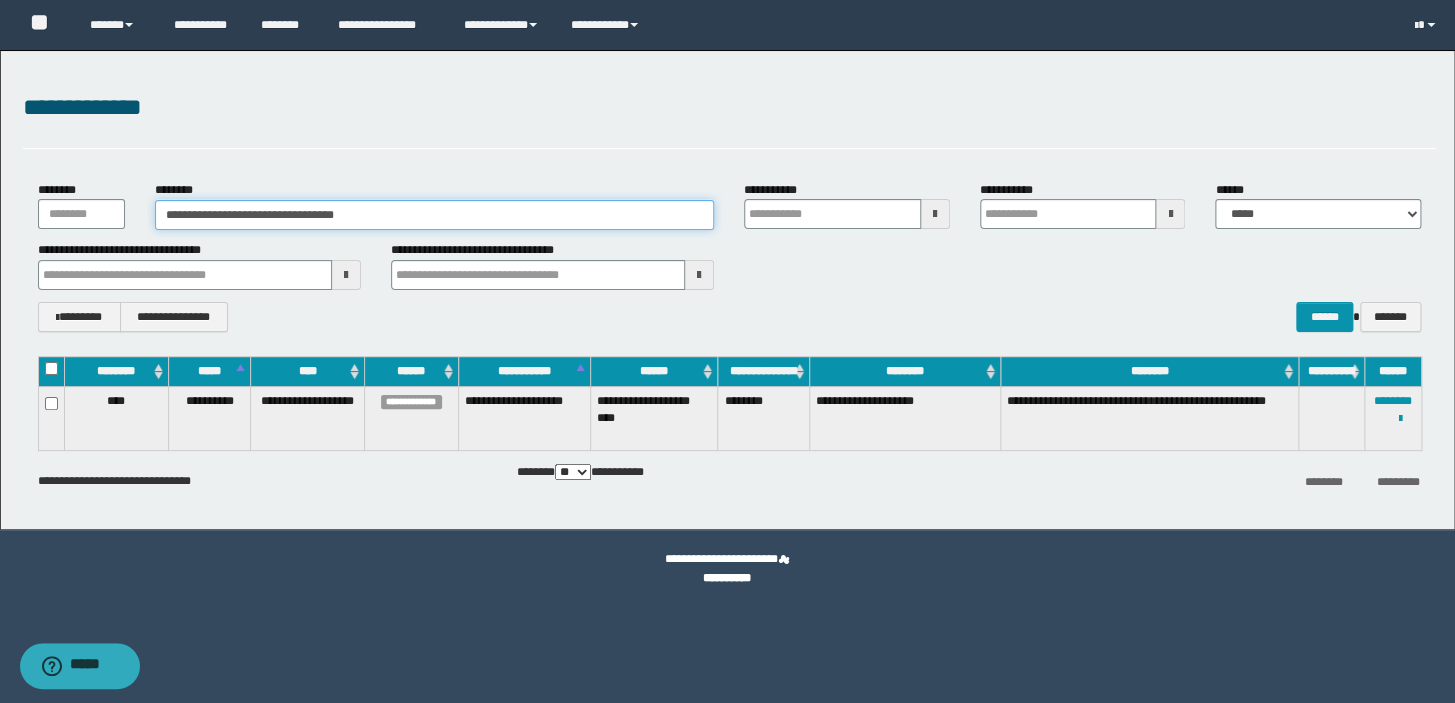 type 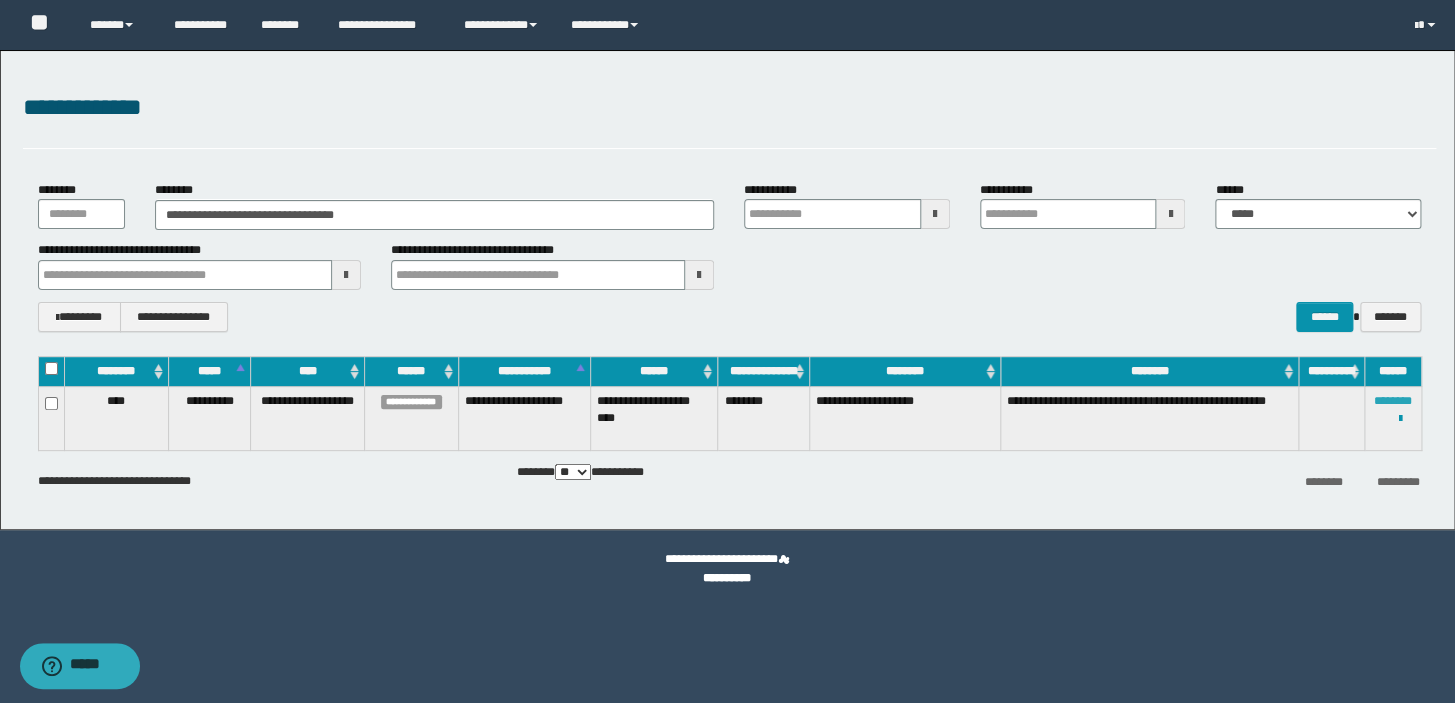 type 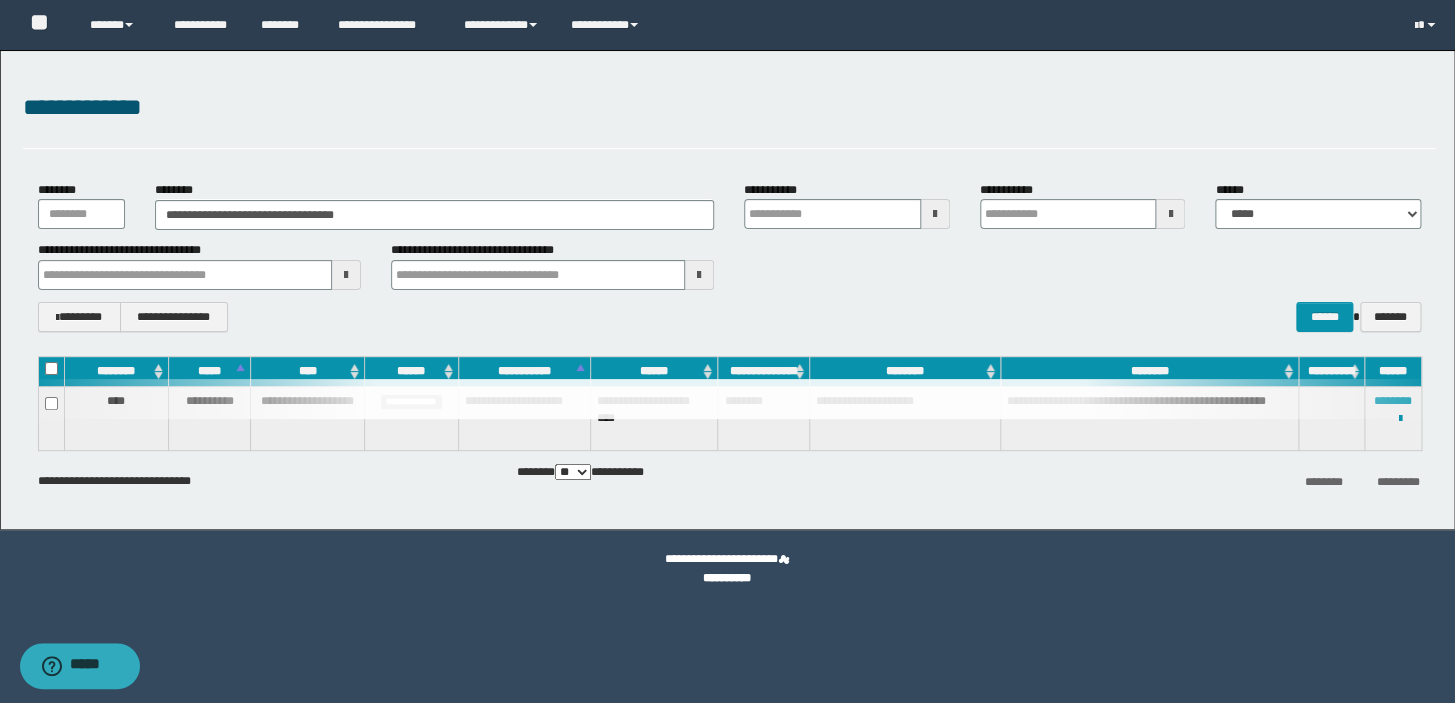 click at bounding box center [729, 399] 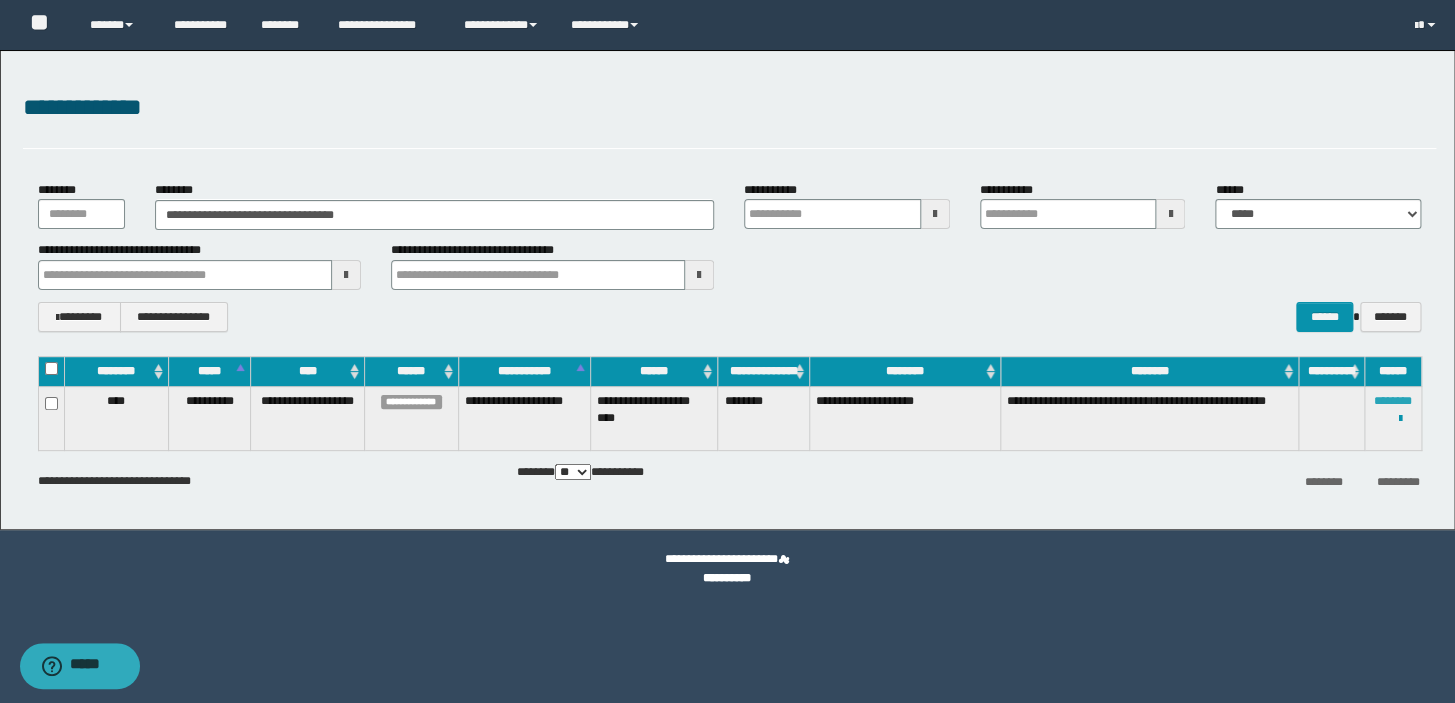 type 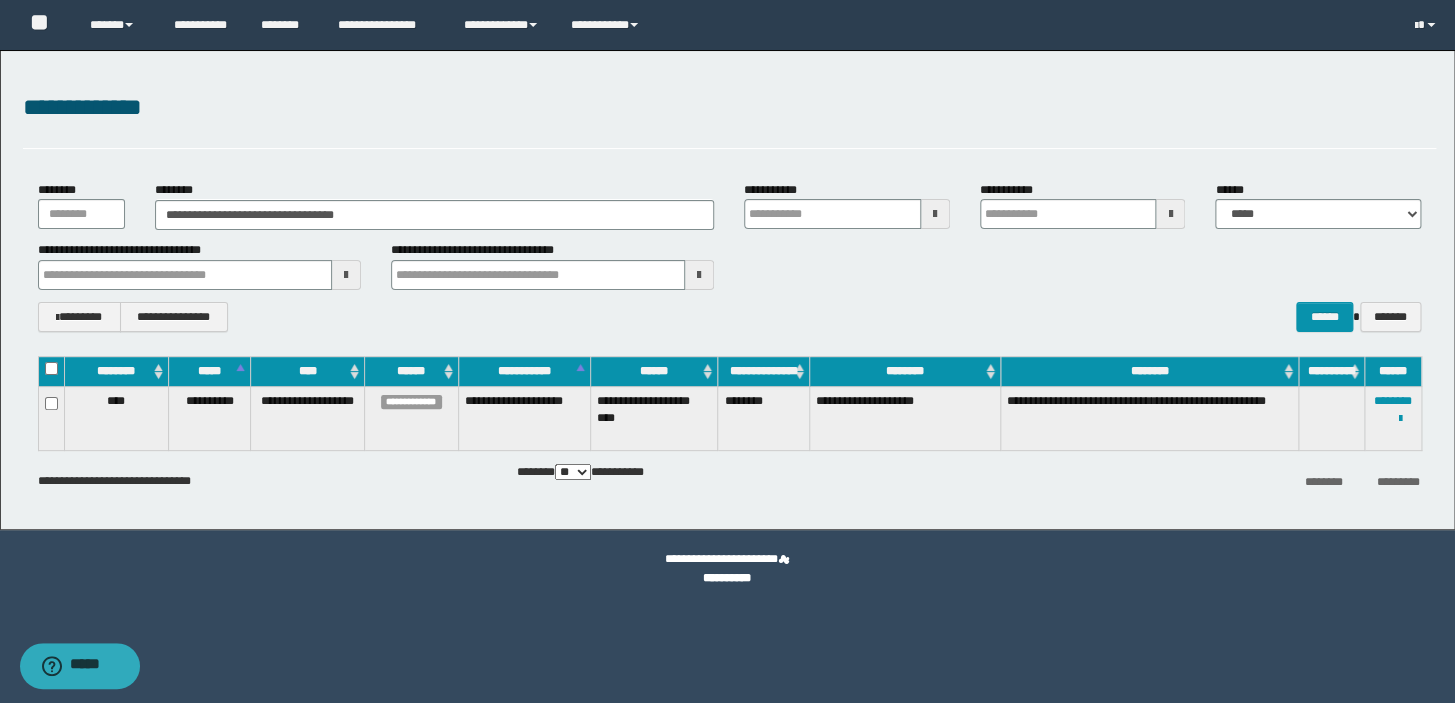 click at bounding box center (0, 0) 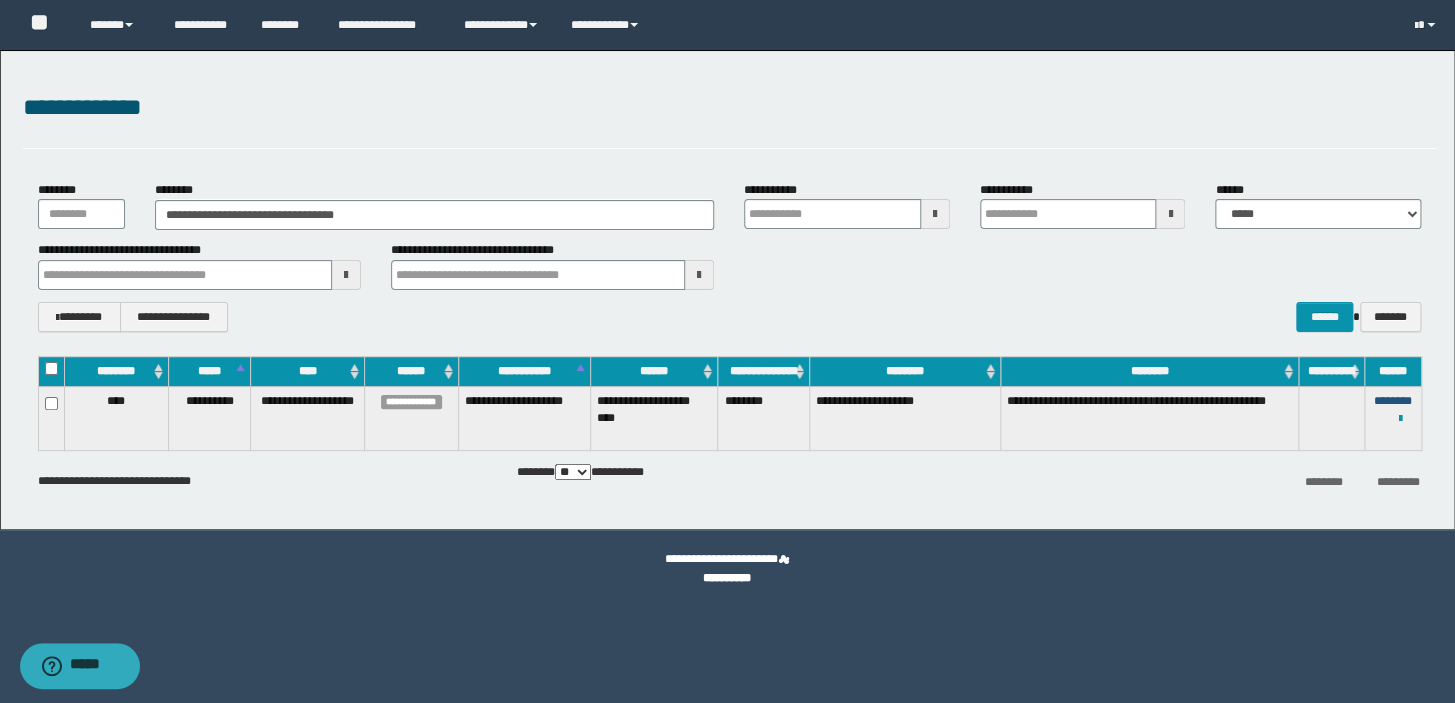 click on "********" at bounding box center [1393, 401] 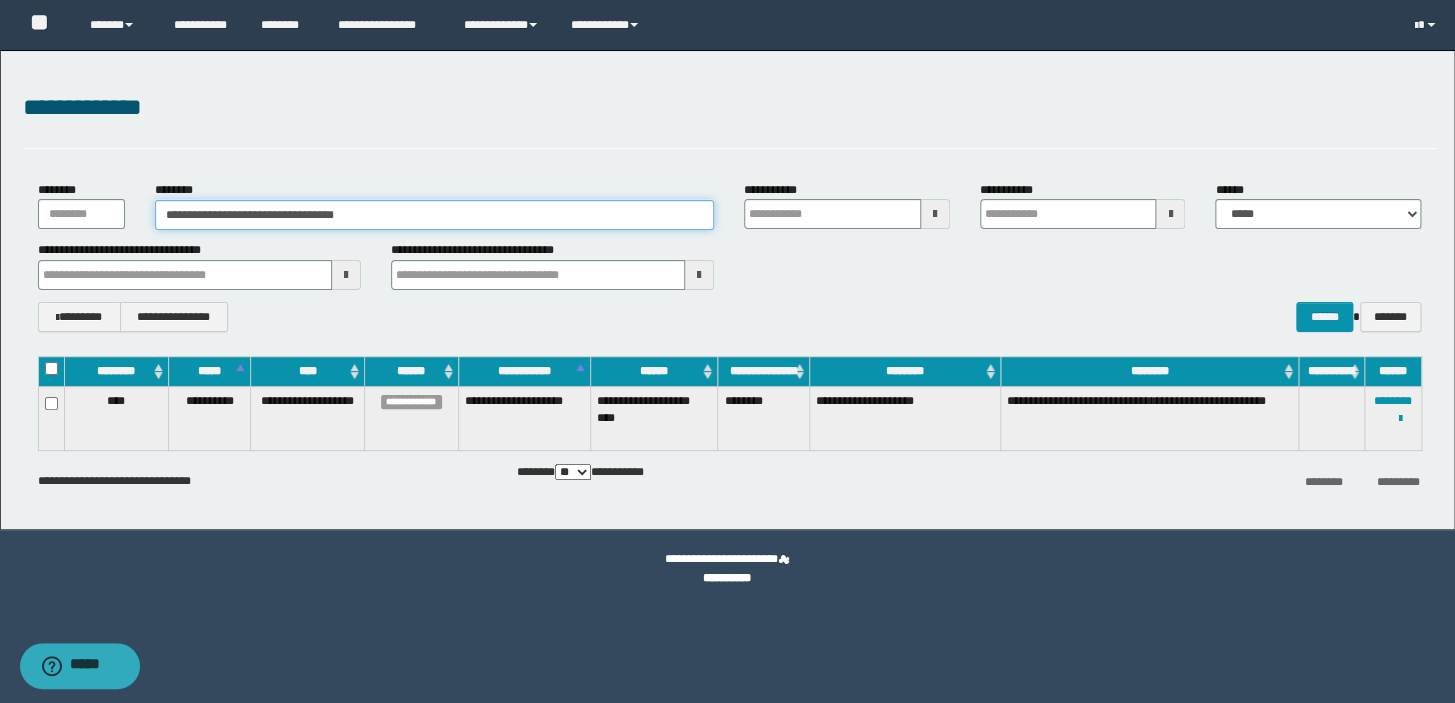 drag, startPoint x: 0, startPoint y: 157, endPoint x: 0, endPoint y: 137, distance: 20 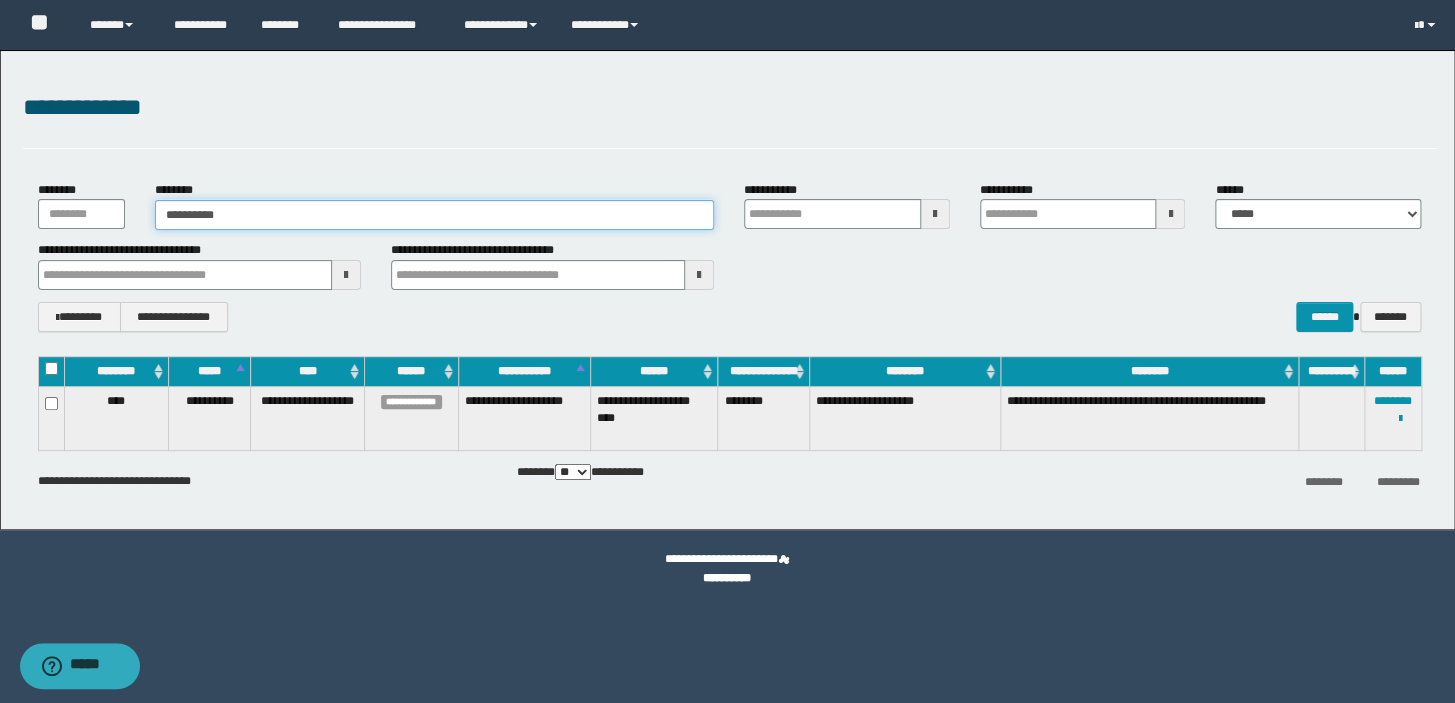 type 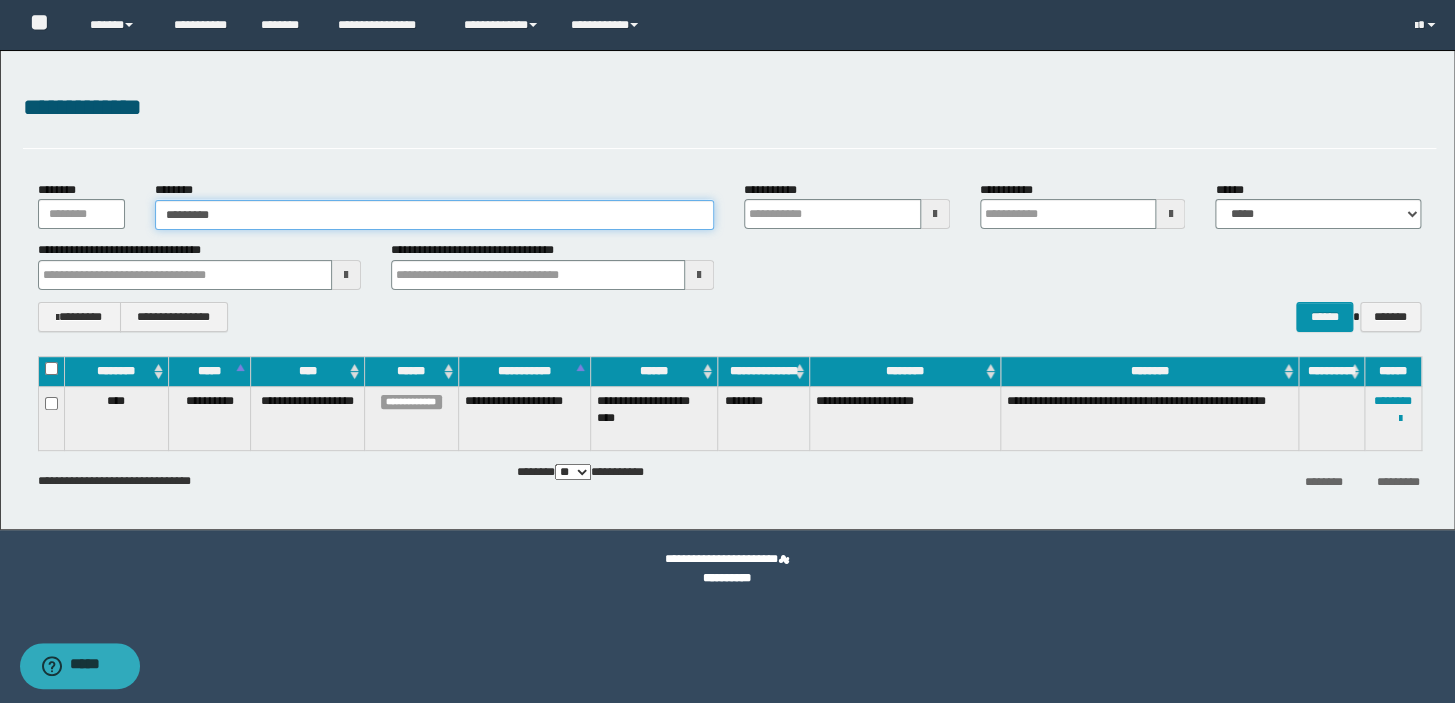 type on "********" 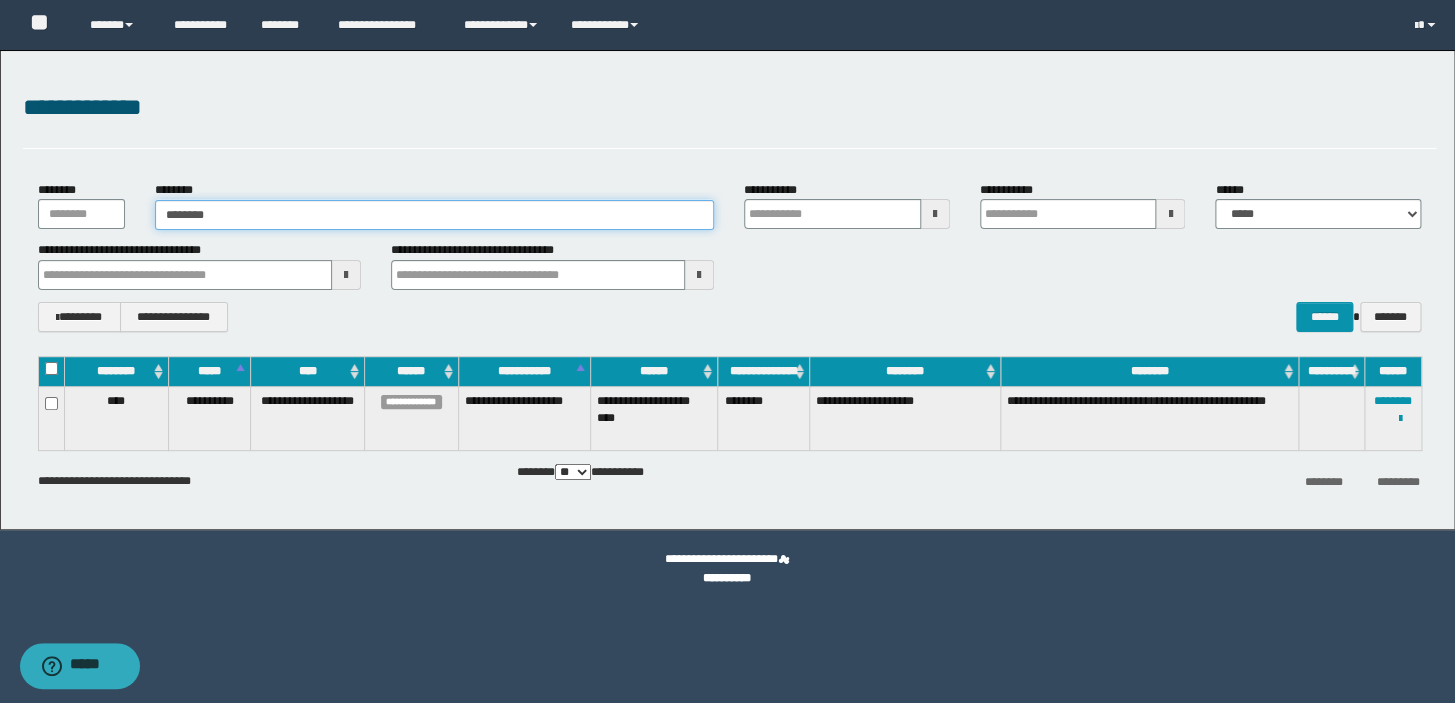 click on "********" at bounding box center [434, 215] 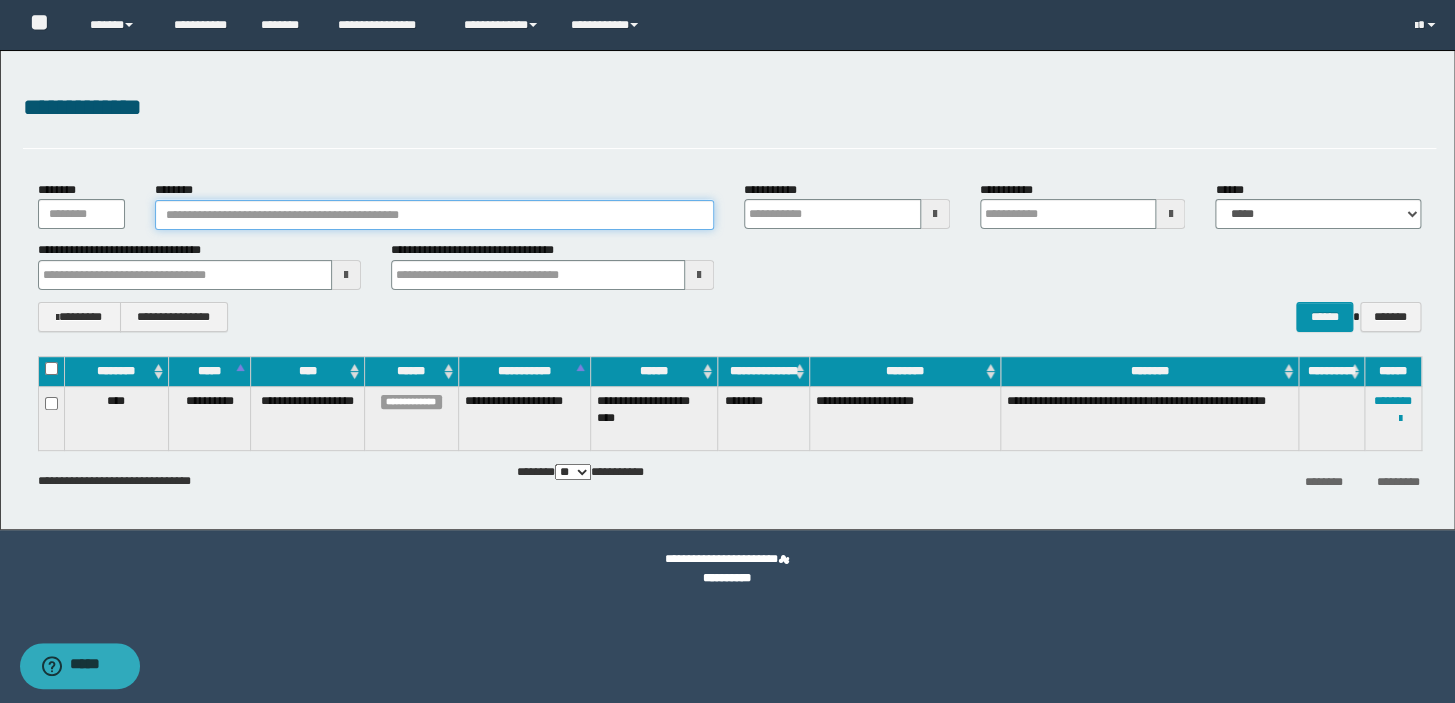 paste on "********" 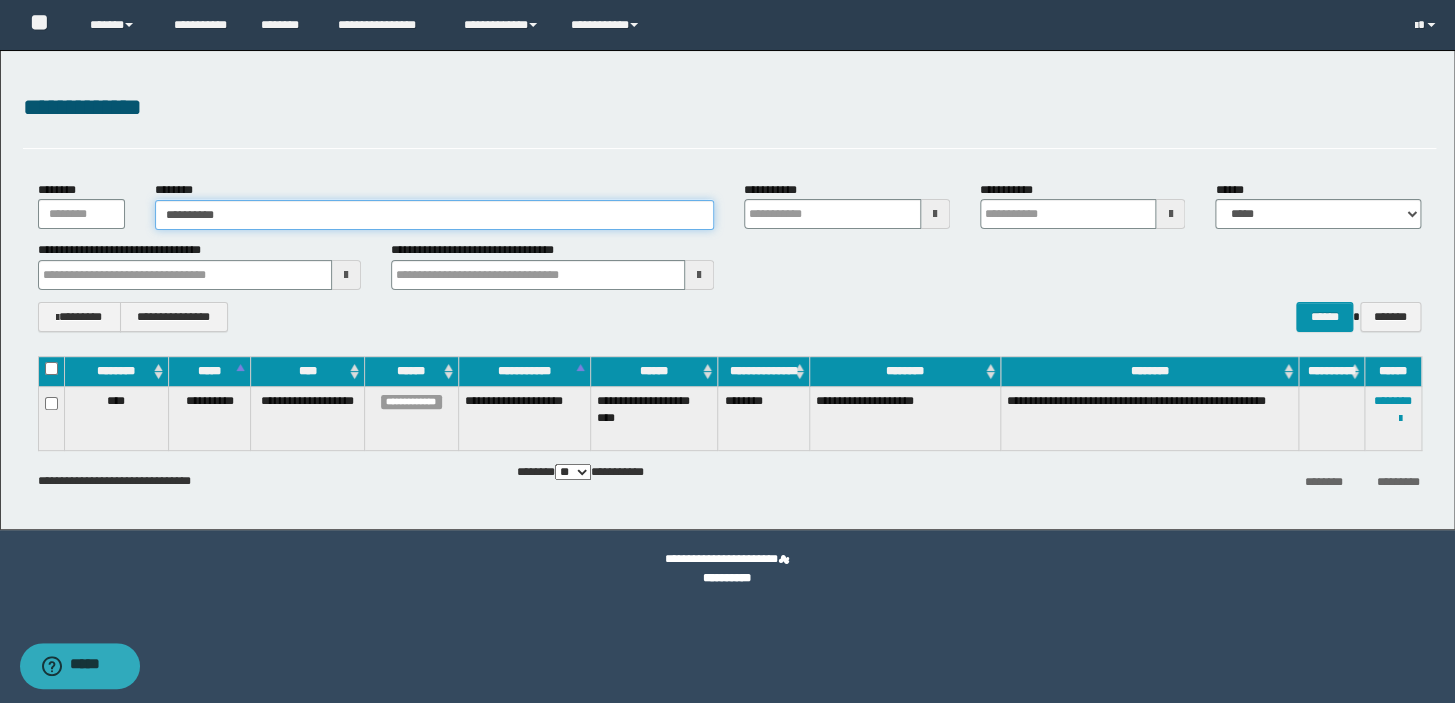 type 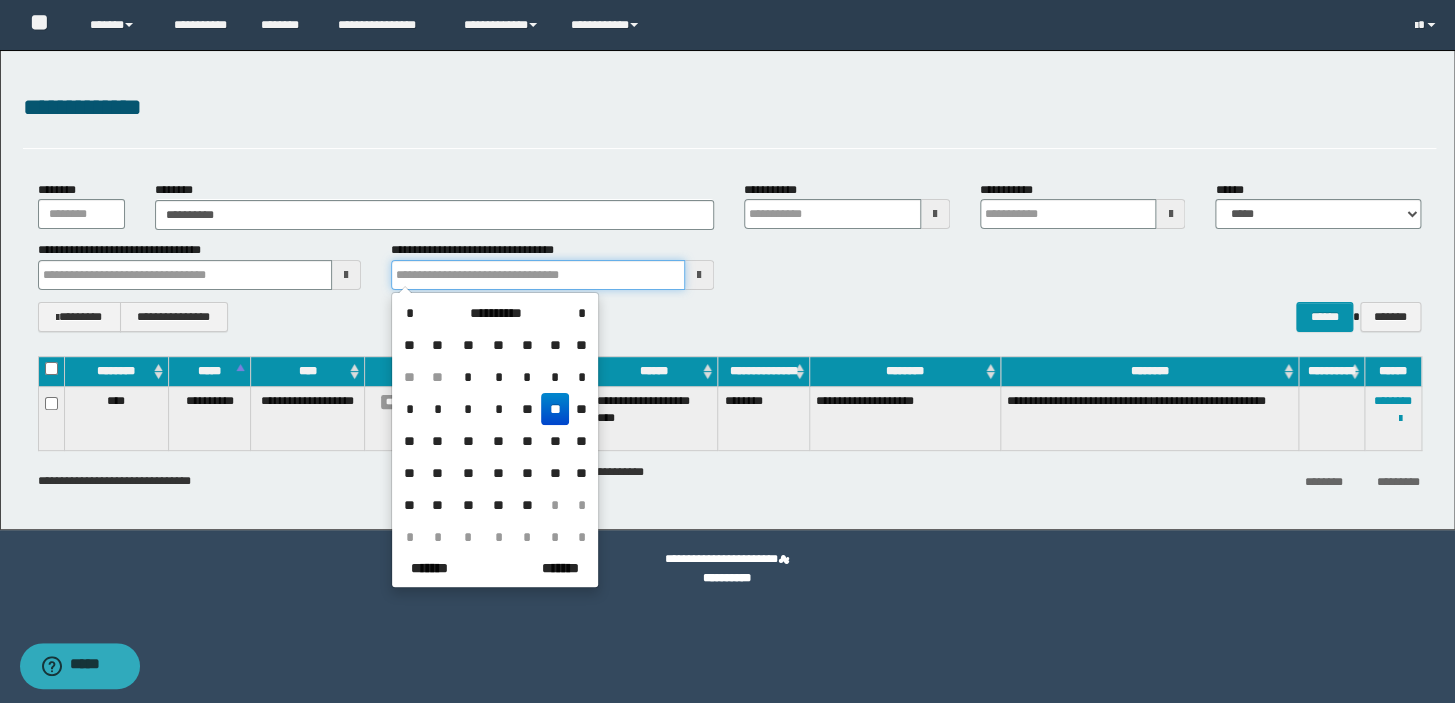 drag, startPoint x: 49, startPoint y: 290, endPoint x: 0, endPoint y: 290, distance: 49 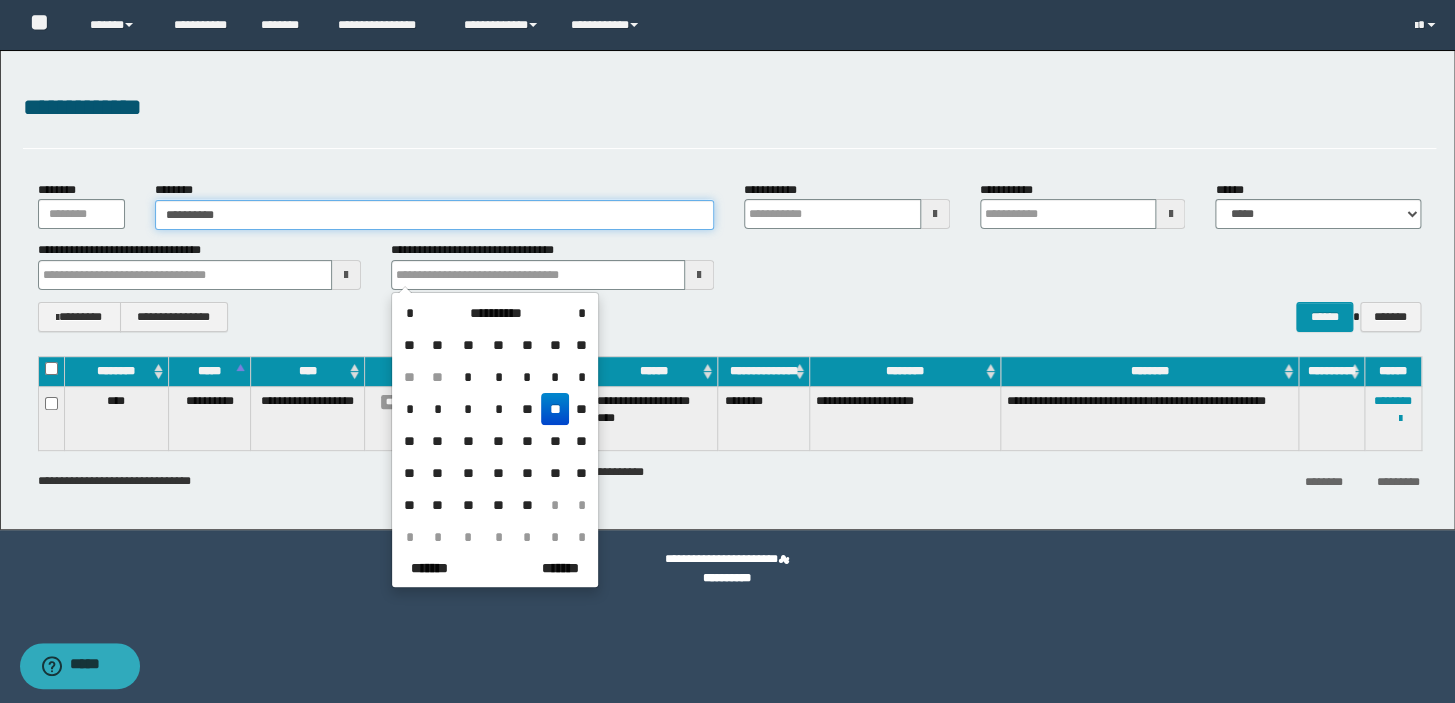 type 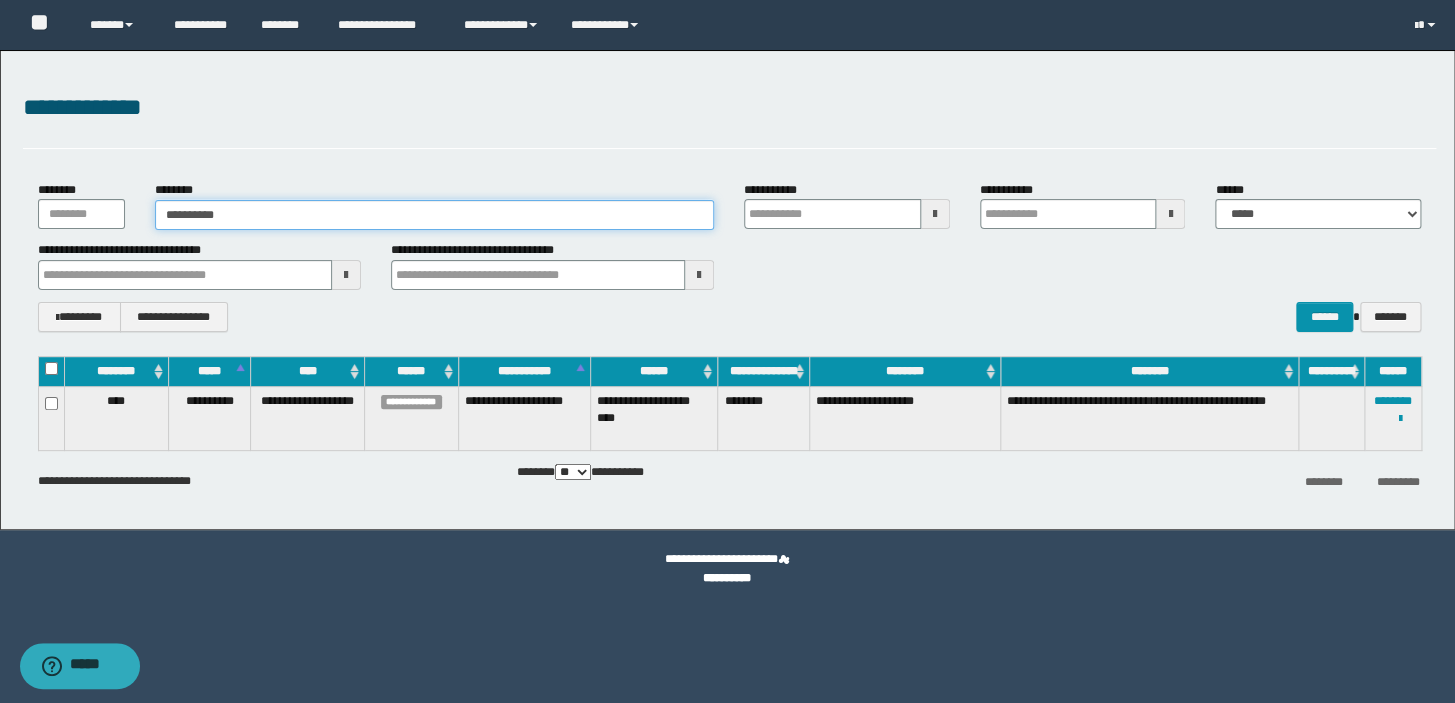 drag, startPoint x: 238, startPoint y: 205, endPoint x: 0, endPoint y: 181, distance: 239.20702 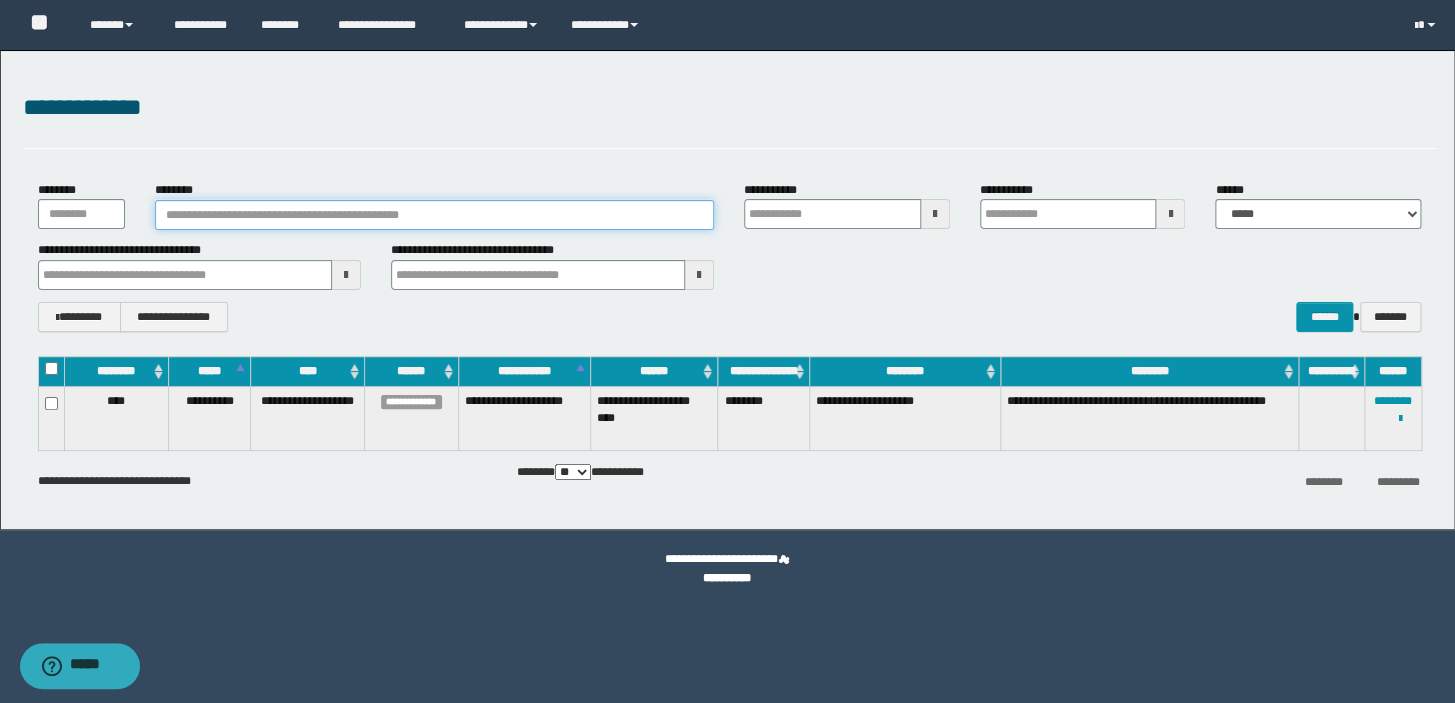 type 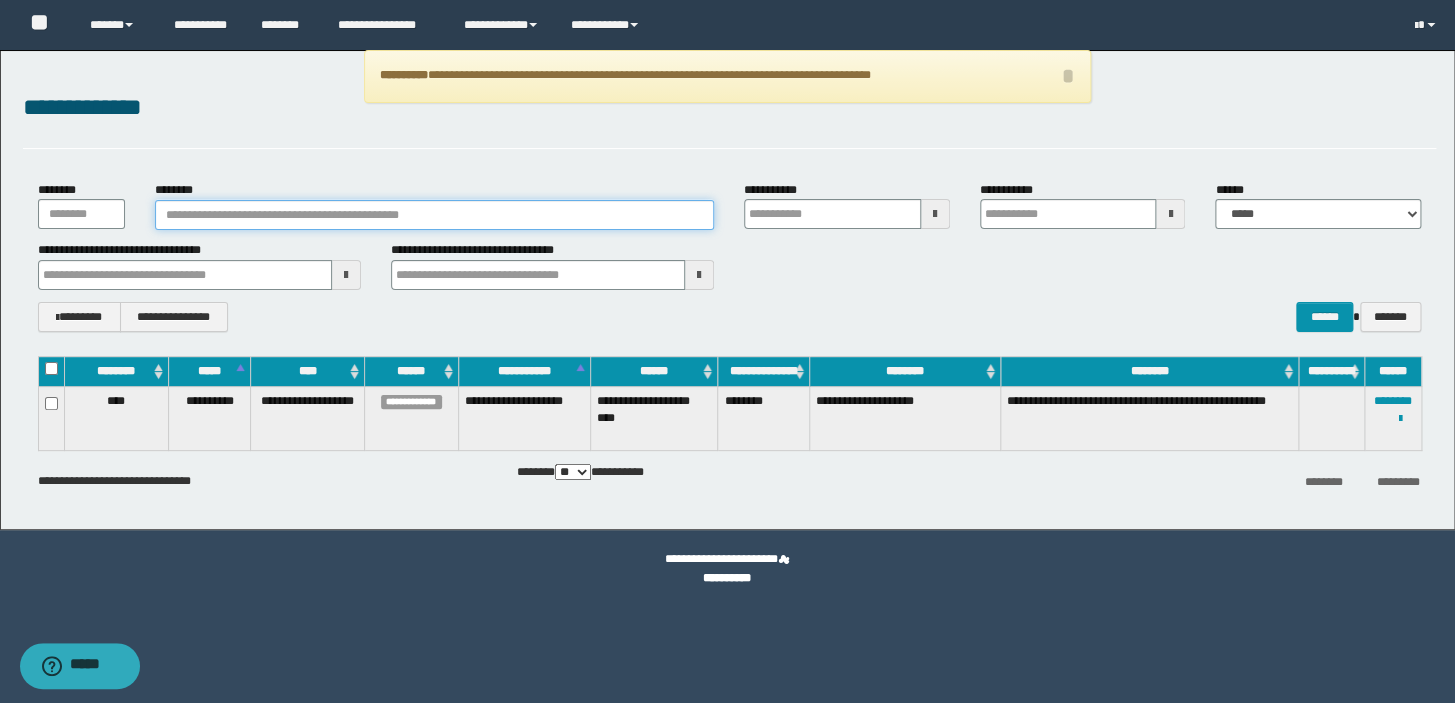 paste on "********" 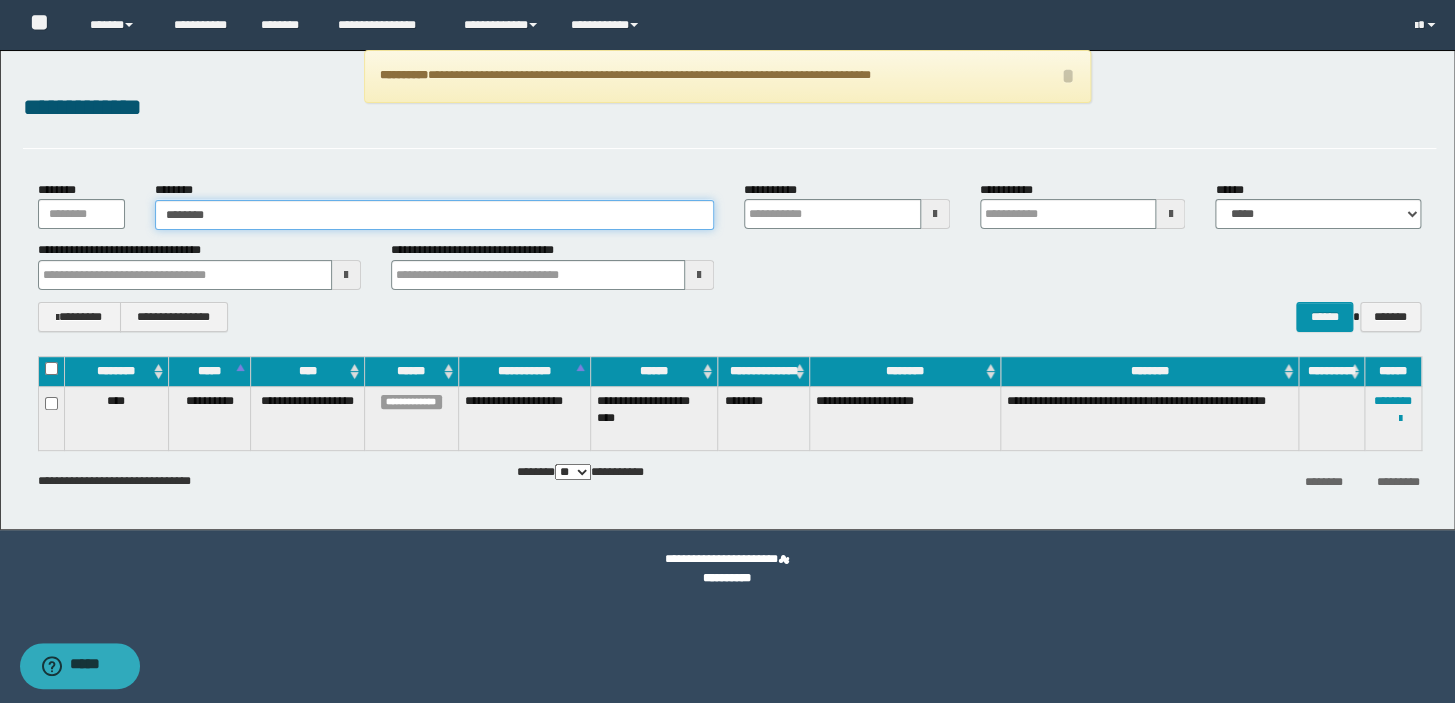 type on "********" 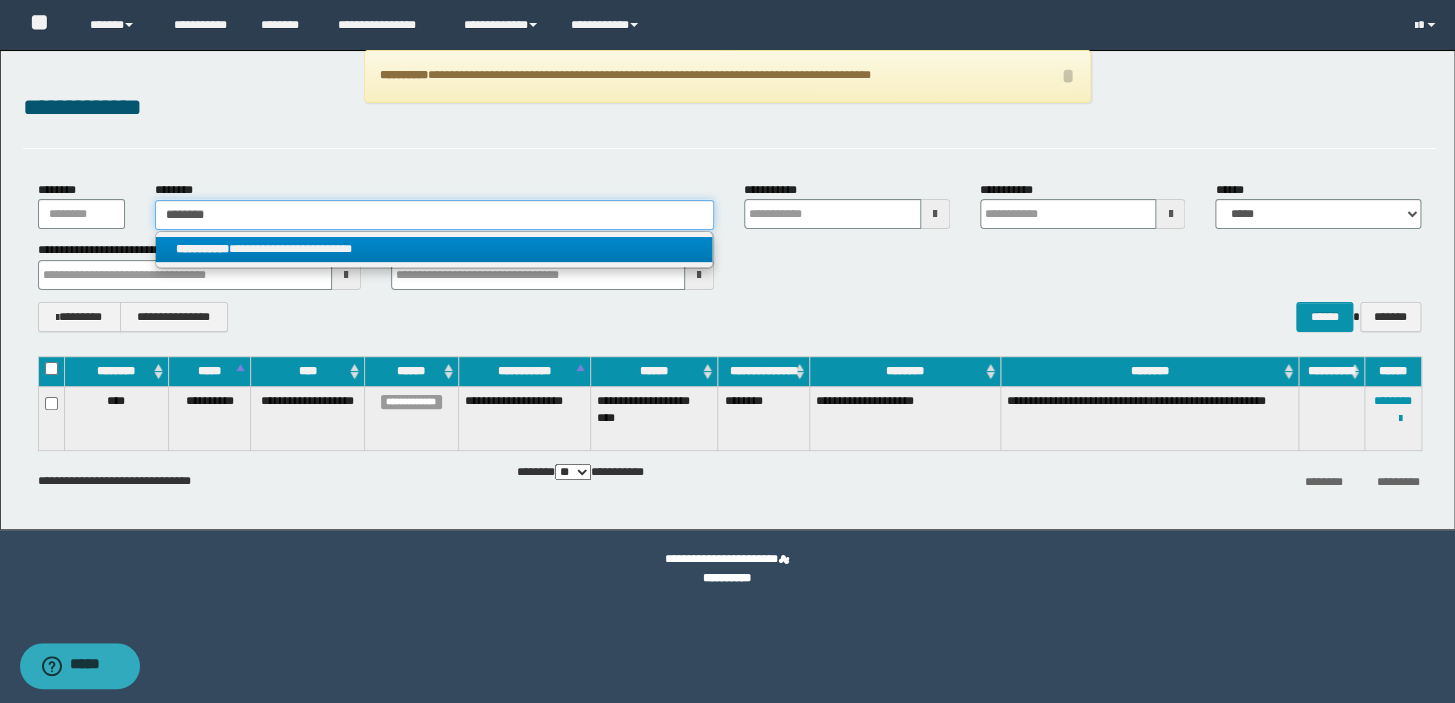 type on "********" 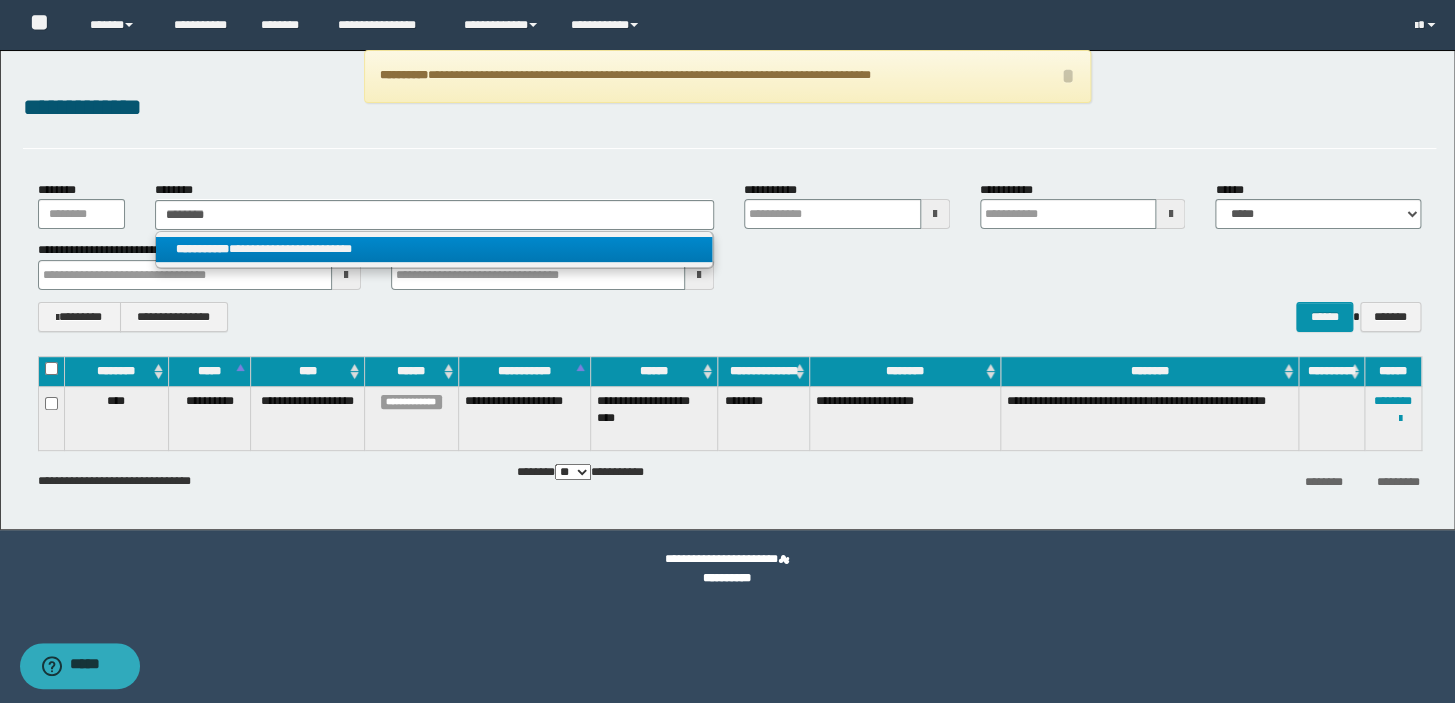click on "**********" at bounding box center (434, 249) 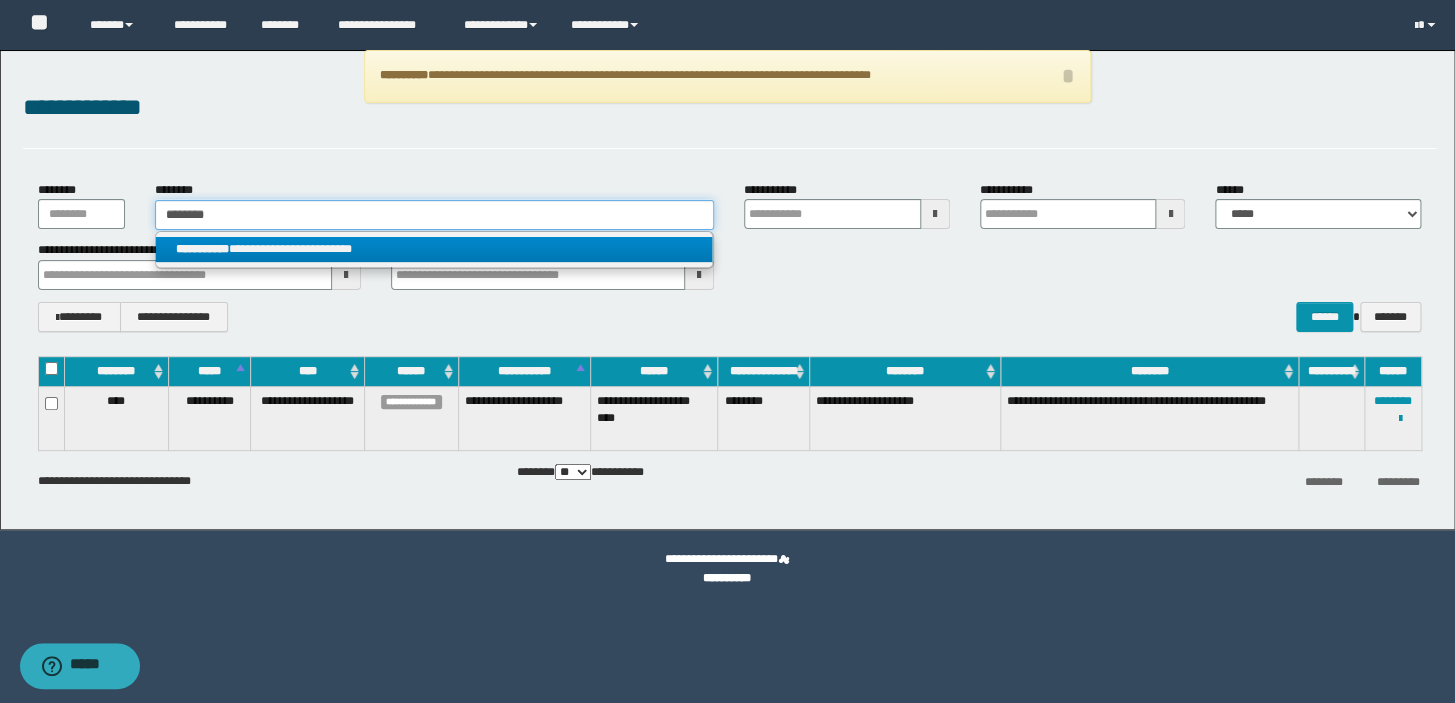 type 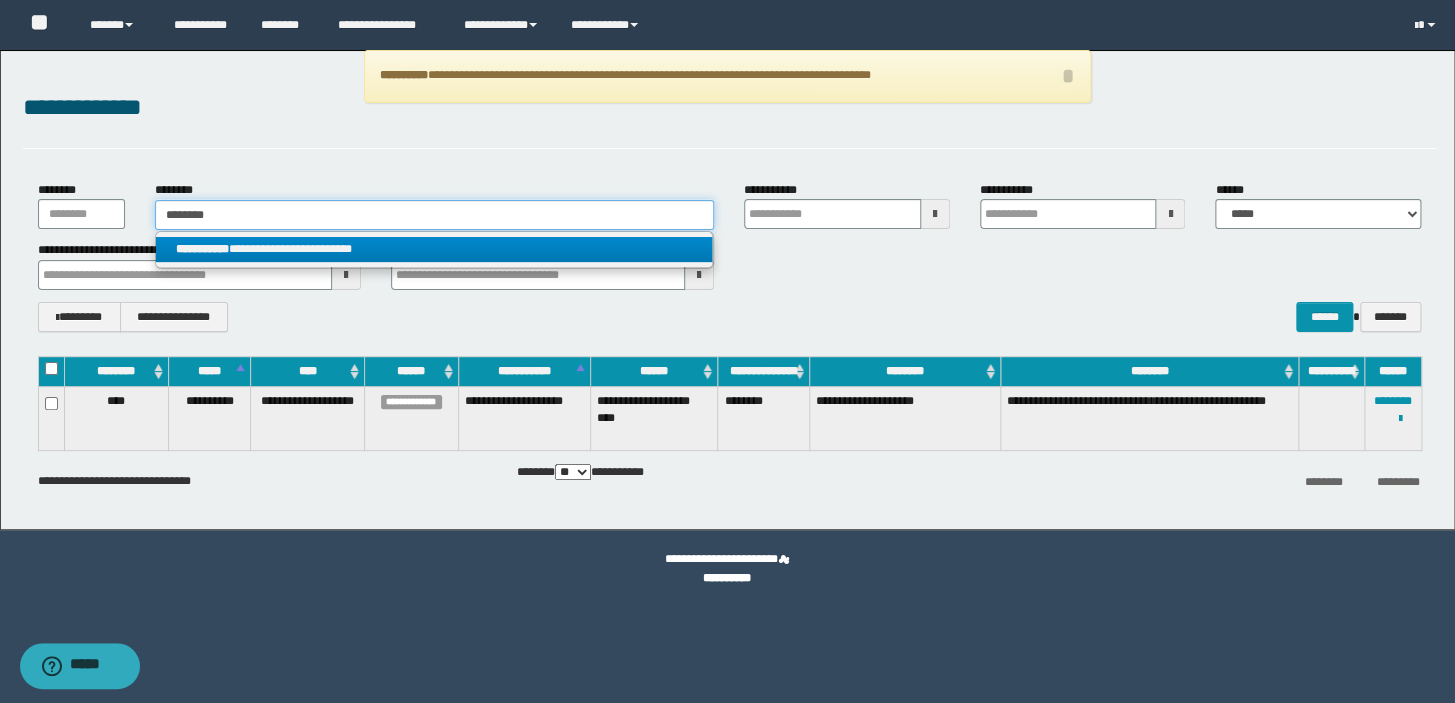 type on "**********" 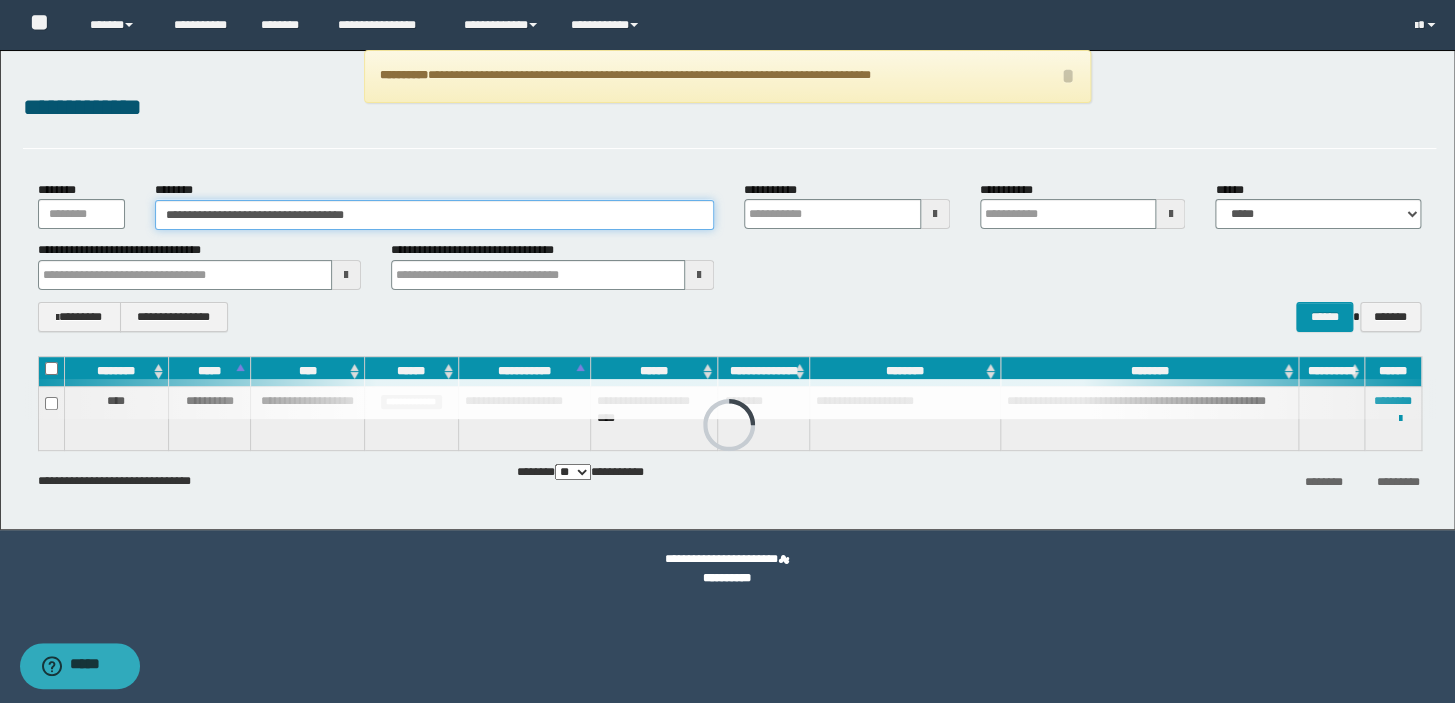 type 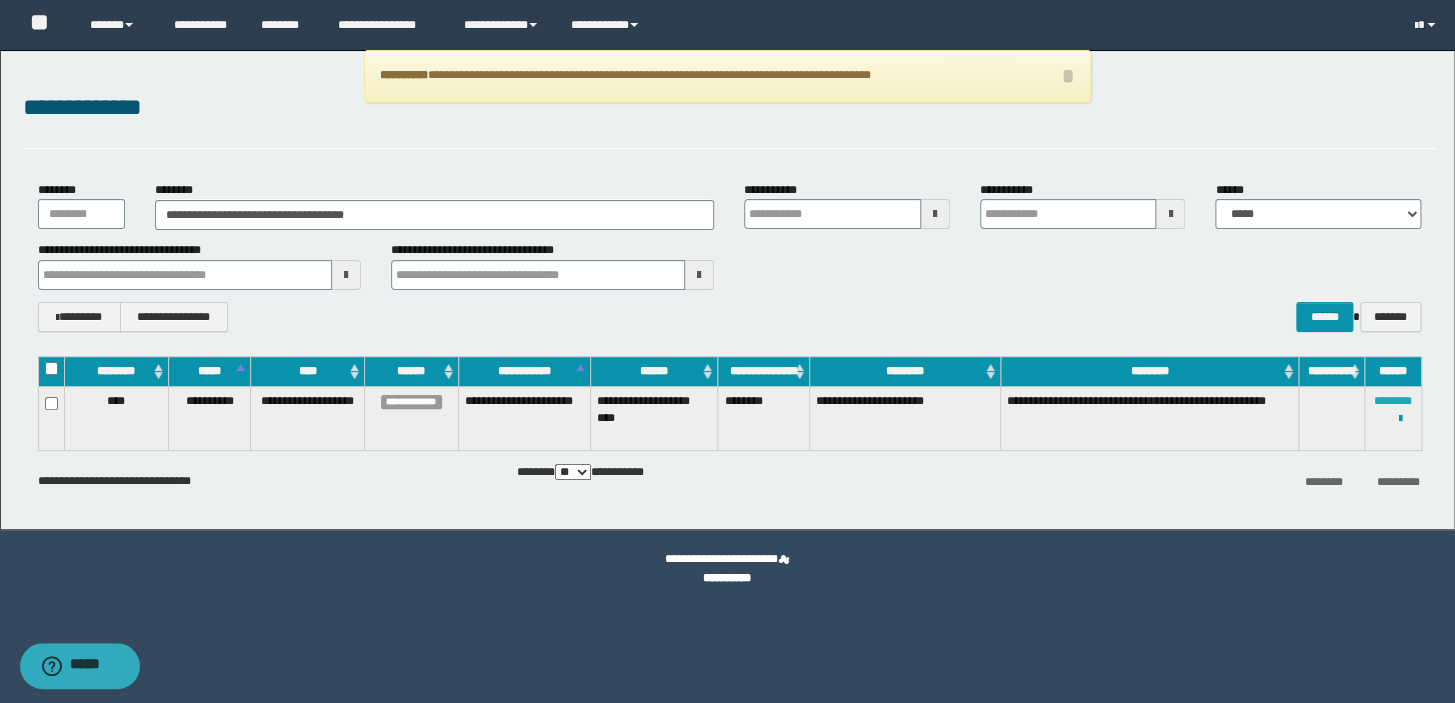 click on "********" at bounding box center [1393, 401] 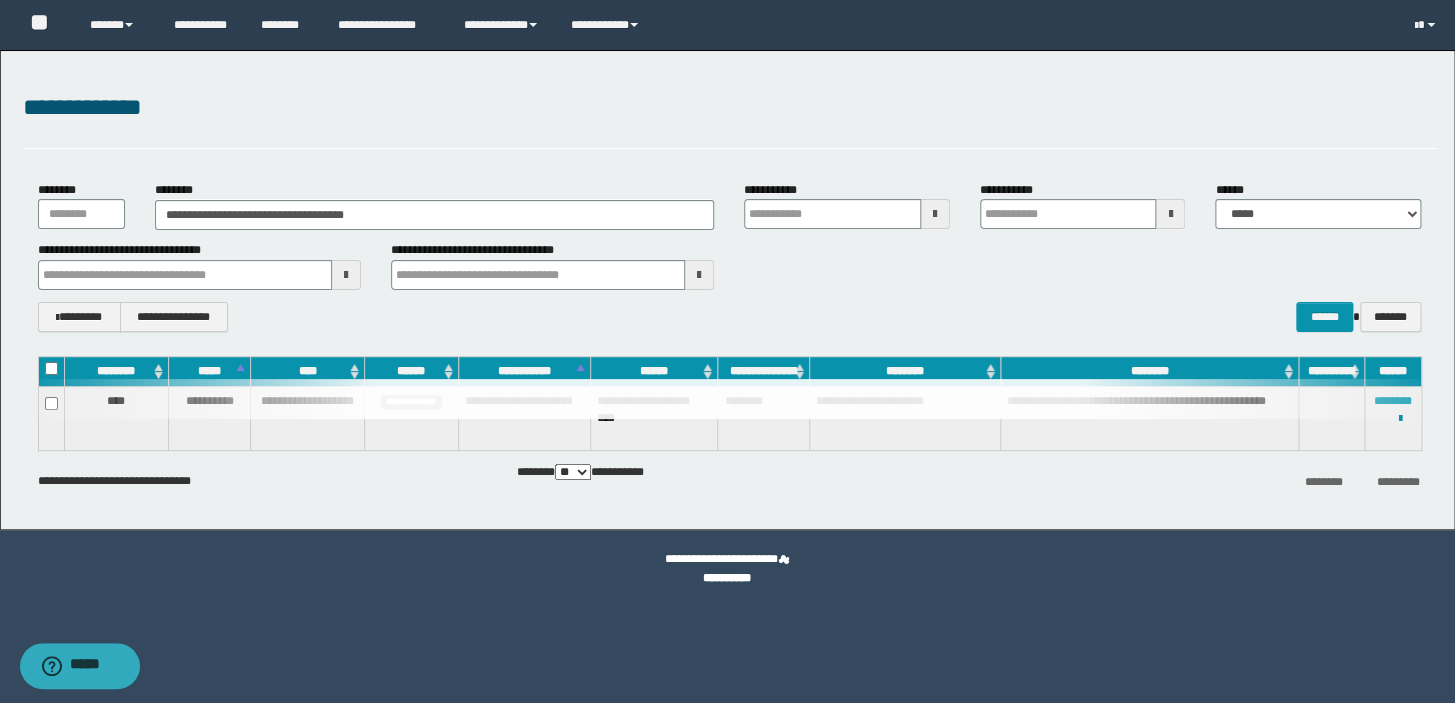 type 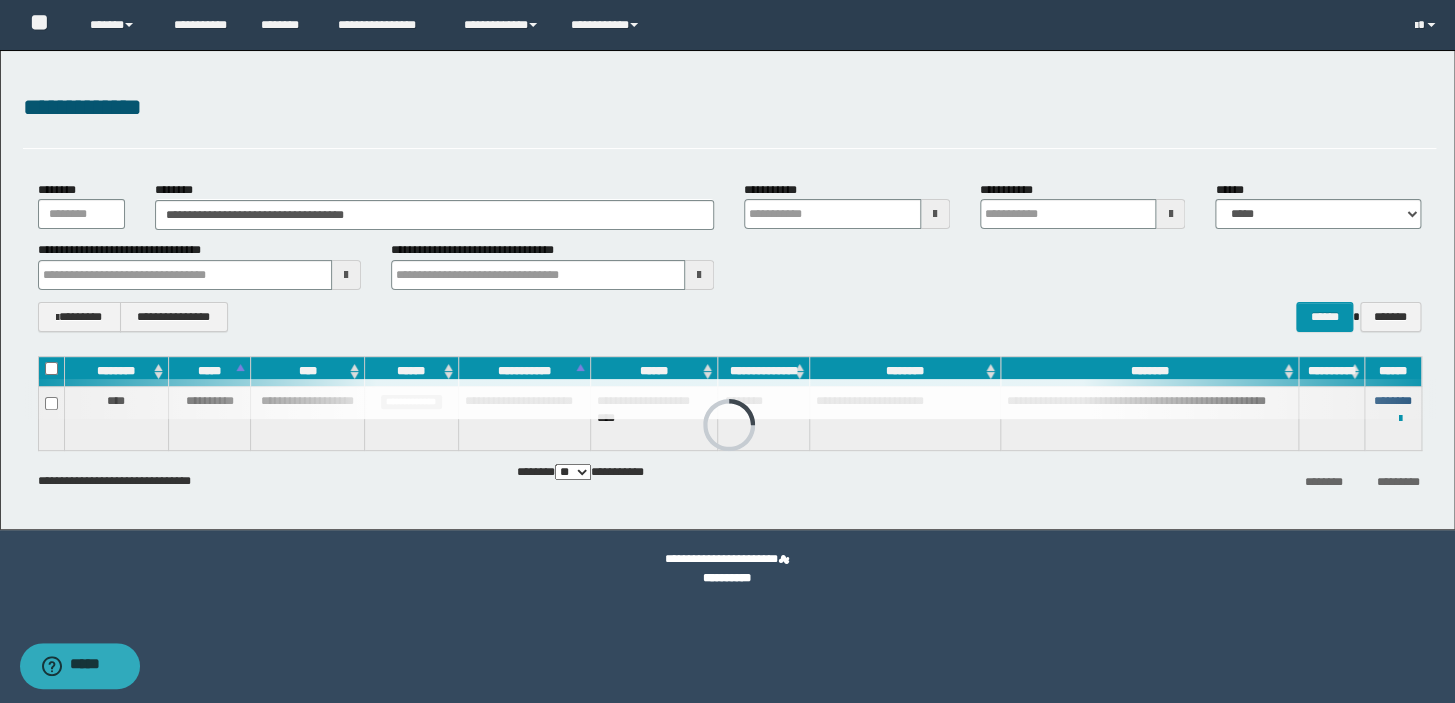 type 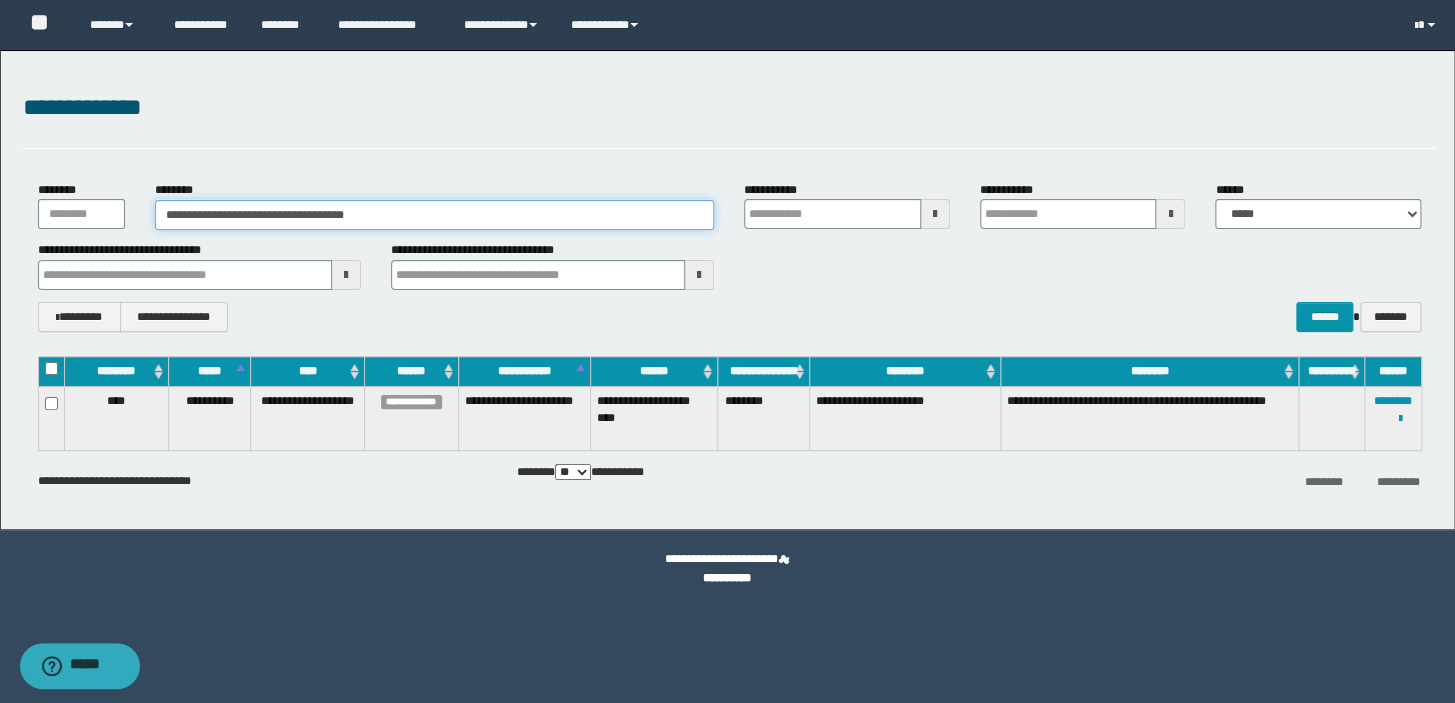 drag, startPoint x: 535, startPoint y: 215, endPoint x: 0, endPoint y: 215, distance: 535 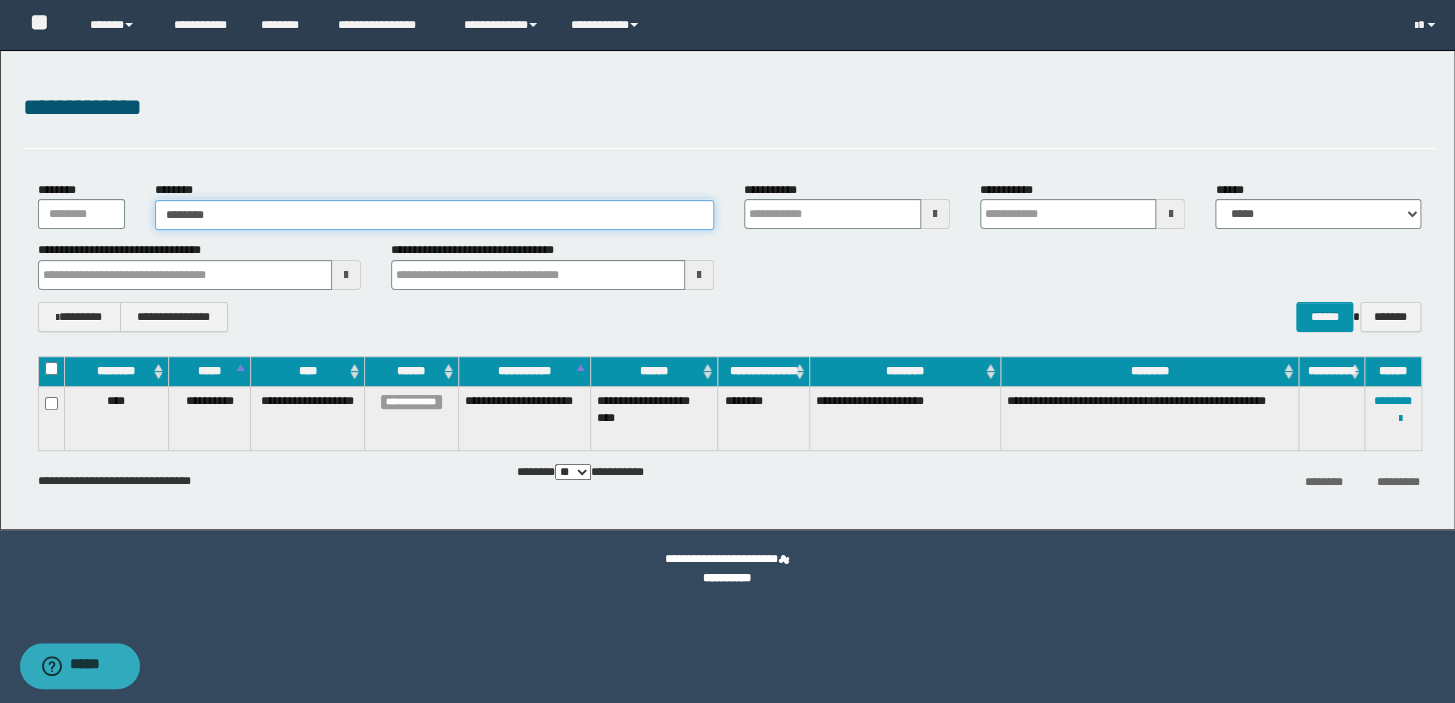 type on "********" 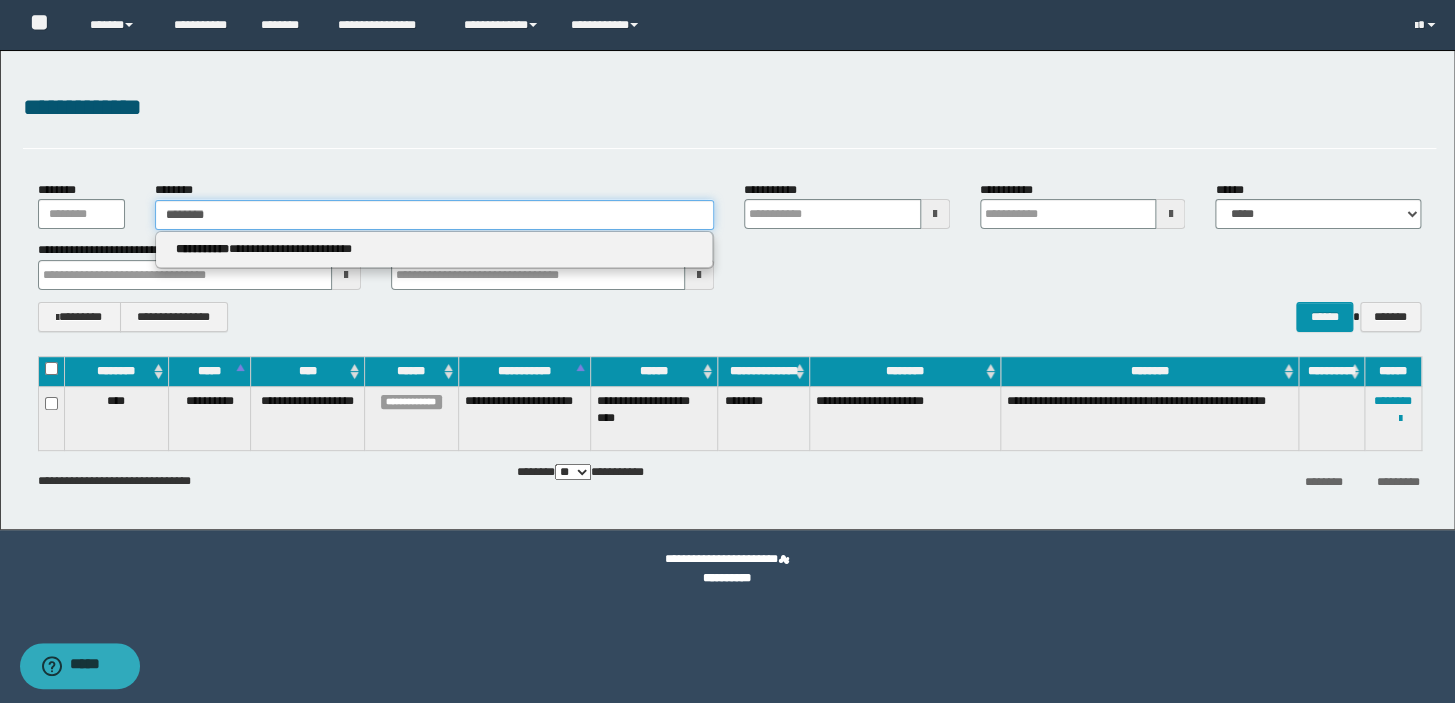 type on "********" 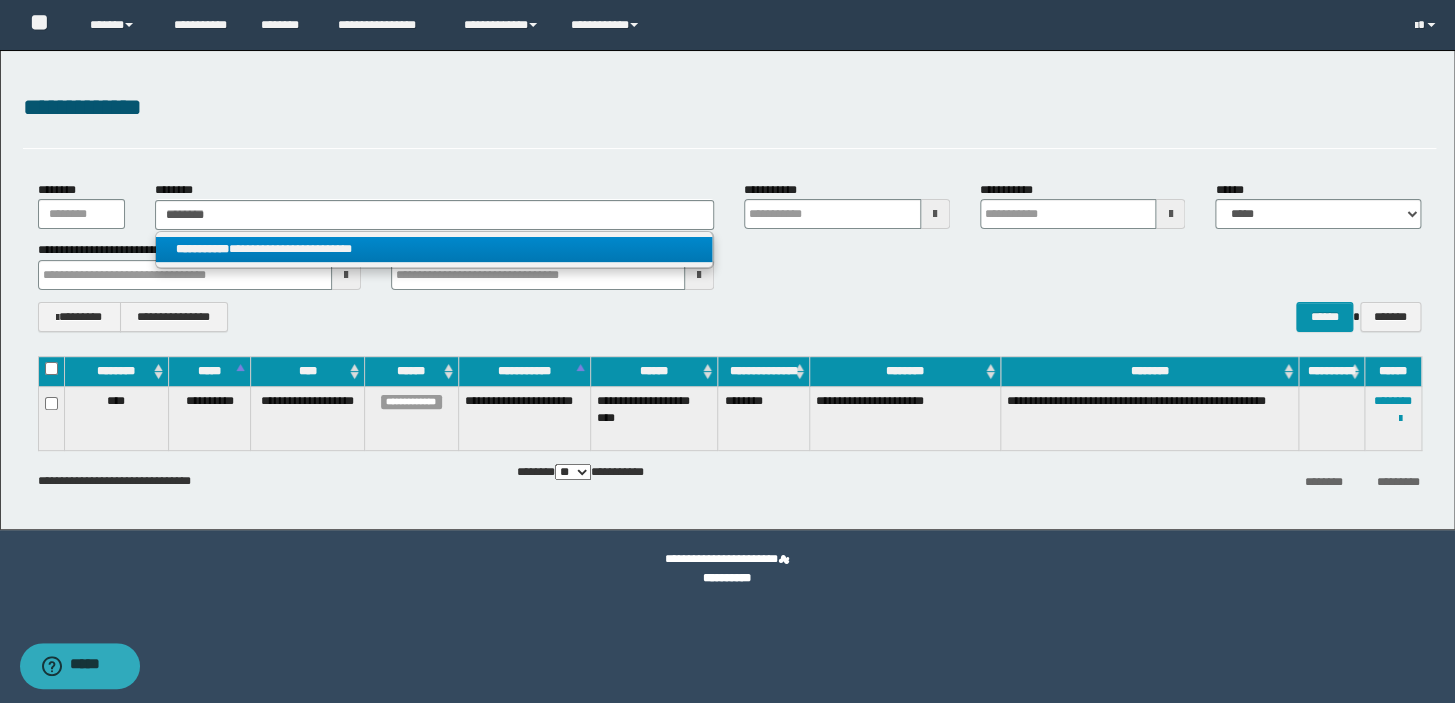 click on "**********" at bounding box center [434, 249] 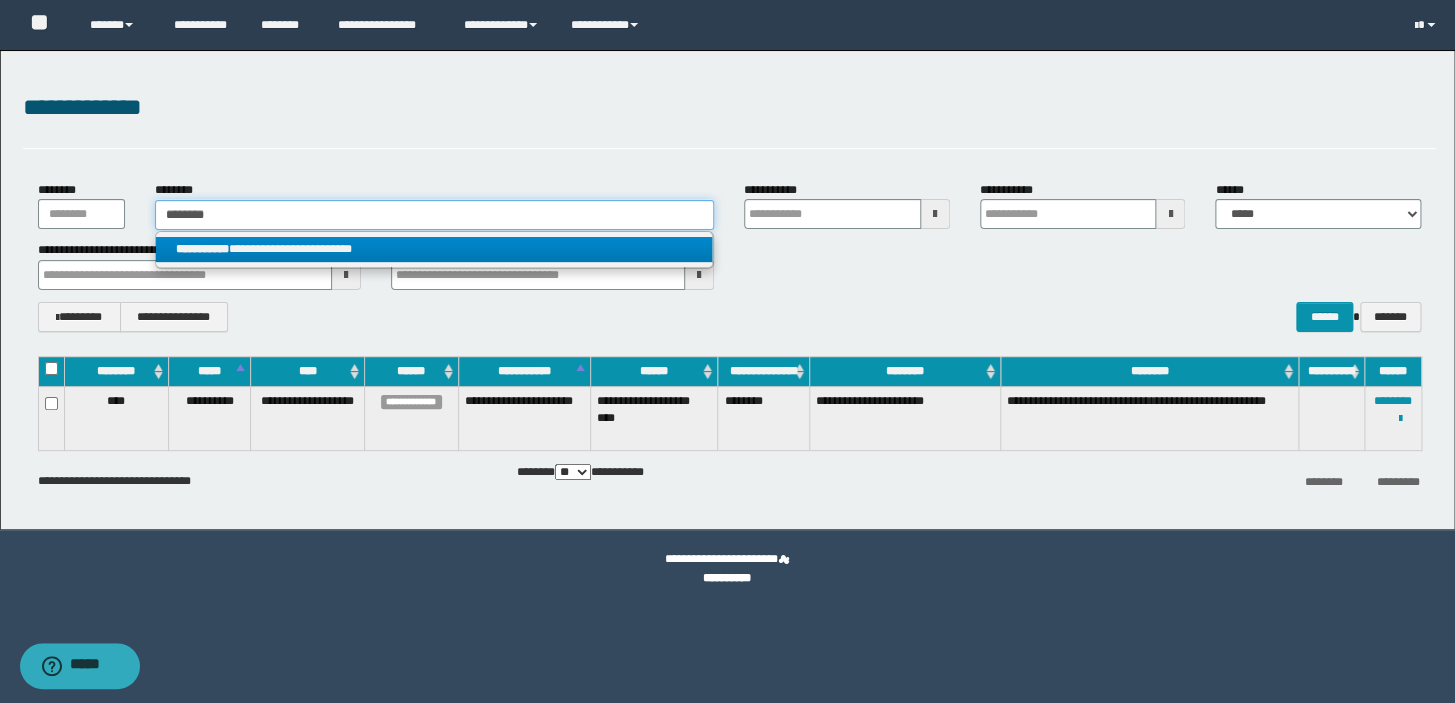 type 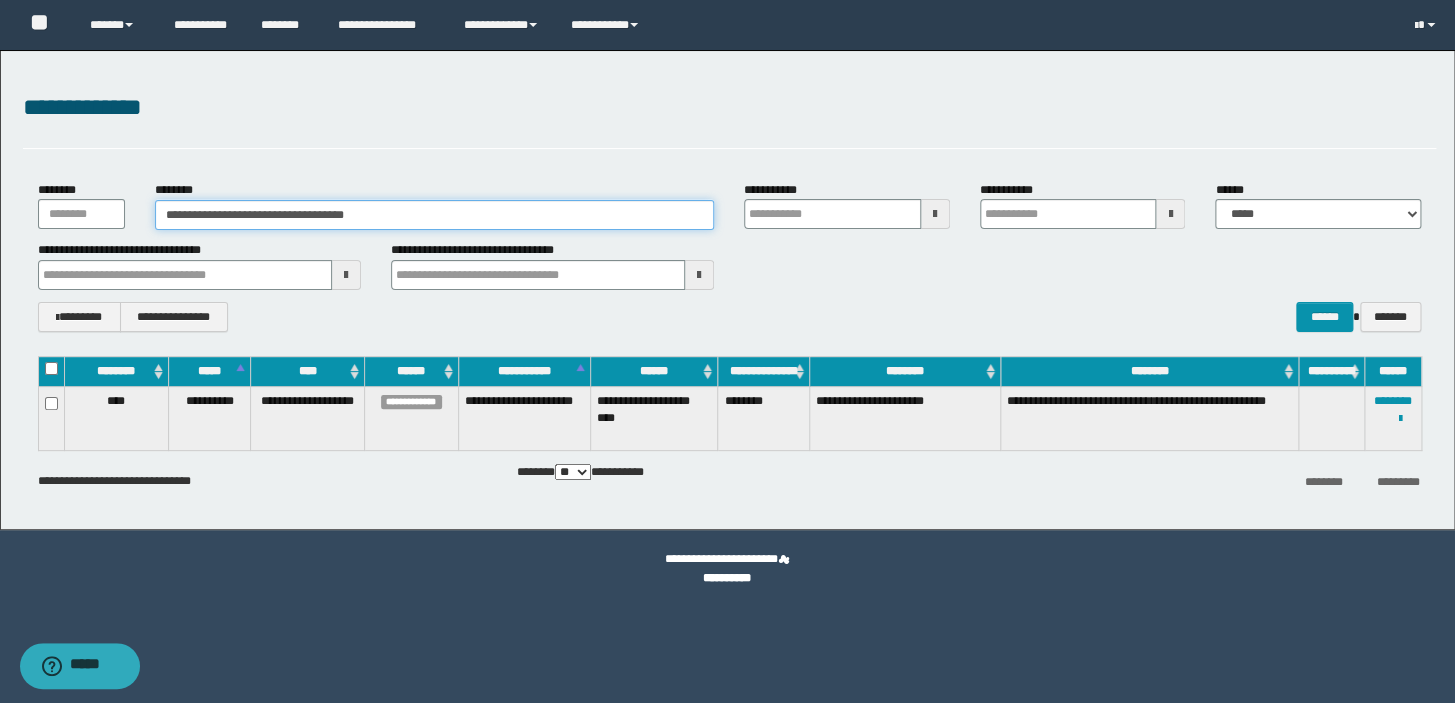 type 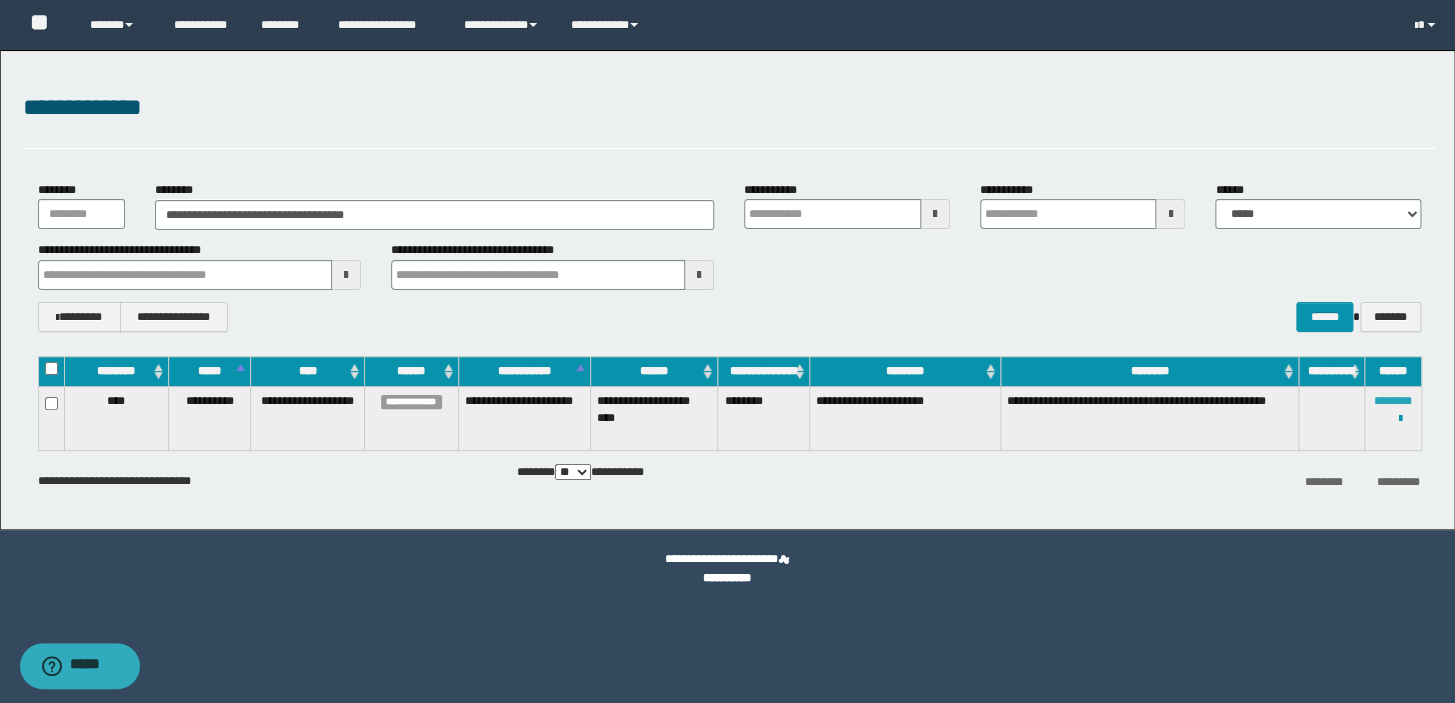 click on "********" at bounding box center (1393, 401) 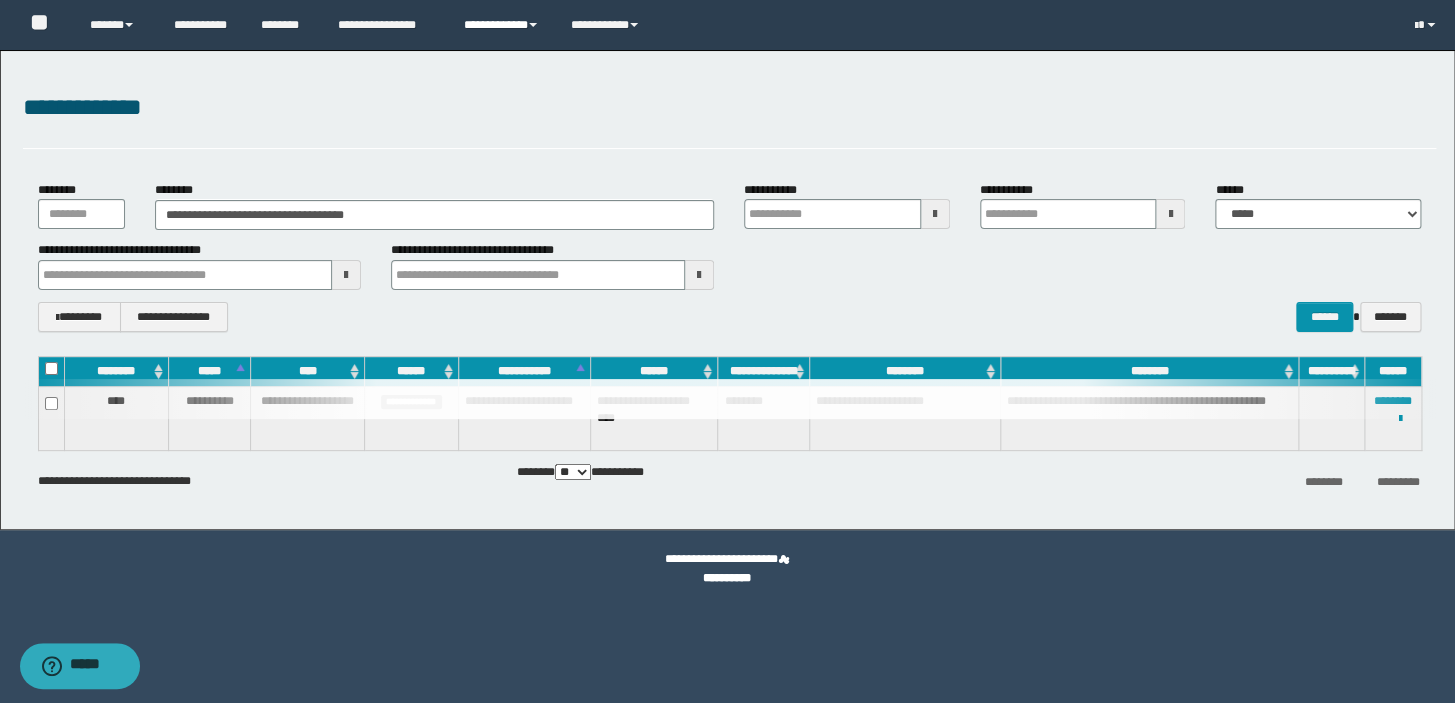 type 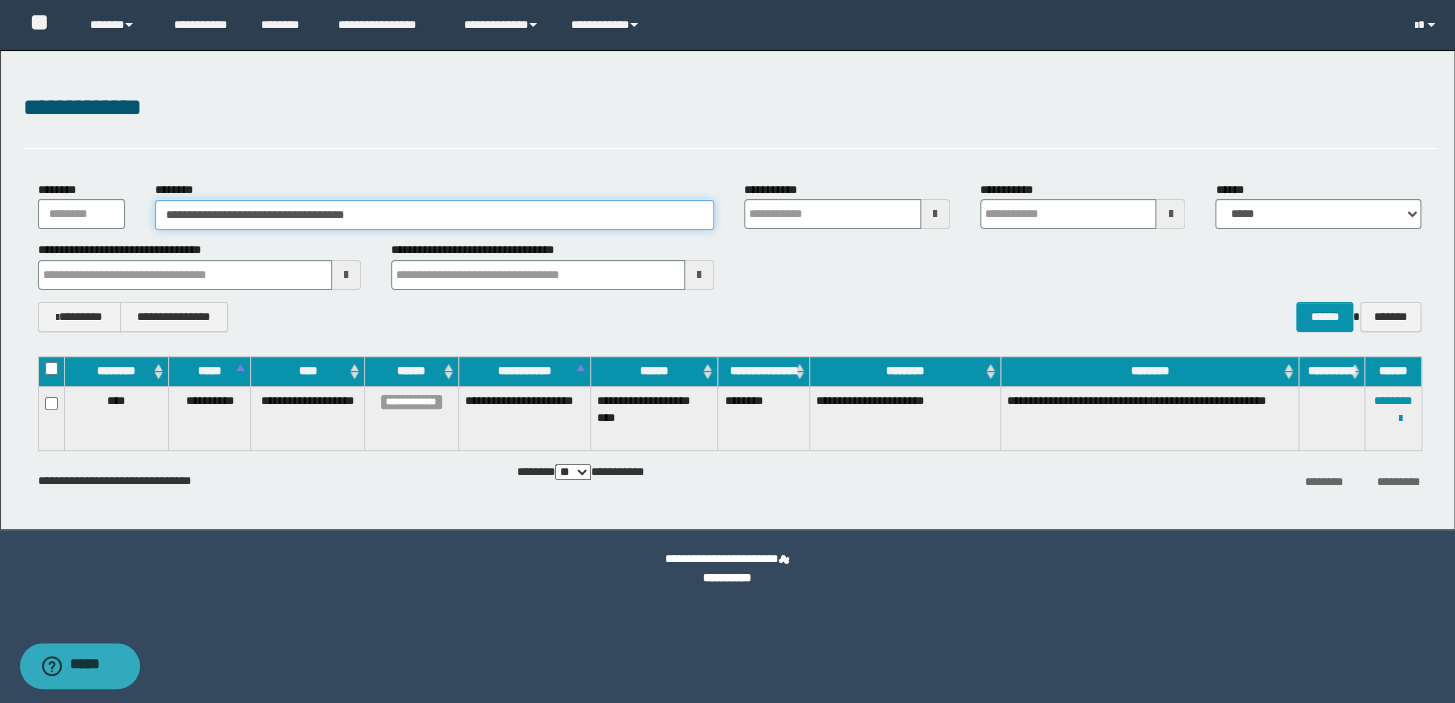 drag, startPoint x: 427, startPoint y: 223, endPoint x: 0, endPoint y: 224, distance: 427.00116 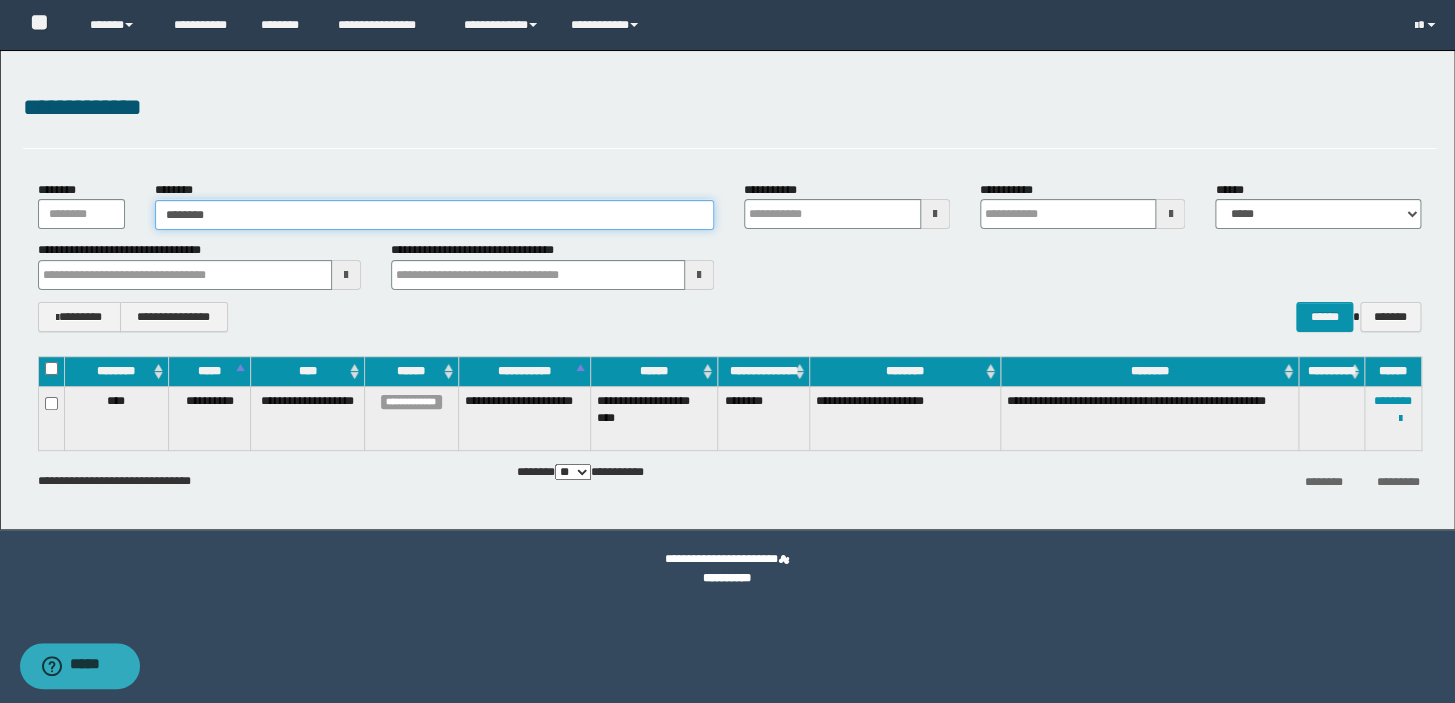 type on "********" 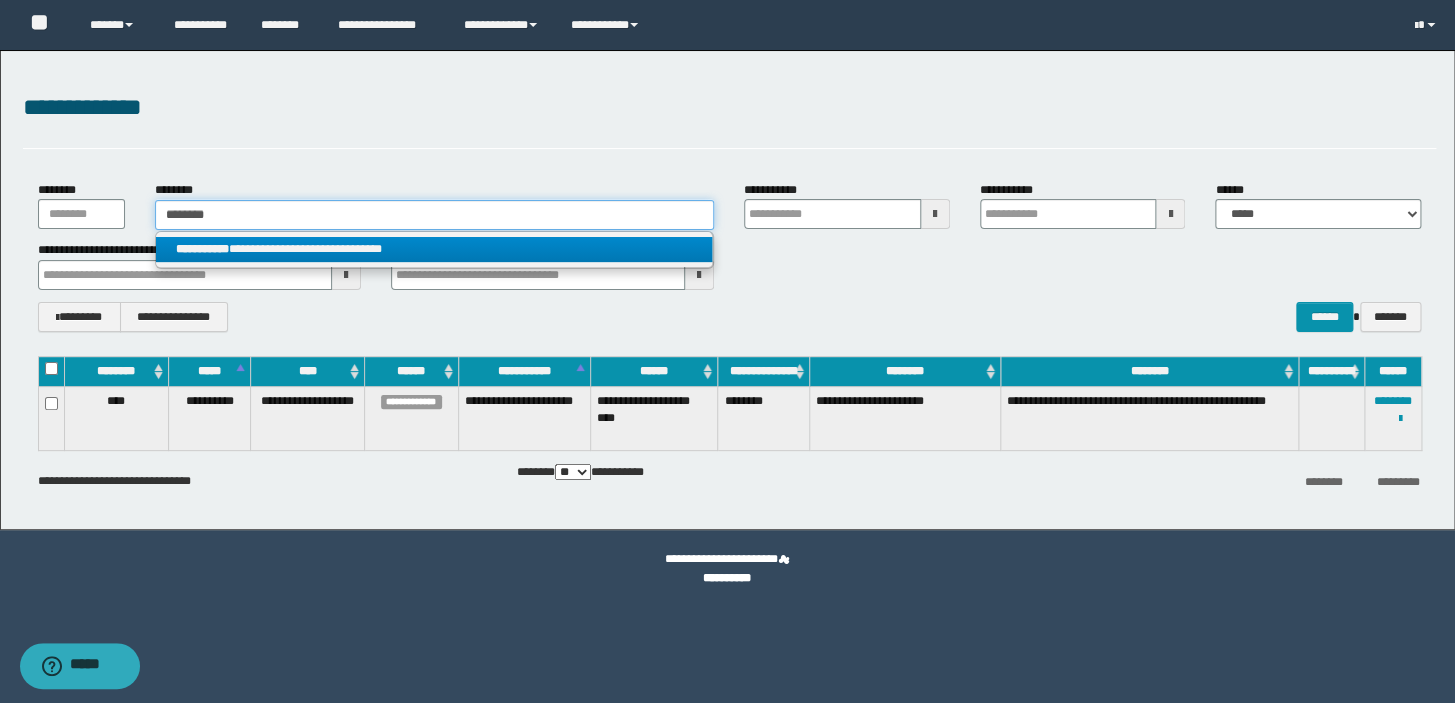 type on "********" 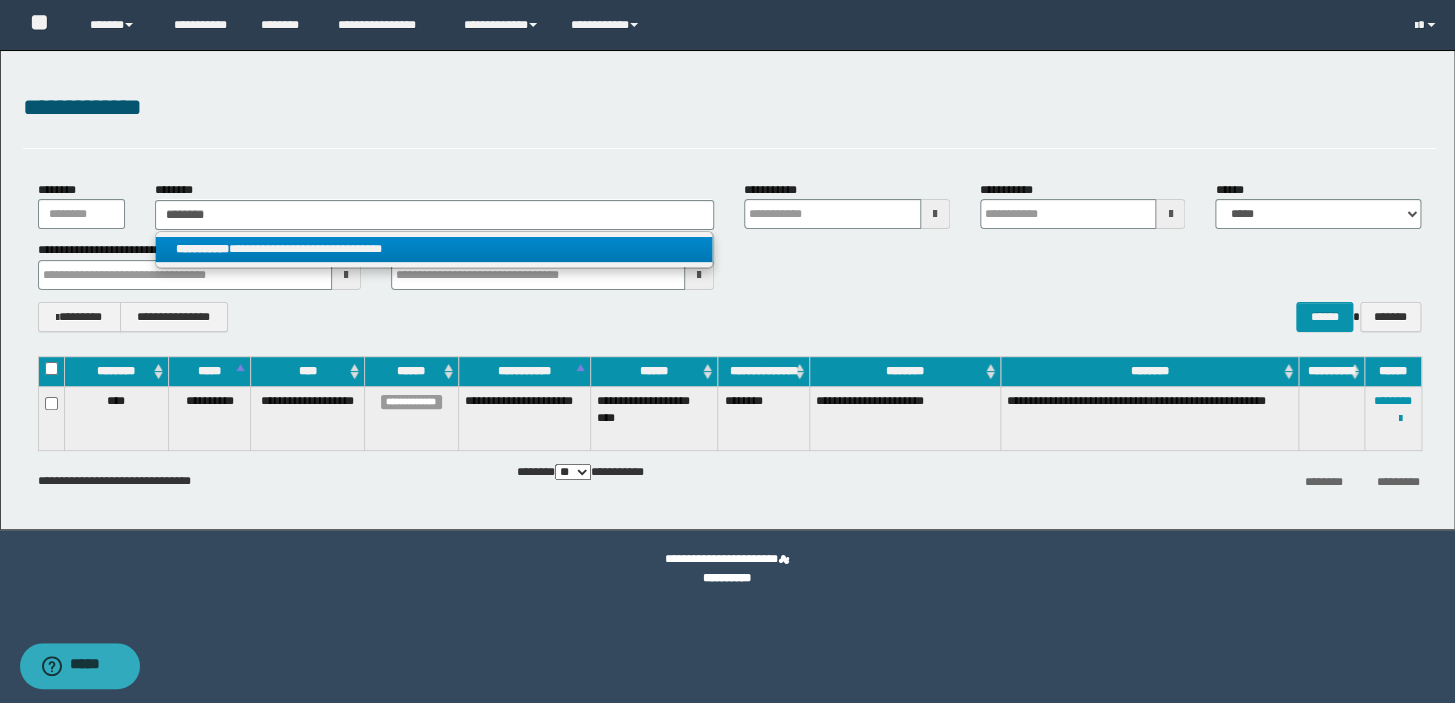 click on "**********" at bounding box center [434, 249] 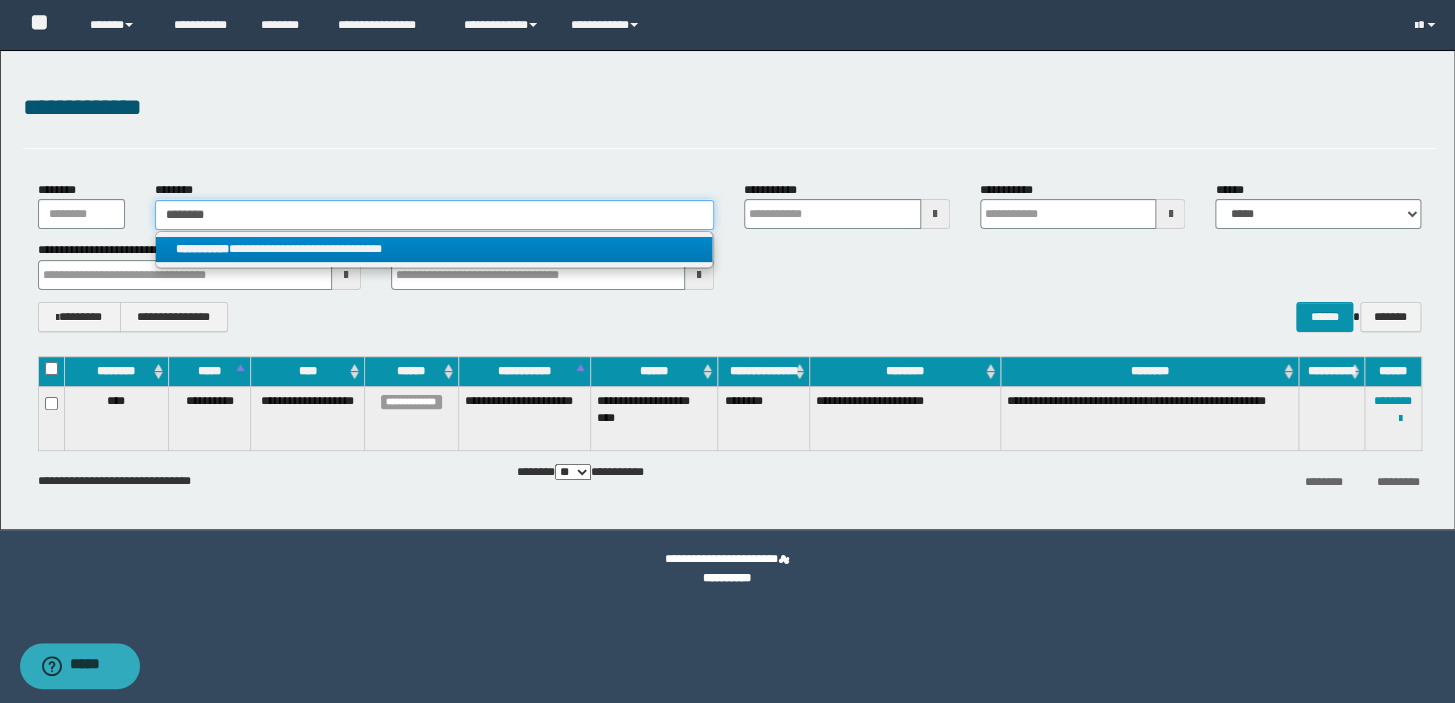 type 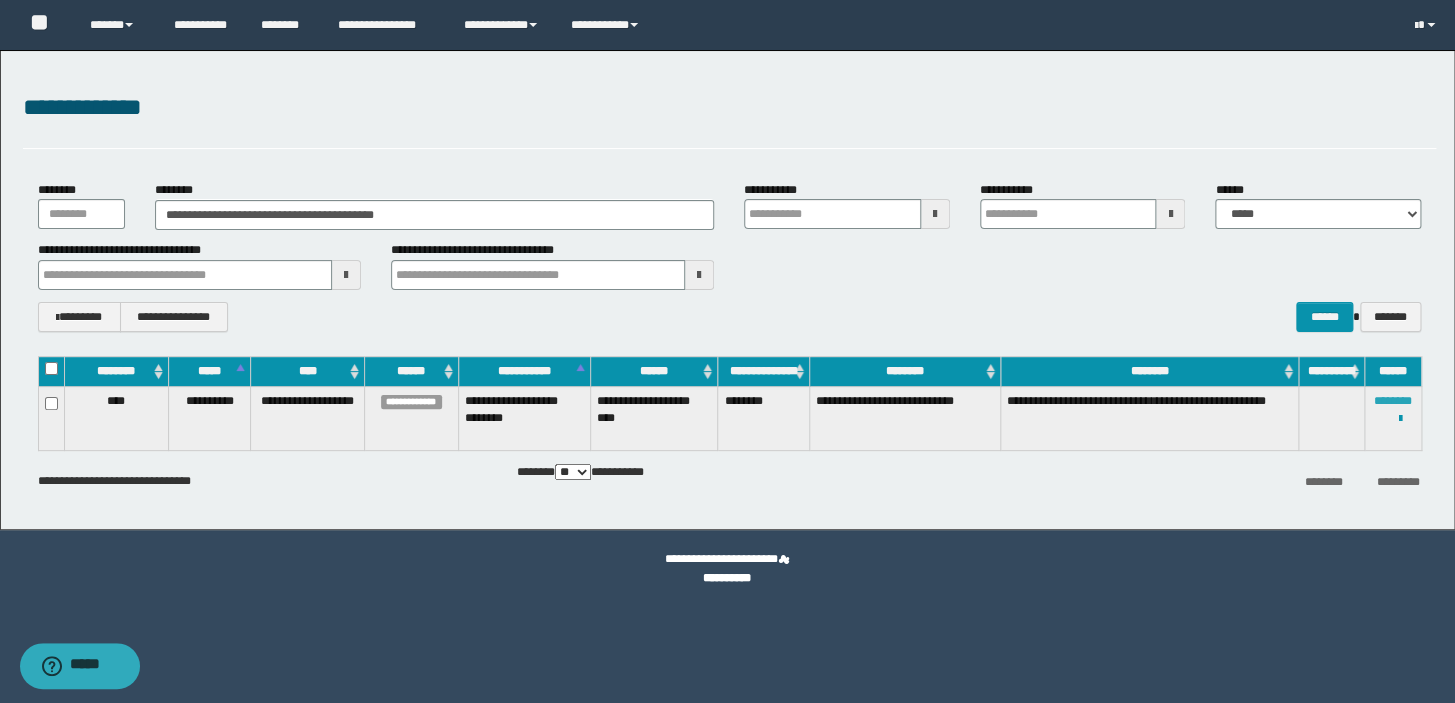 click on "********" at bounding box center [1393, 401] 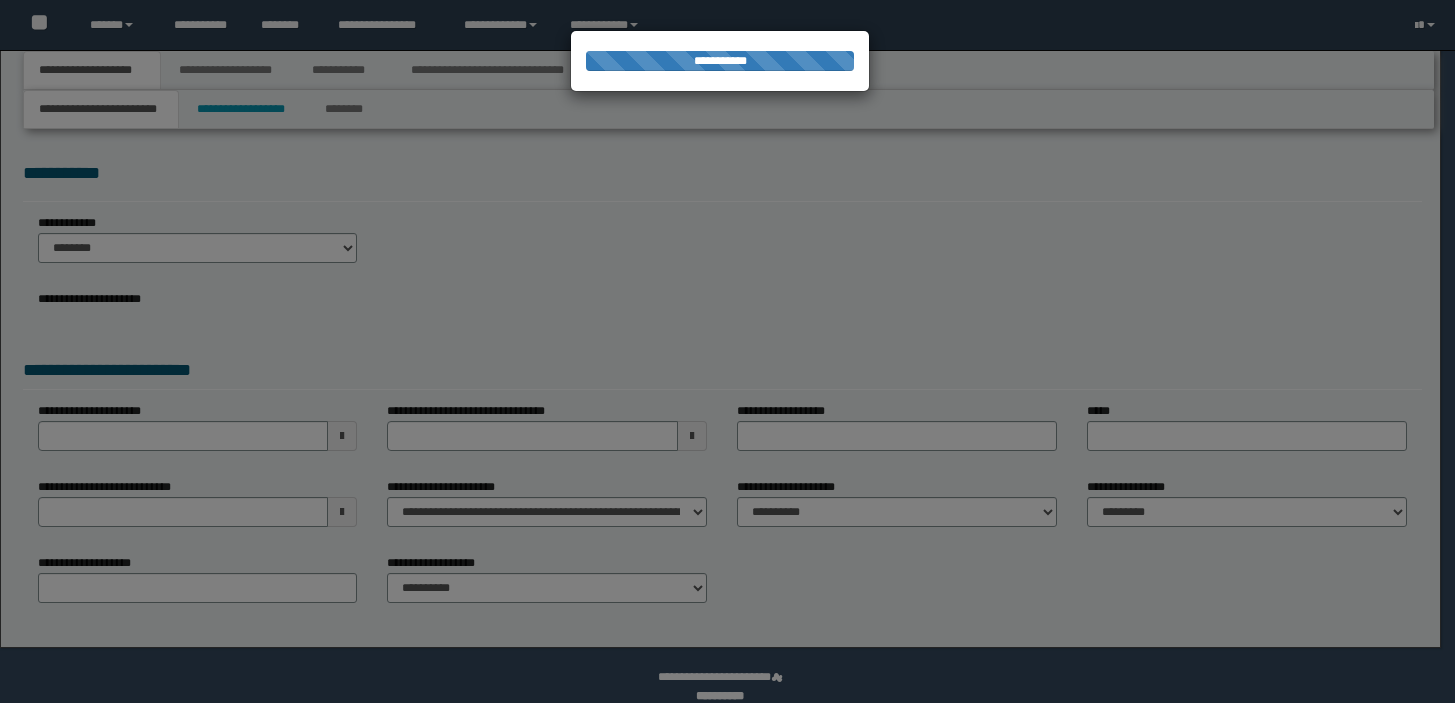 scroll, scrollTop: 0, scrollLeft: 0, axis: both 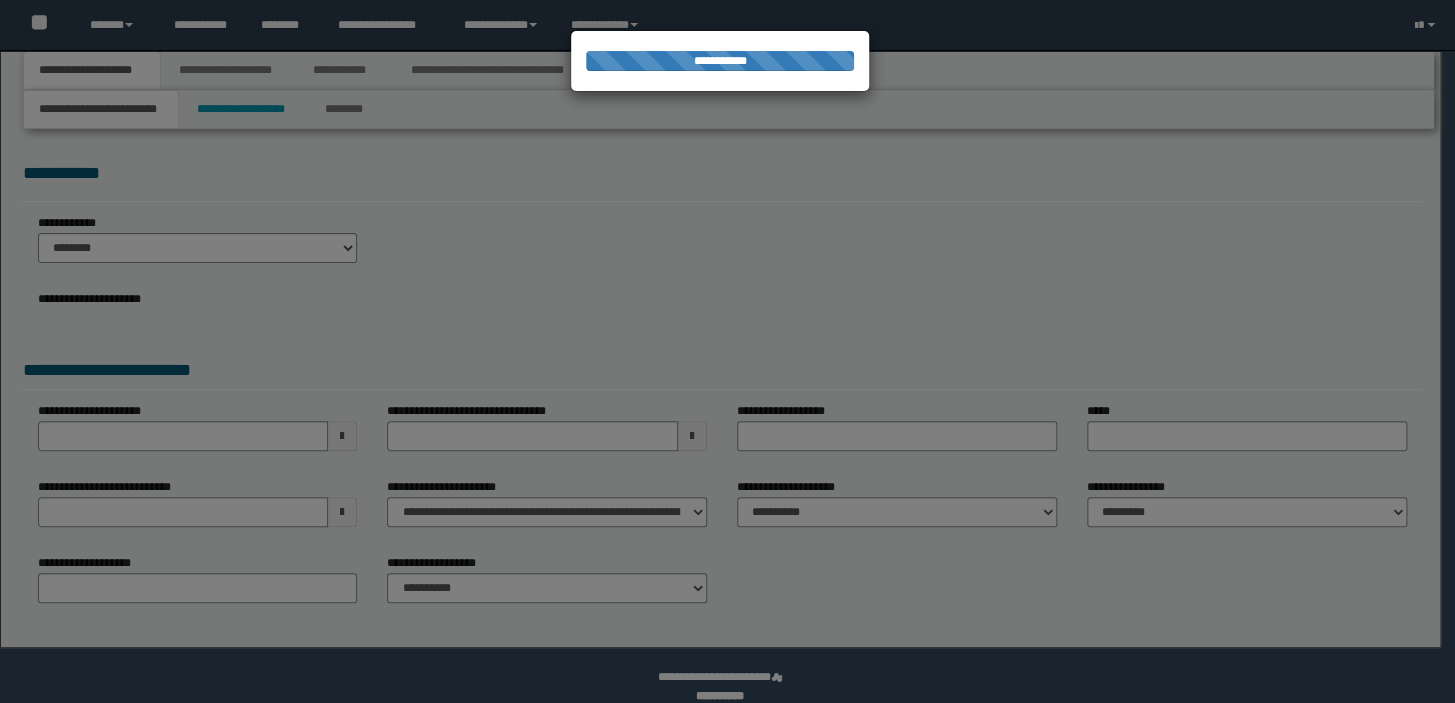 type on "********" 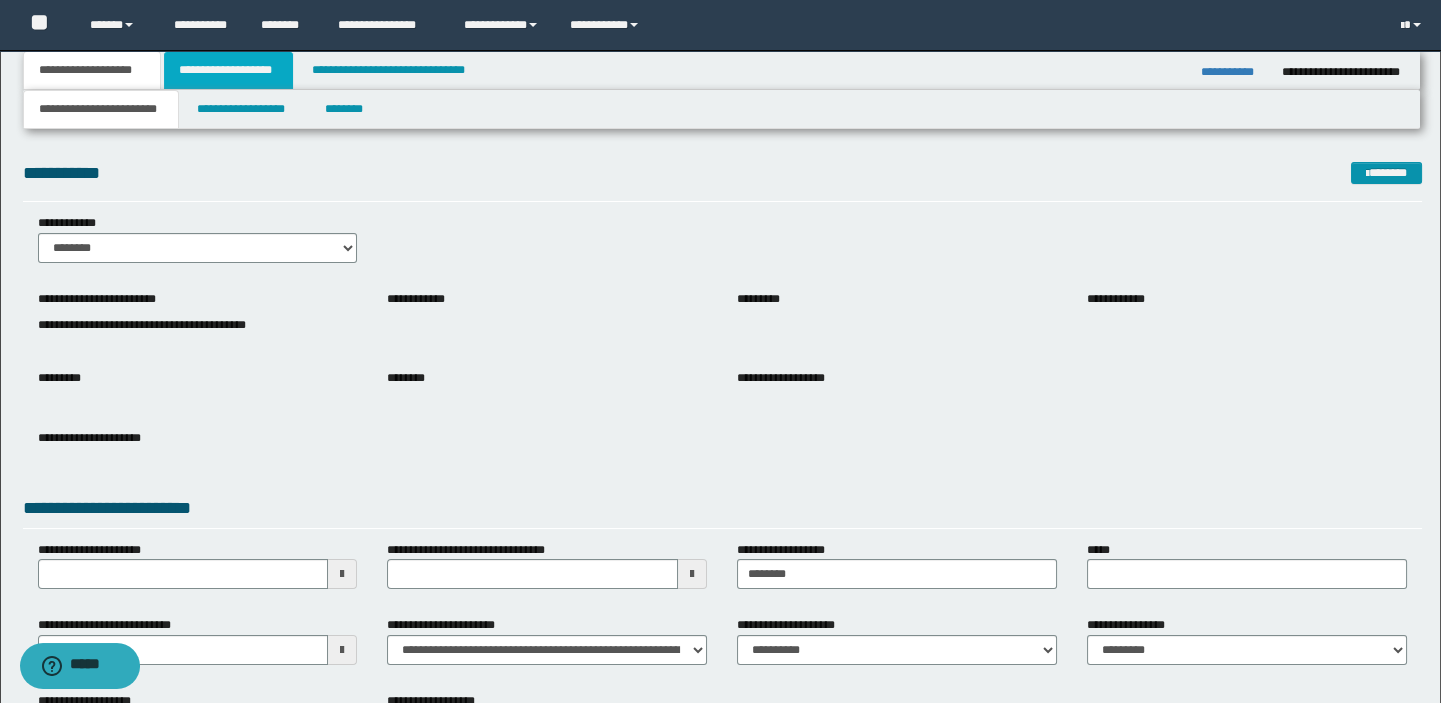 click on "**********" at bounding box center (228, 70) 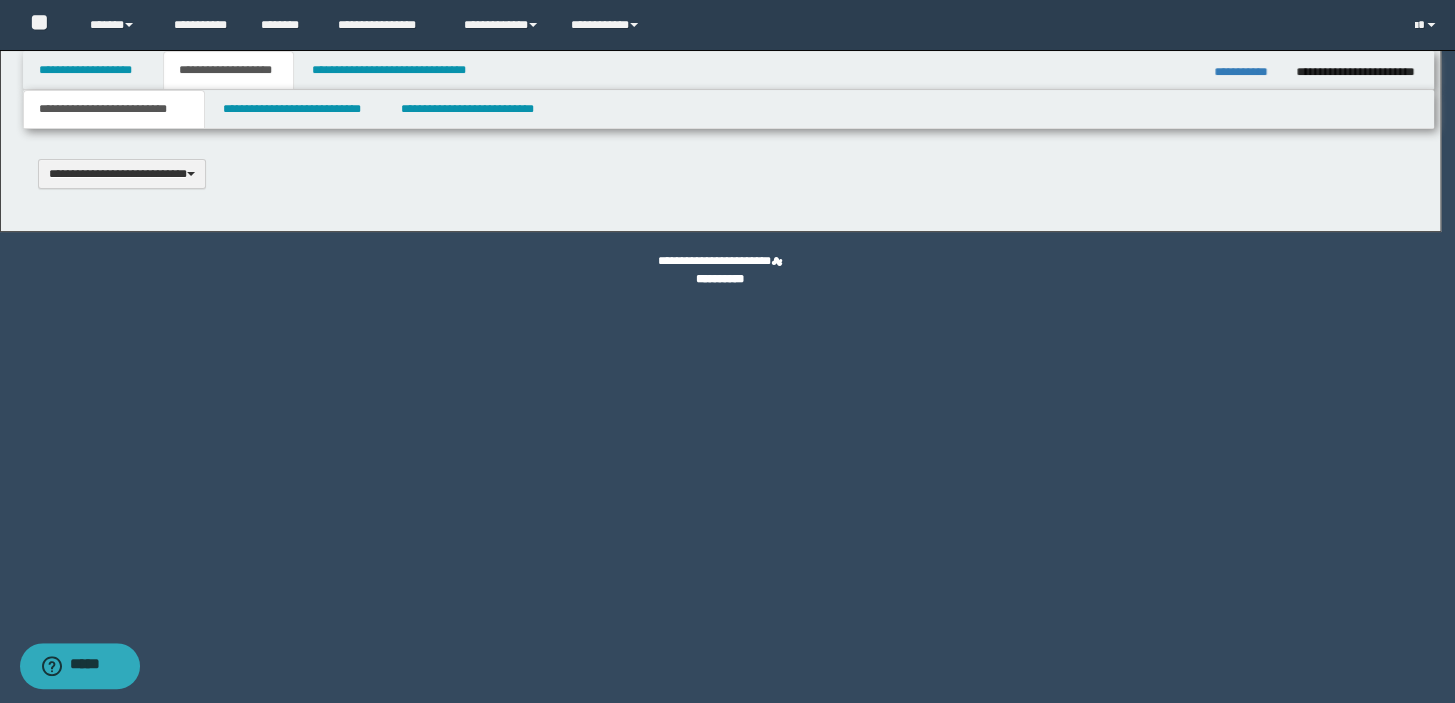 scroll, scrollTop: 0, scrollLeft: 0, axis: both 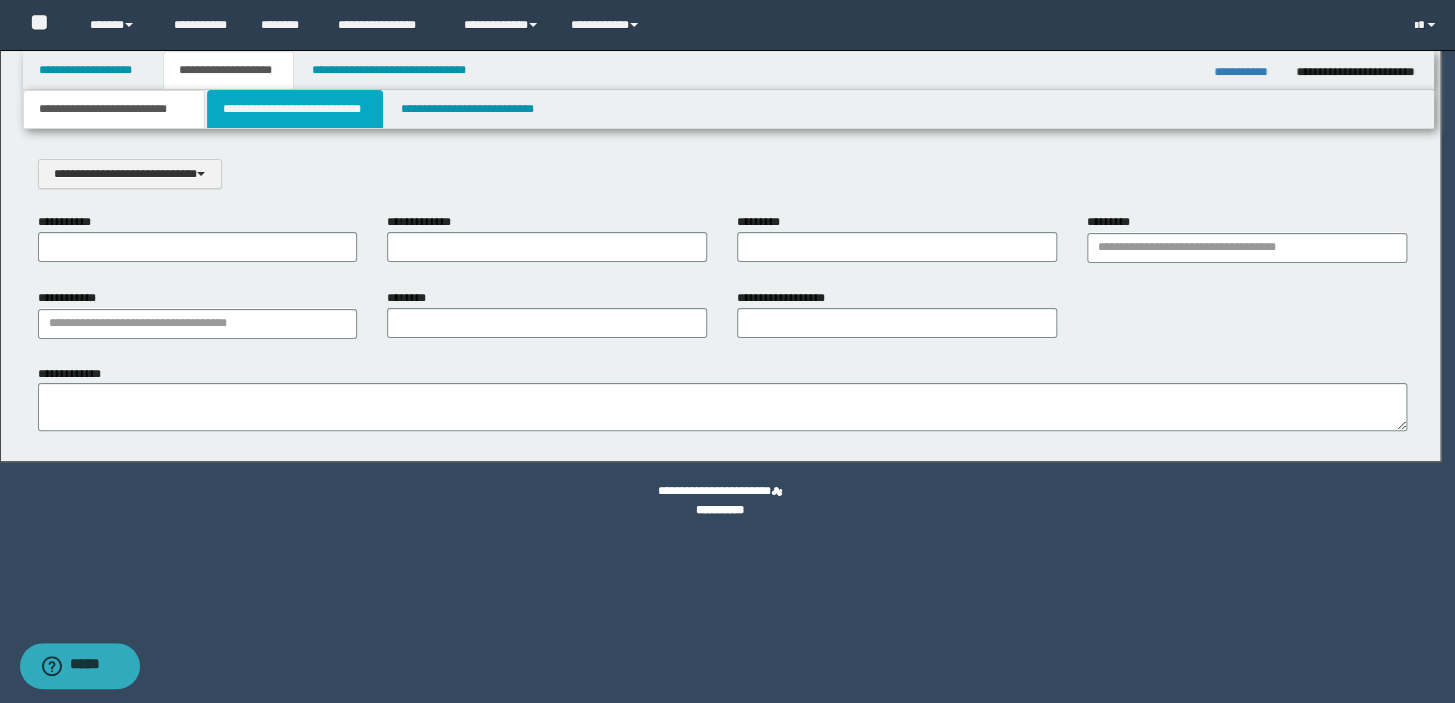 click on "**********" at bounding box center (294, 109) 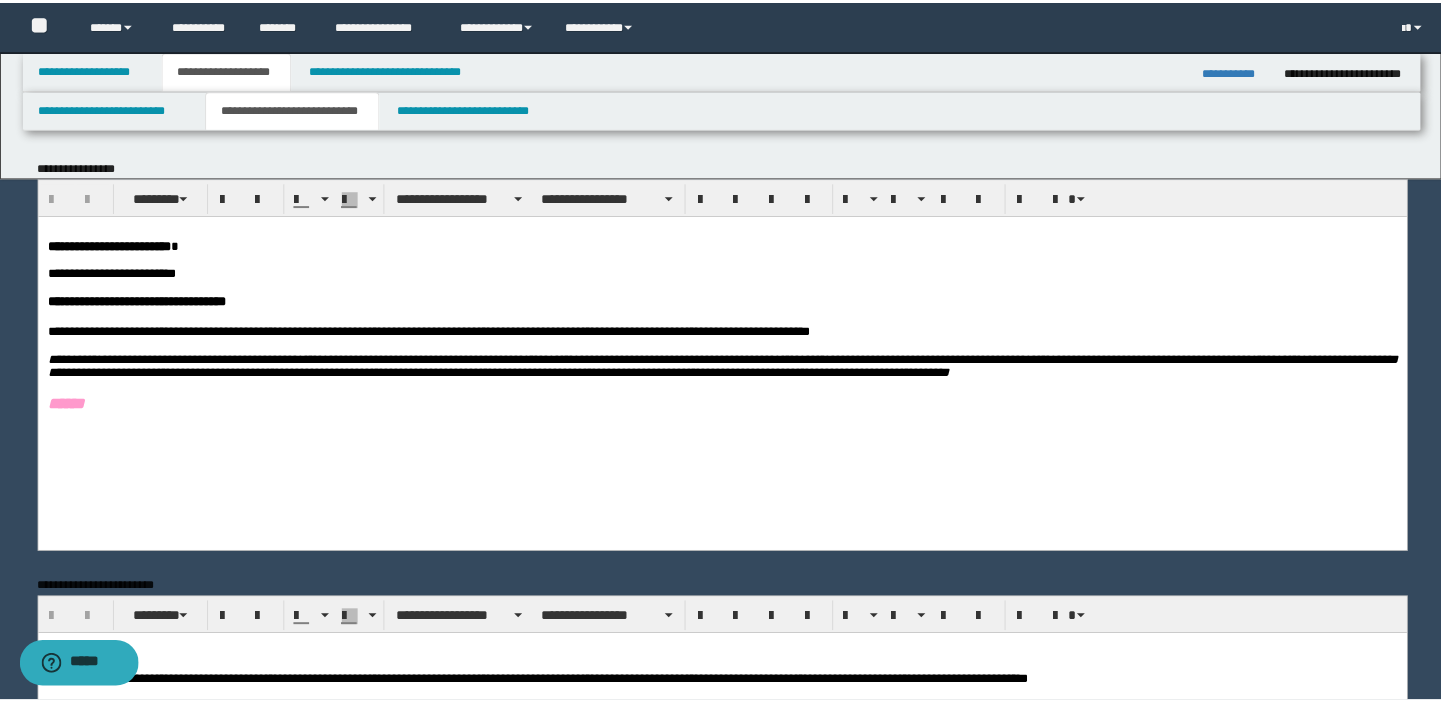scroll, scrollTop: 0, scrollLeft: 0, axis: both 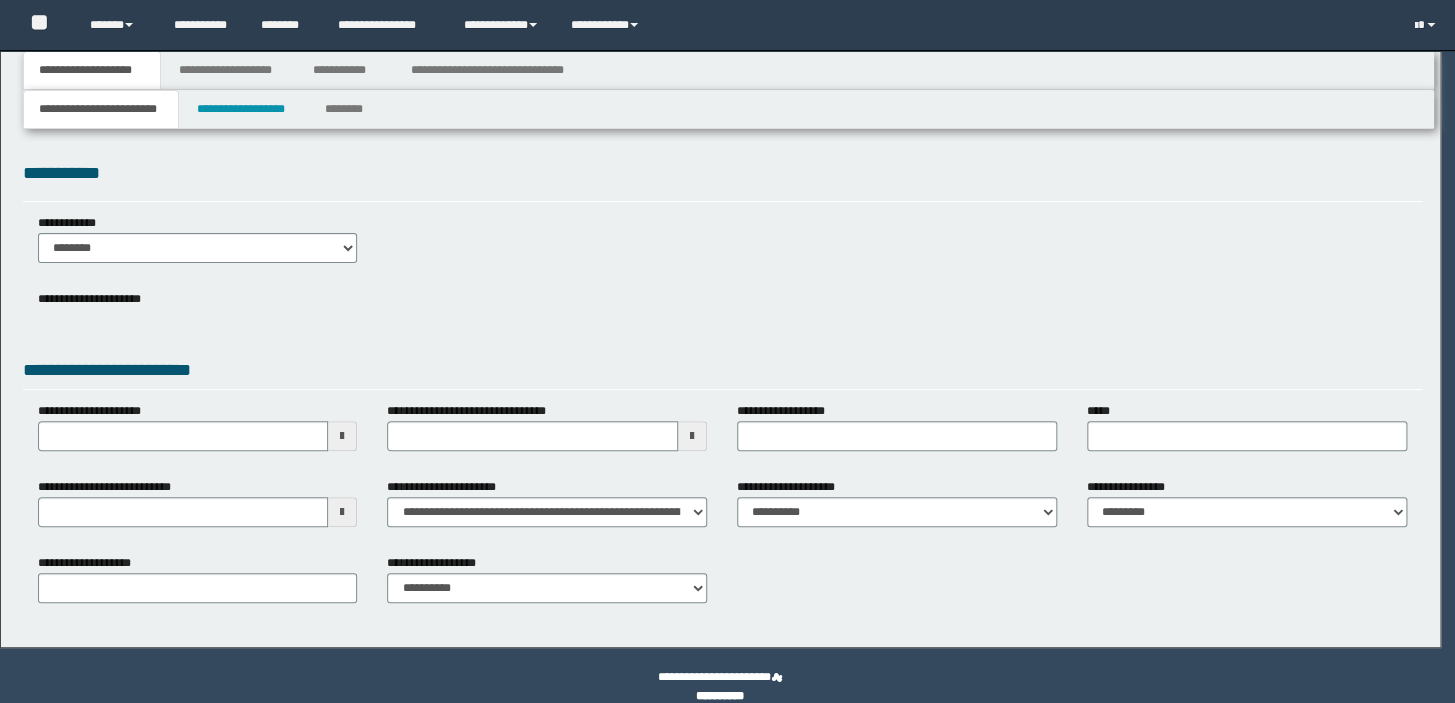 type on "**********" 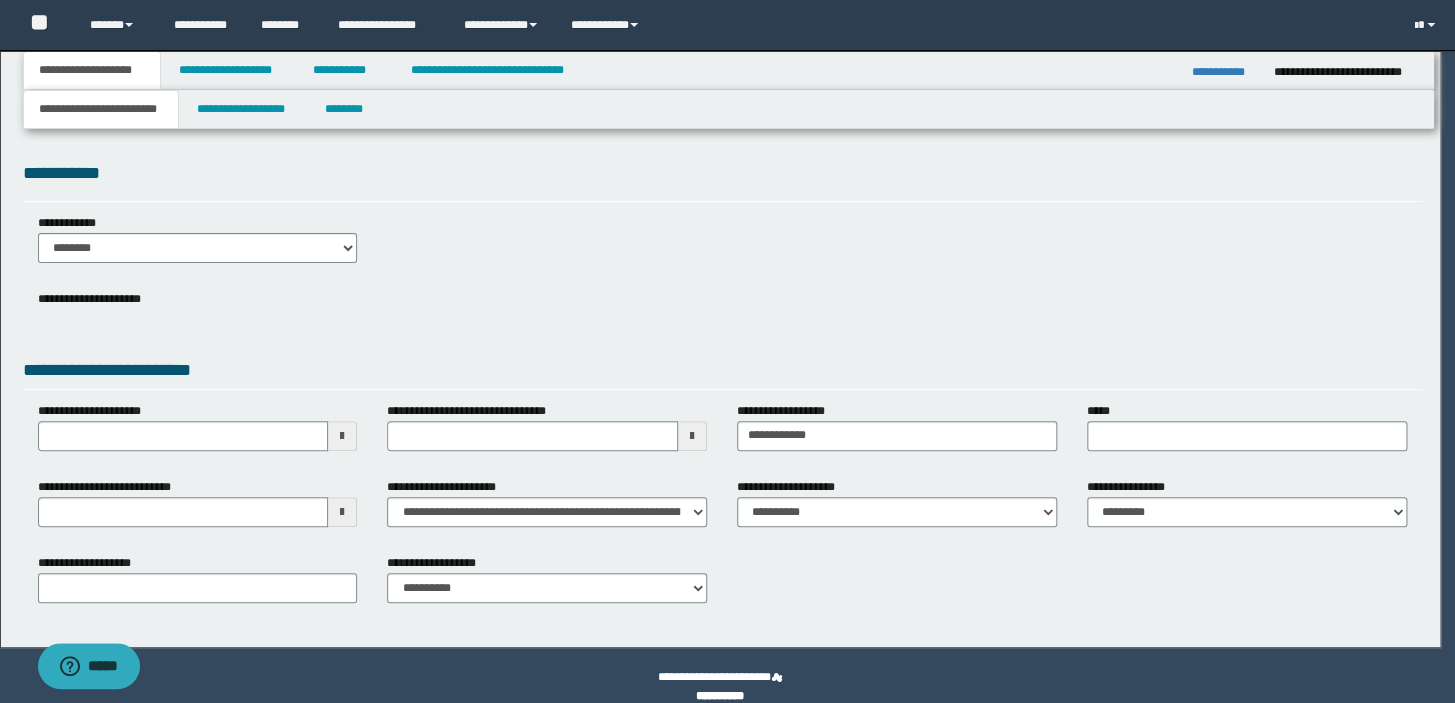 scroll, scrollTop: 0, scrollLeft: 0, axis: both 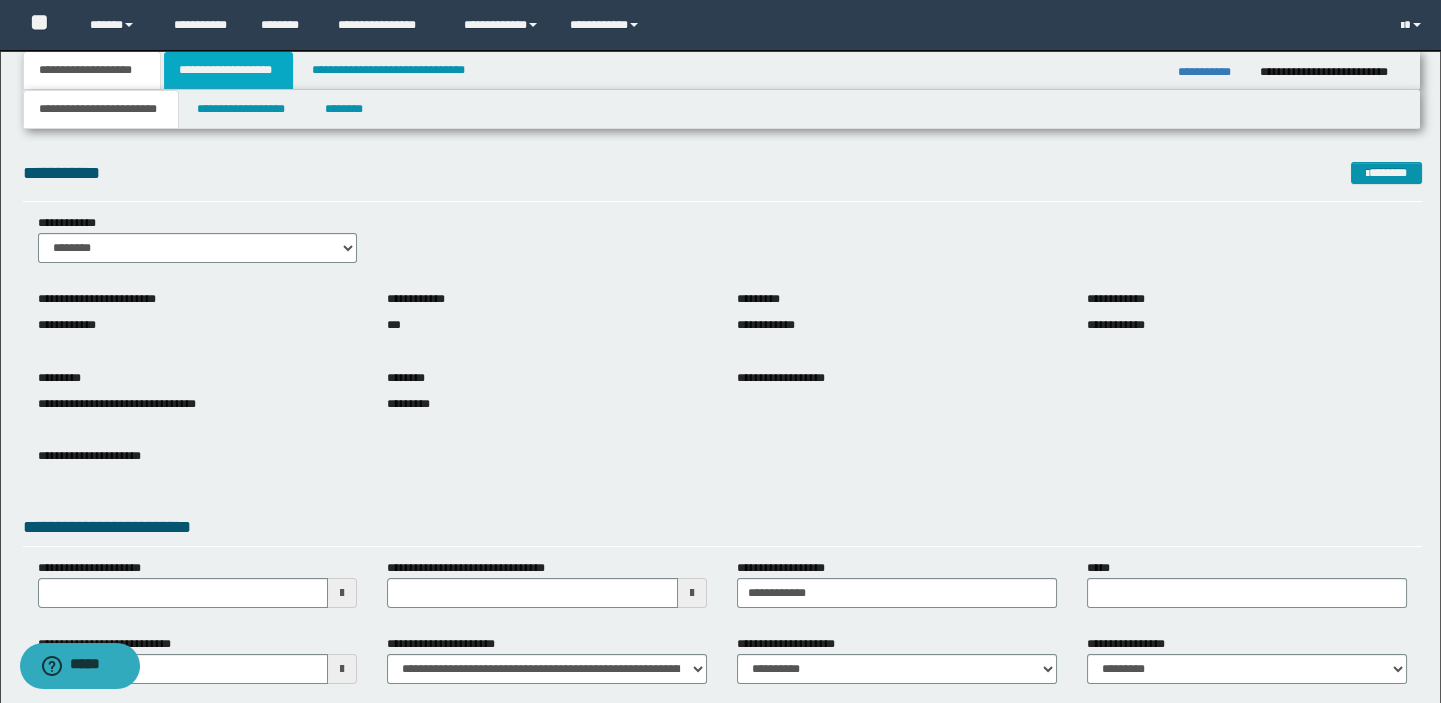 click on "**********" at bounding box center (228, 70) 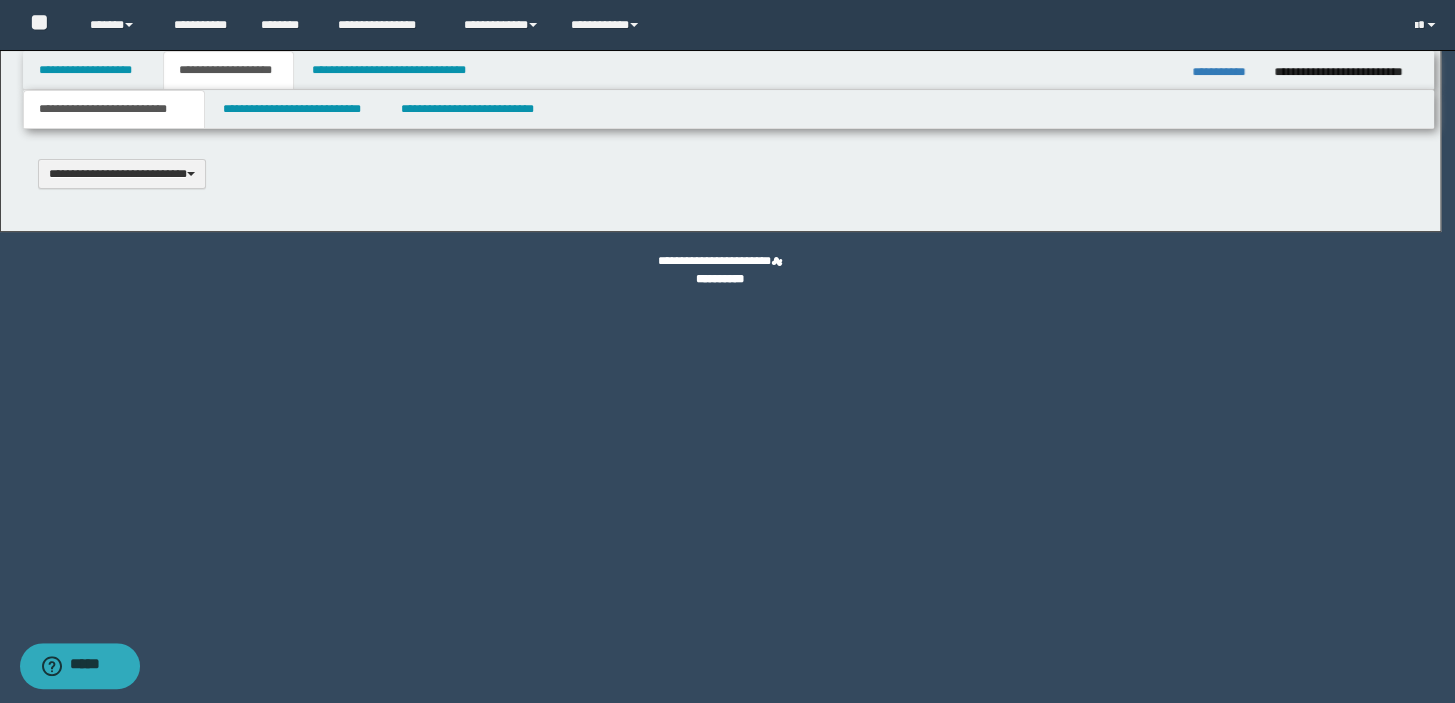 type 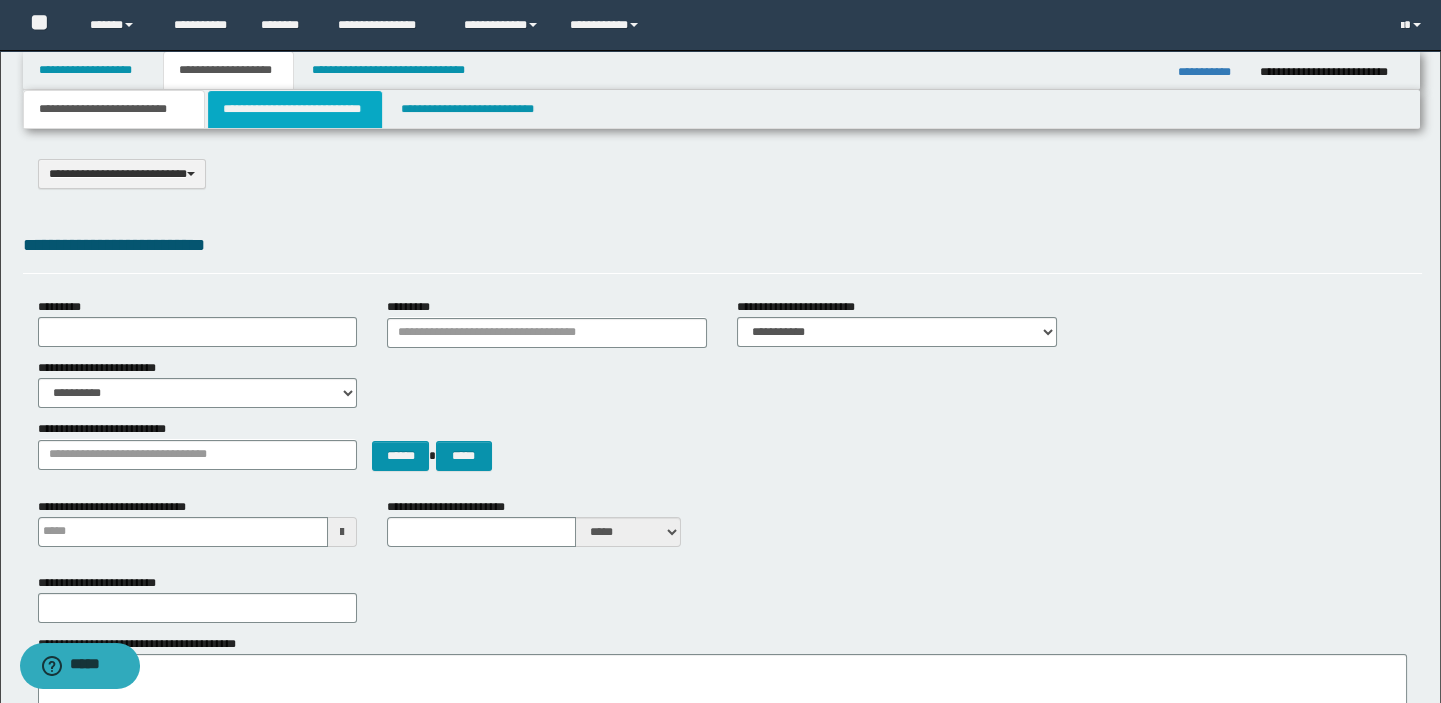 click on "**********" at bounding box center (294, 109) 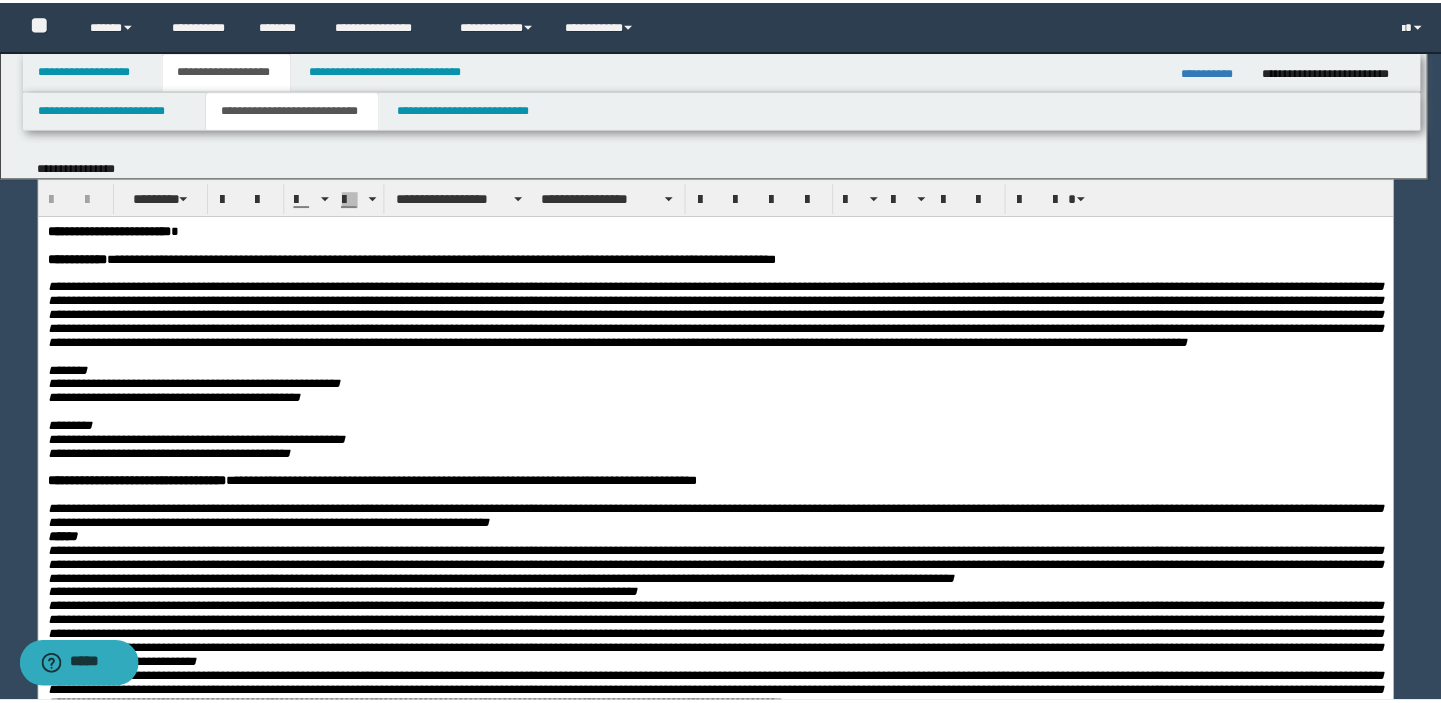 scroll, scrollTop: 0, scrollLeft: 0, axis: both 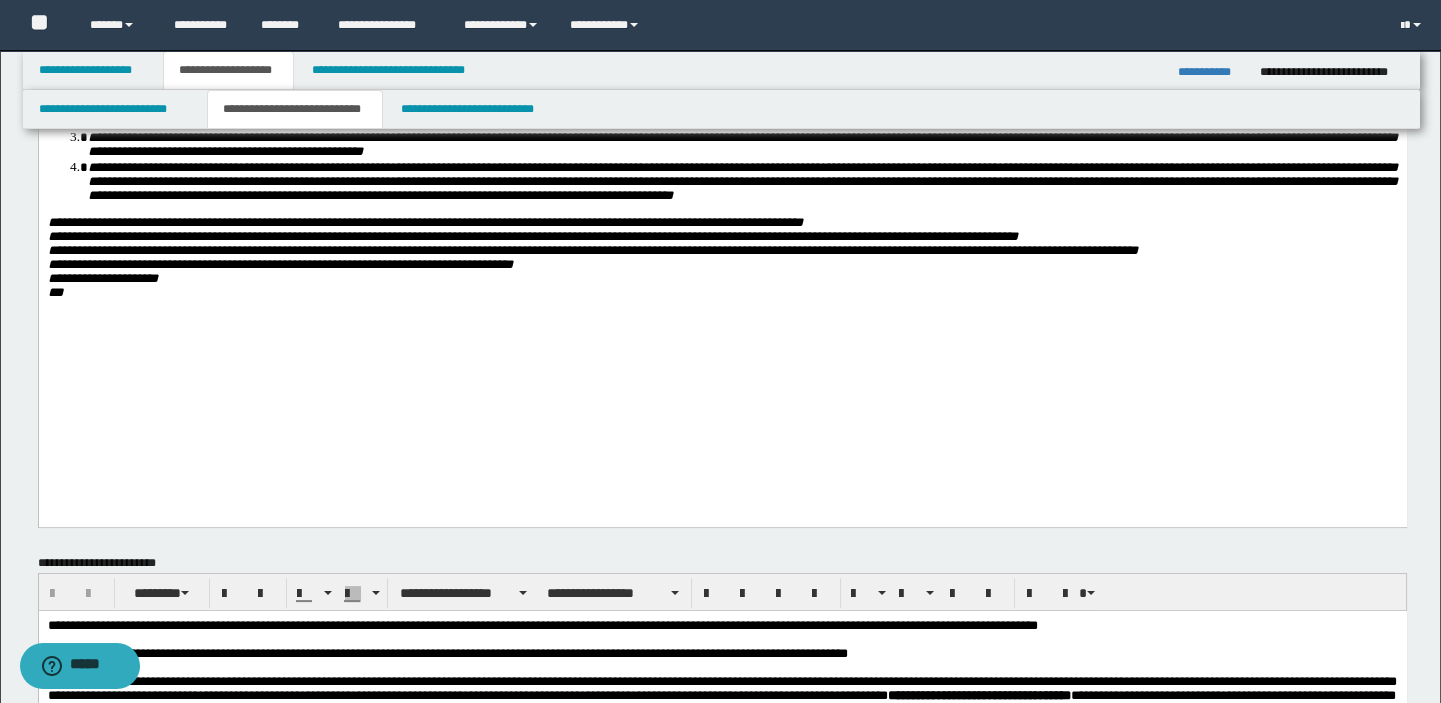 click on "***" at bounding box center [722, 293] 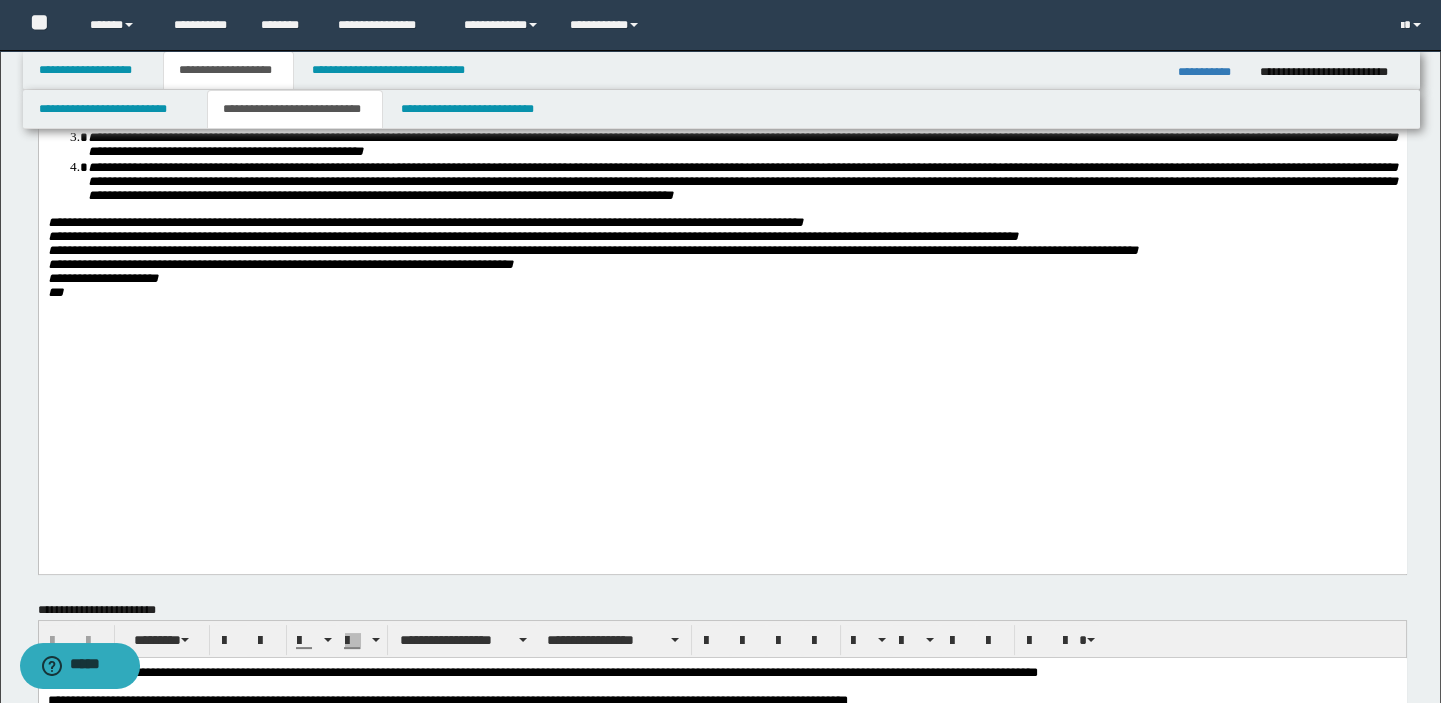 type 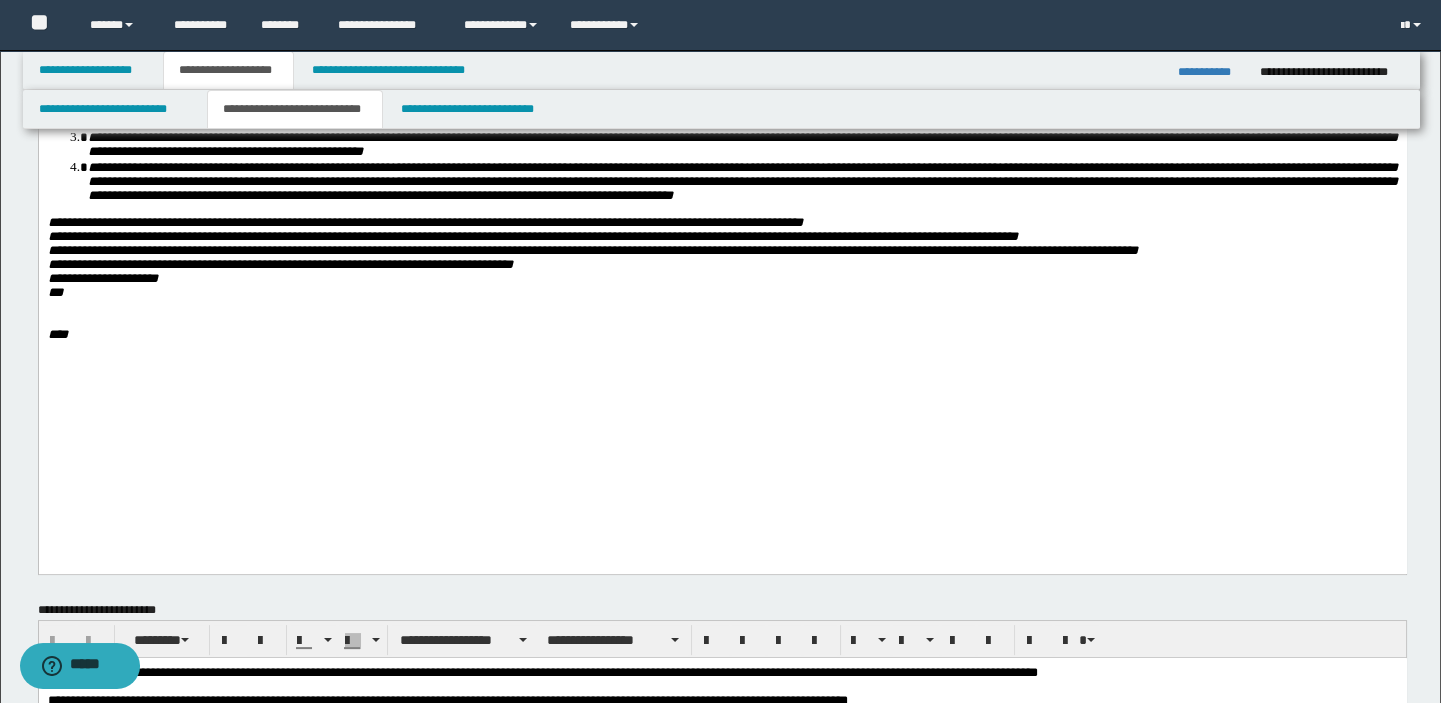drag, startPoint x: 145, startPoint y: 433, endPoint x: 29, endPoint y: 451, distance: 117.388245 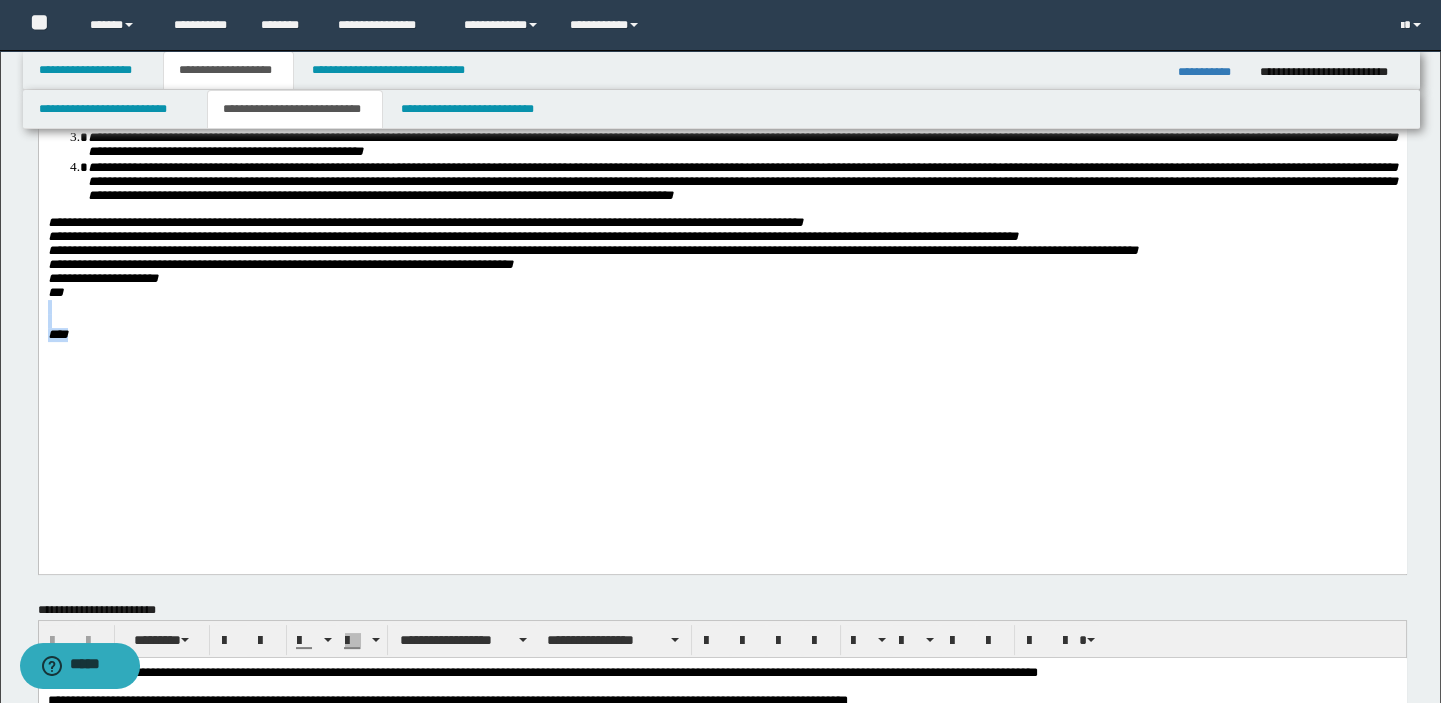 click on "****" at bounding box center (722, 335) 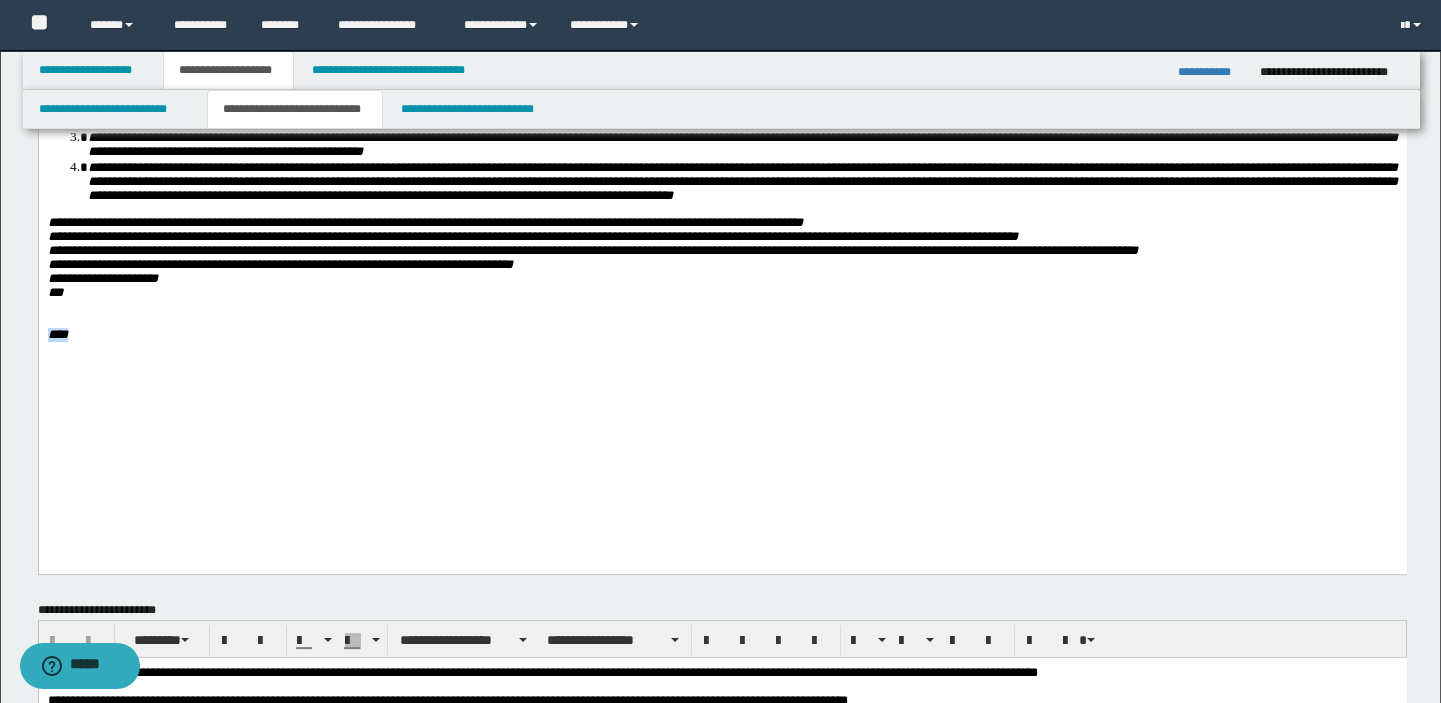drag, startPoint x: 77, startPoint y: 456, endPoint x: 75, endPoint y: -404, distance: 860.0023 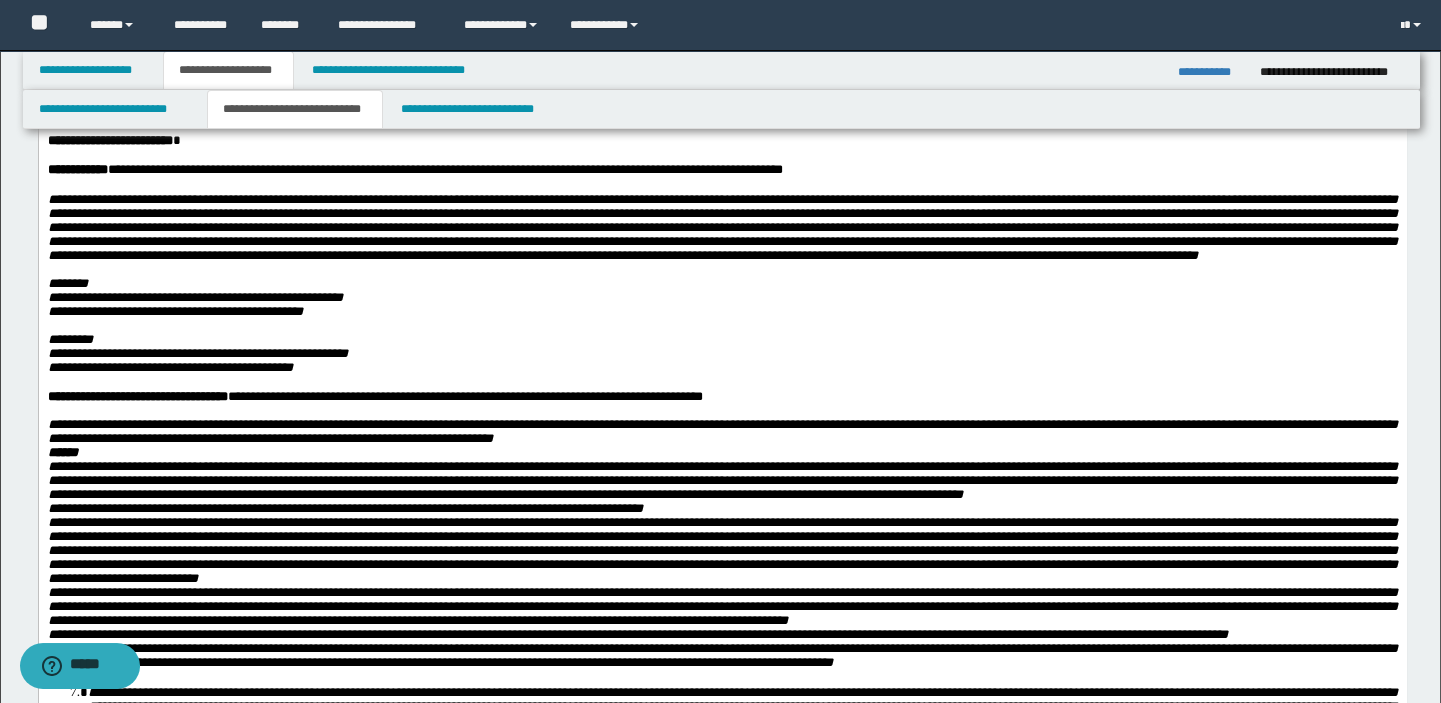scroll, scrollTop: 0, scrollLeft: 0, axis: both 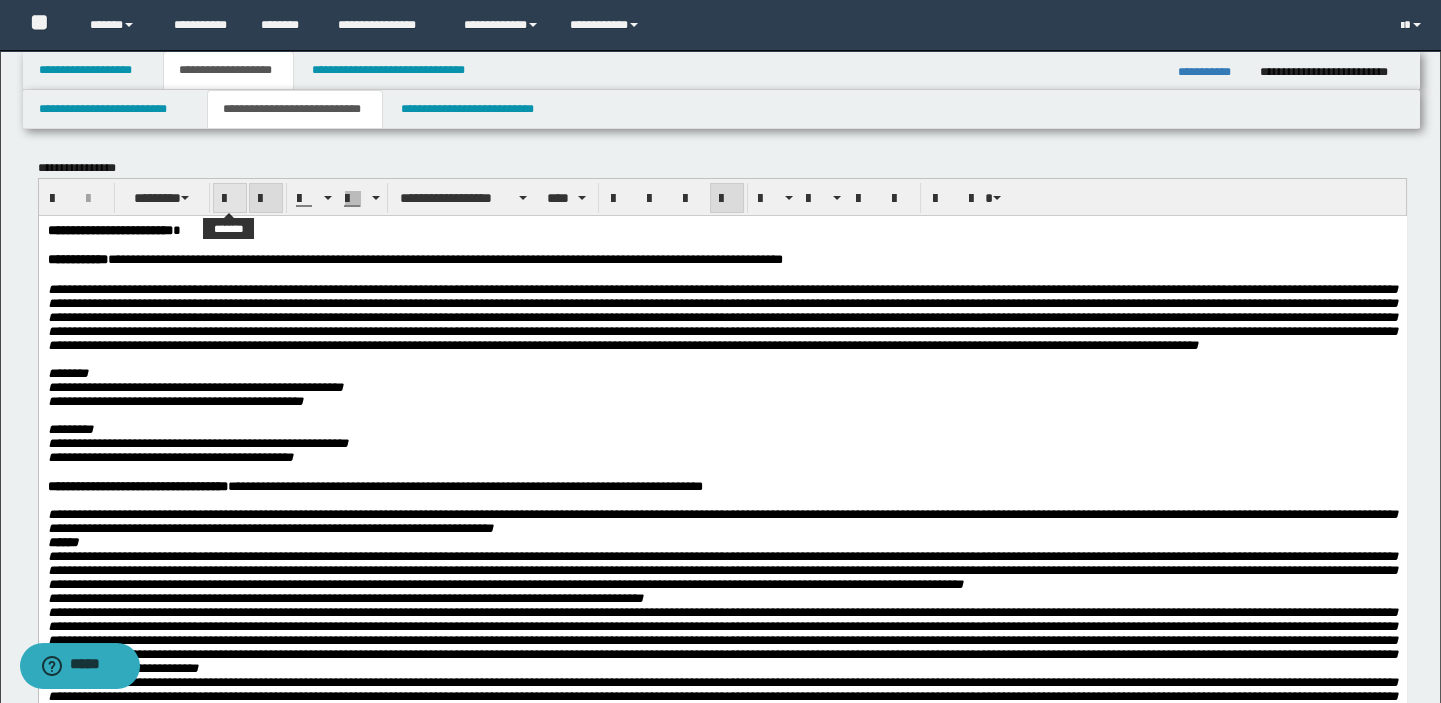 click at bounding box center (230, 198) 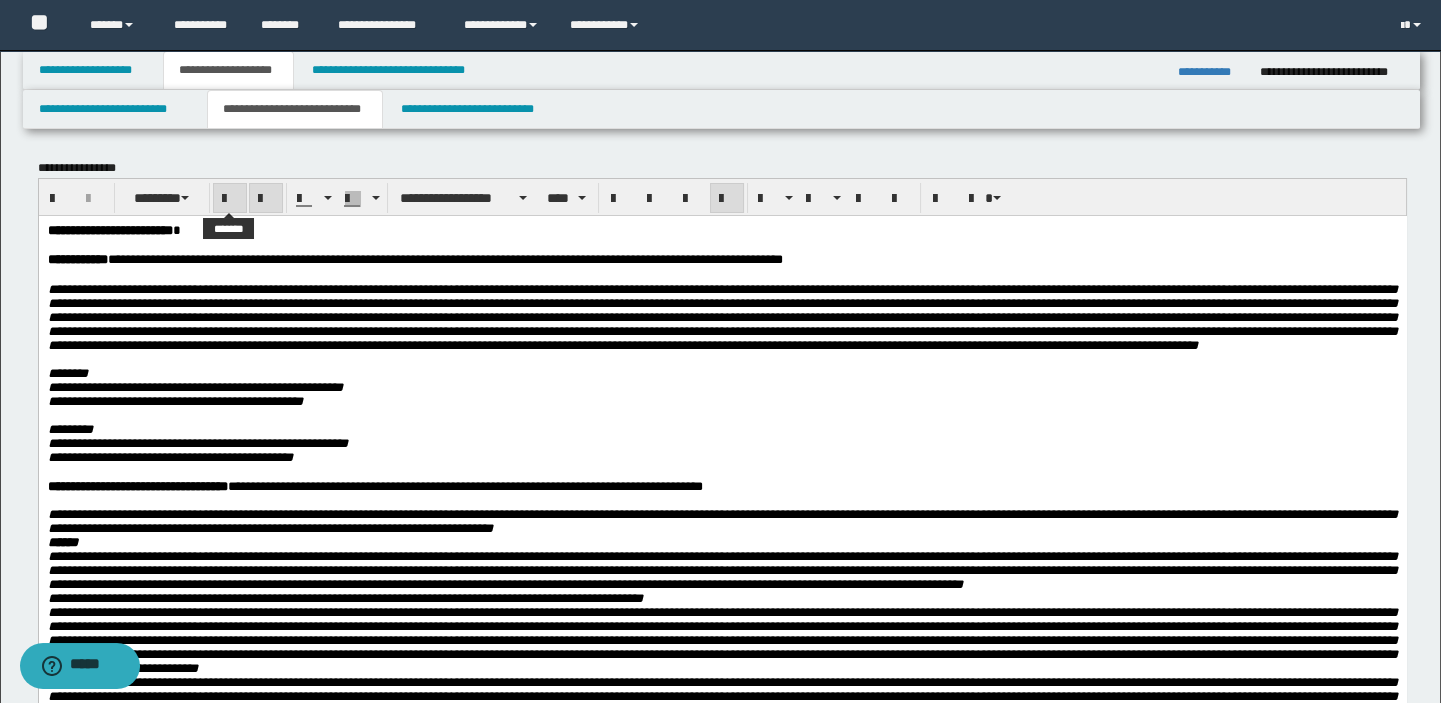 click at bounding box center (230, 199) 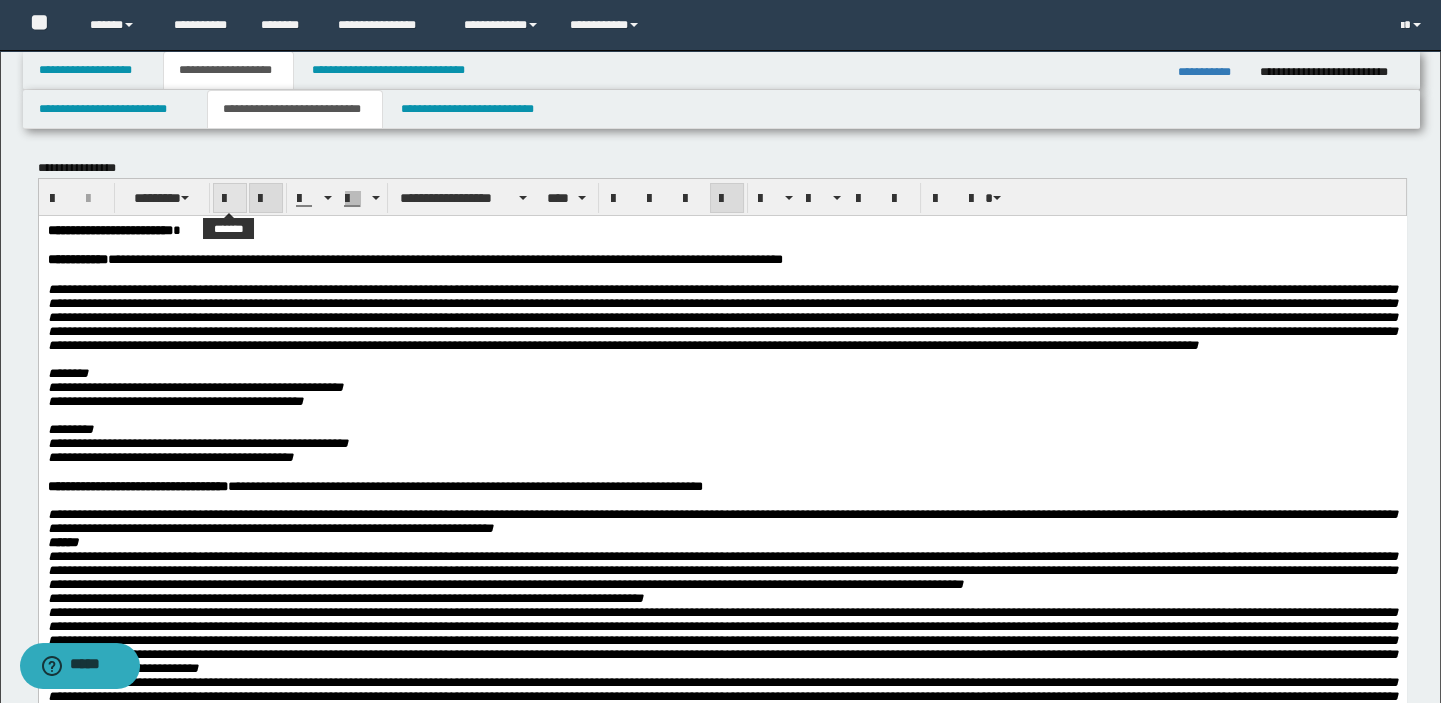 click at bounding box center (230, 199) 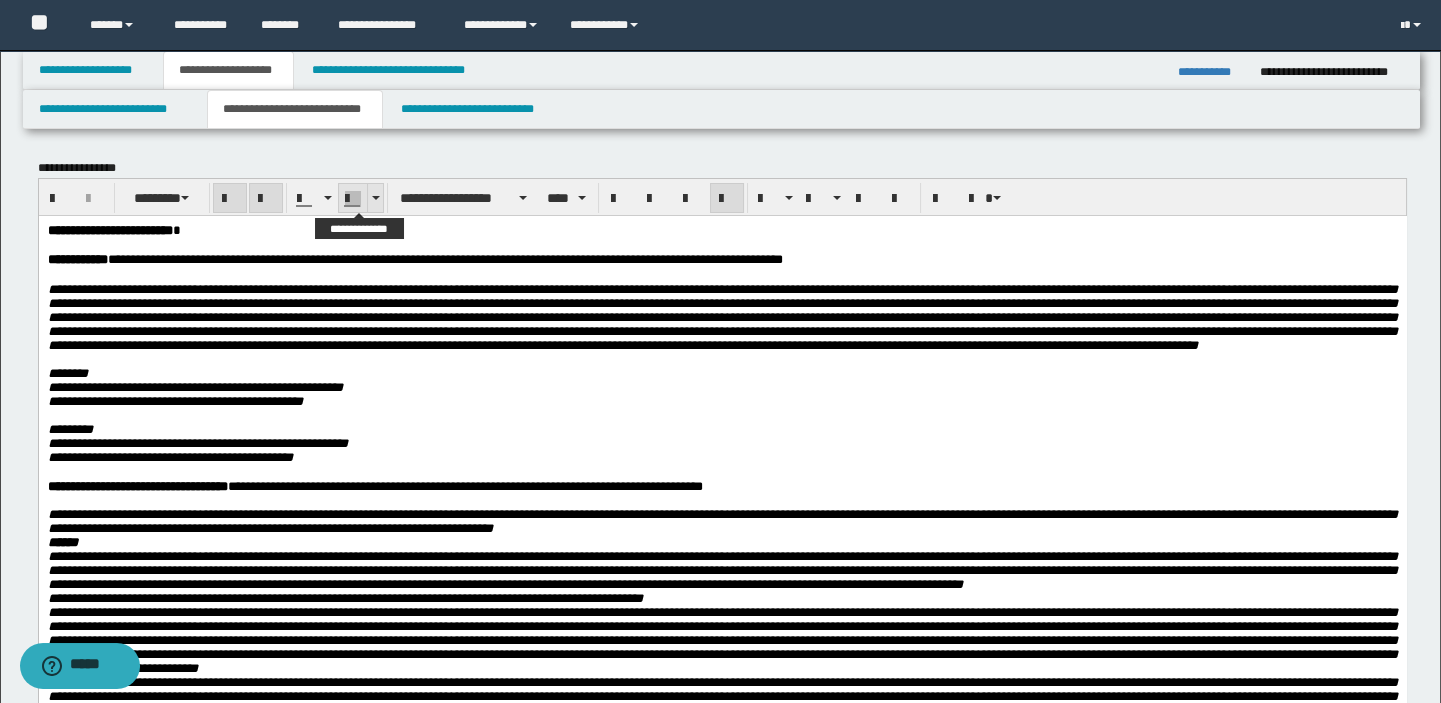 click at bounding box center (376, 198) 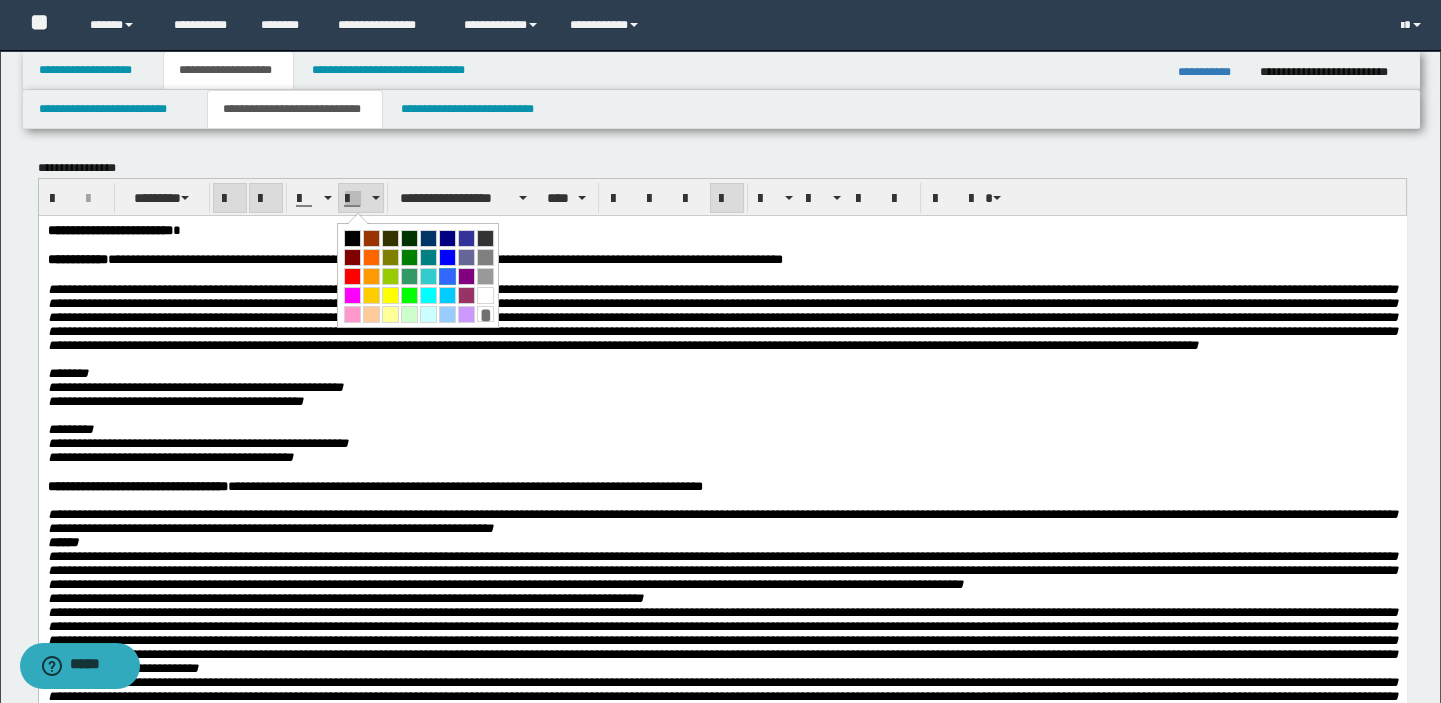 click at bounding box center [447, 276] 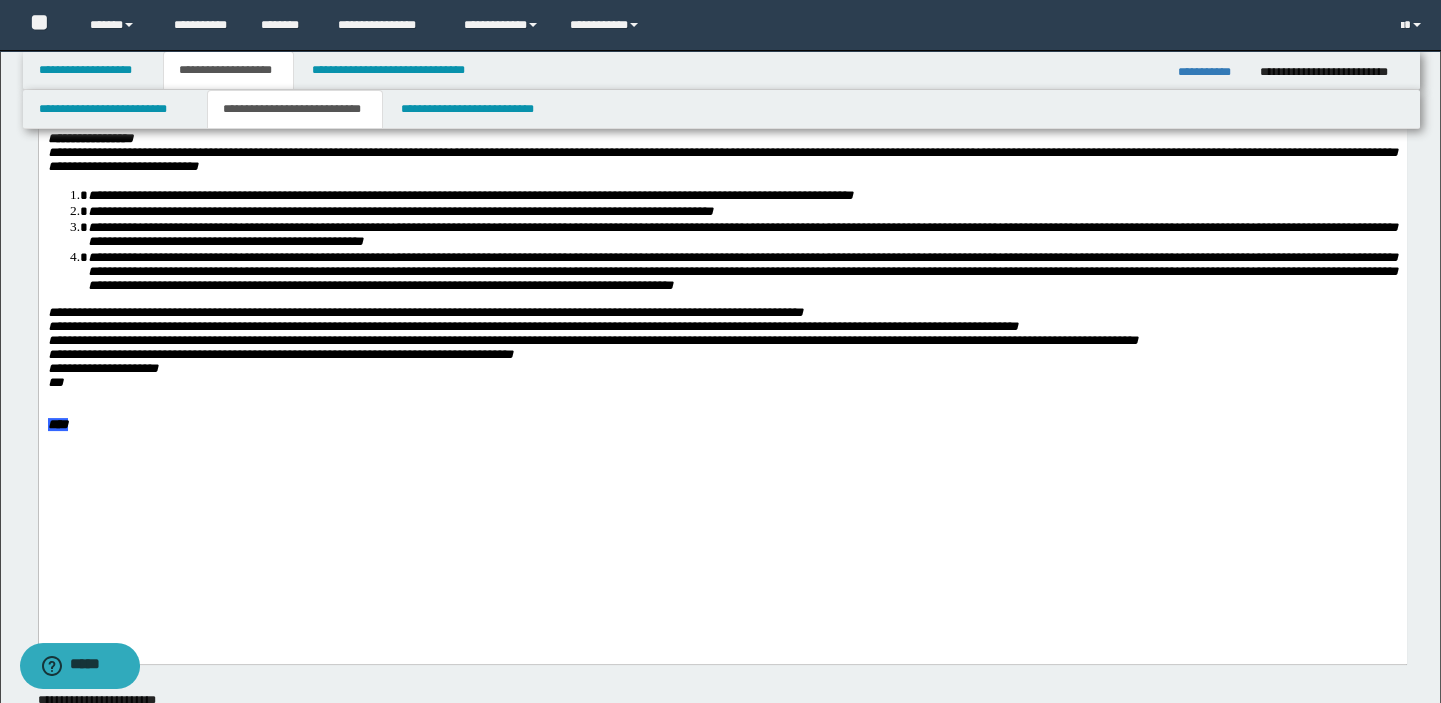 click on "**********" at bounding box center (424, 312) 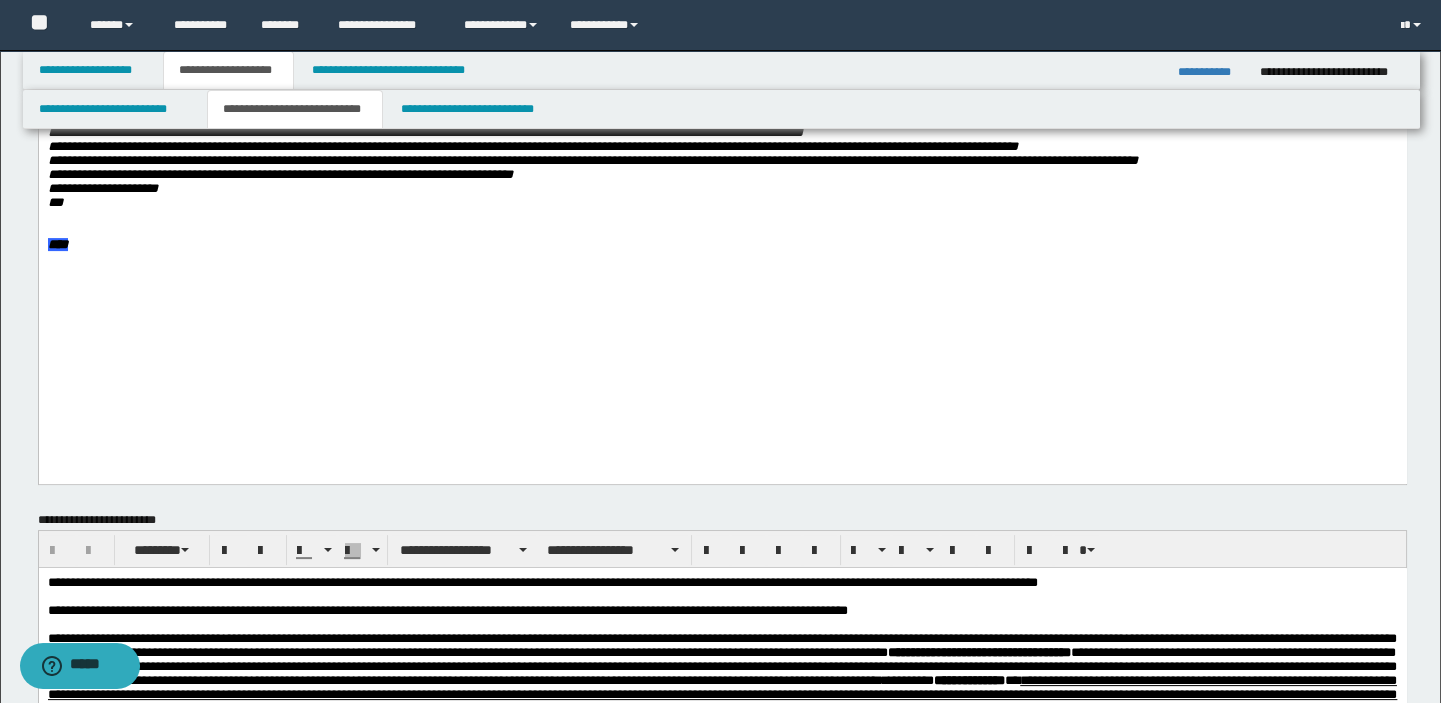scroll, scrollTop: 1181, scrollLeft: 0, axis: vertical 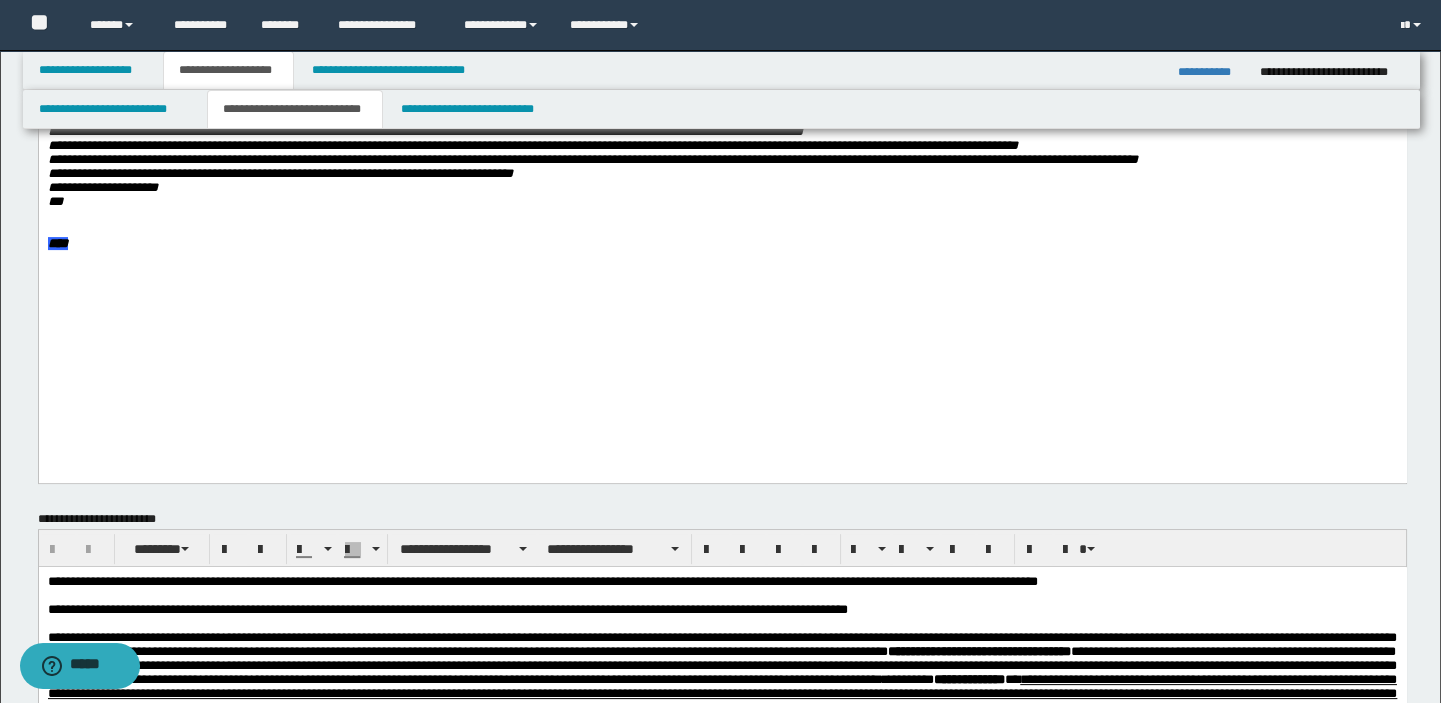 click on "**********" at bounding box center (1219, 66) 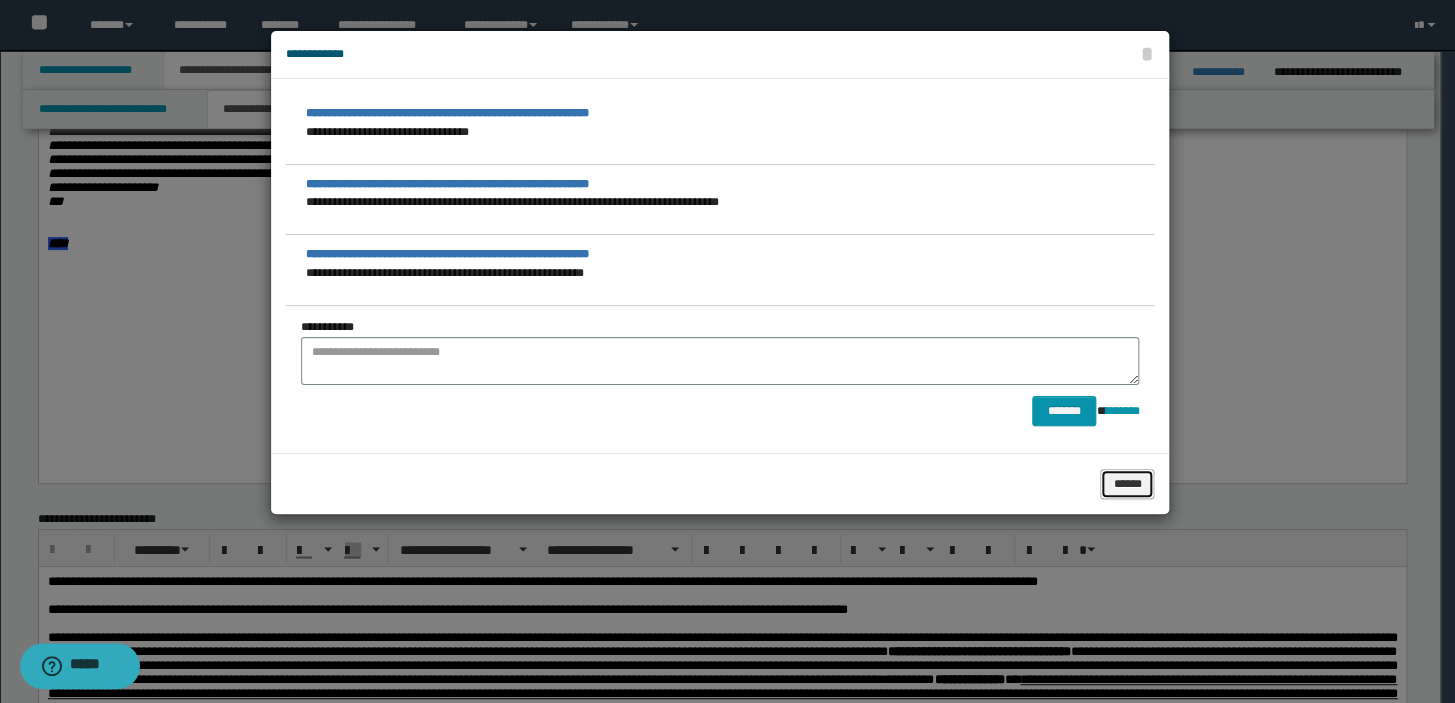 click on "******" at bounding box center (1127, 484) 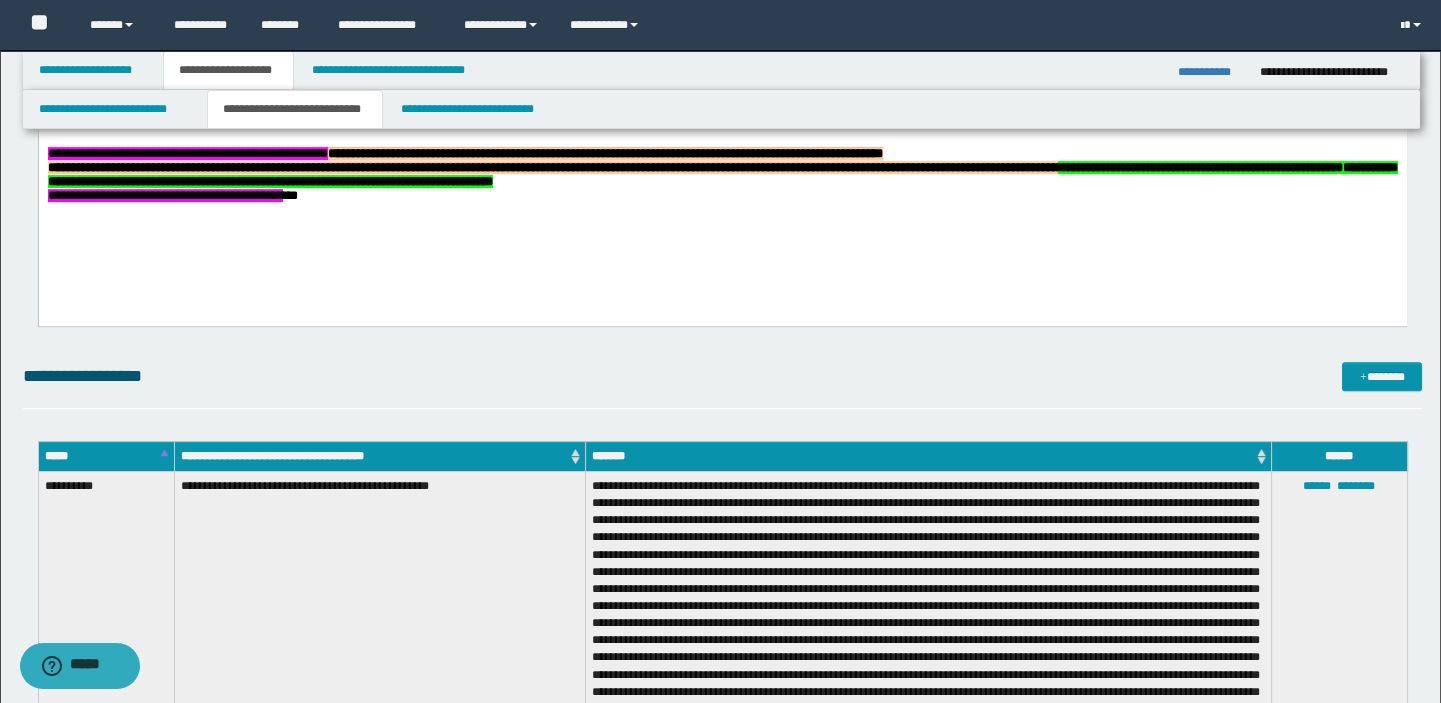 scroll, scrollTop: 1636, scrollLeft: 0, axis: vertical 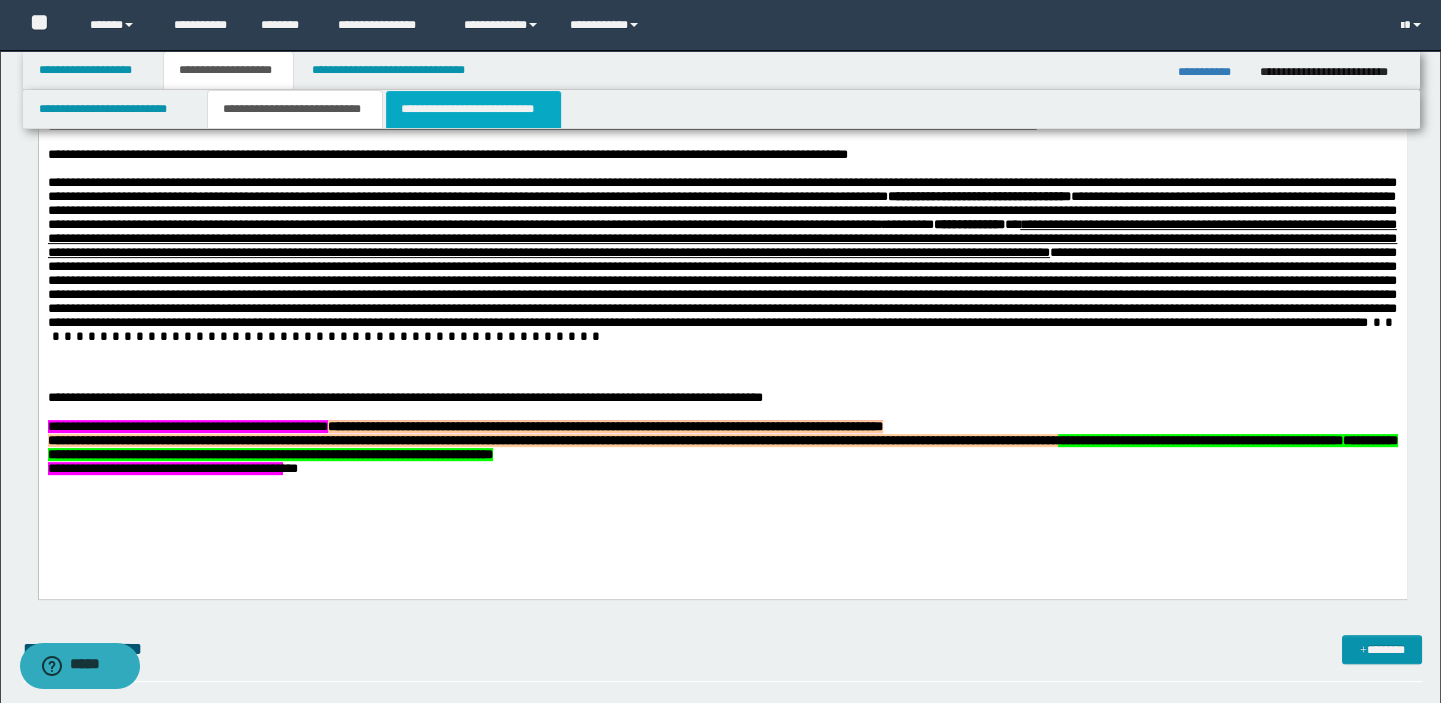 click on "**********" at bounding box center [473, 109] 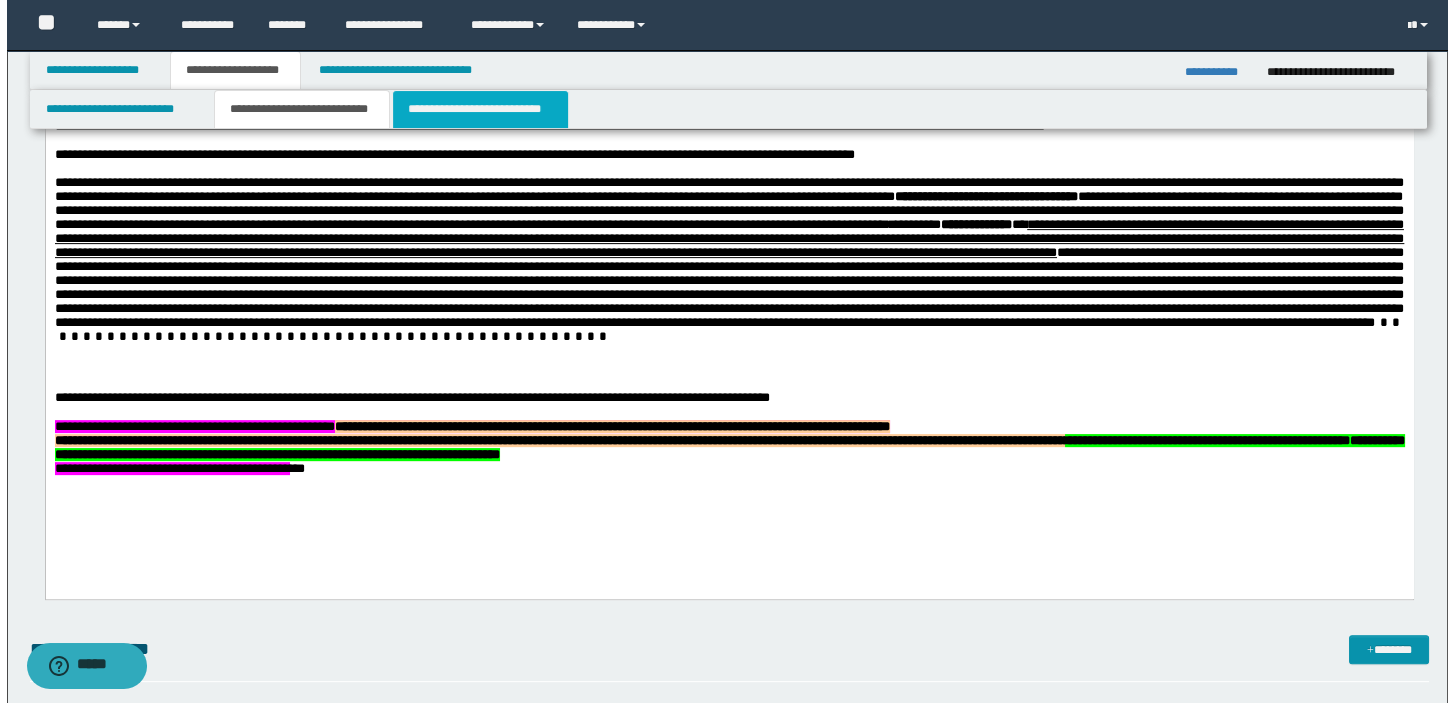 scroll, scrollTop: 0, scrollLeft: 0, axis: both 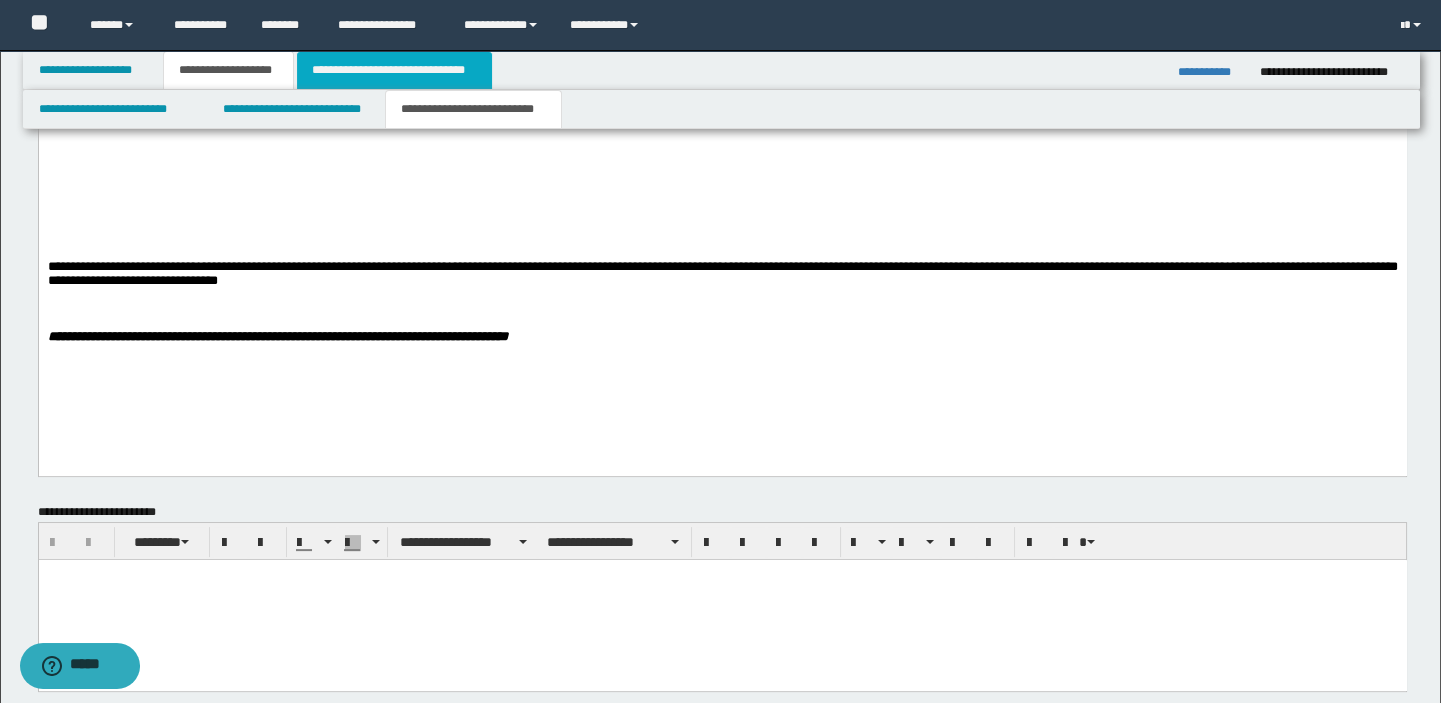 click on "**********" at bounding box center [394, 70] 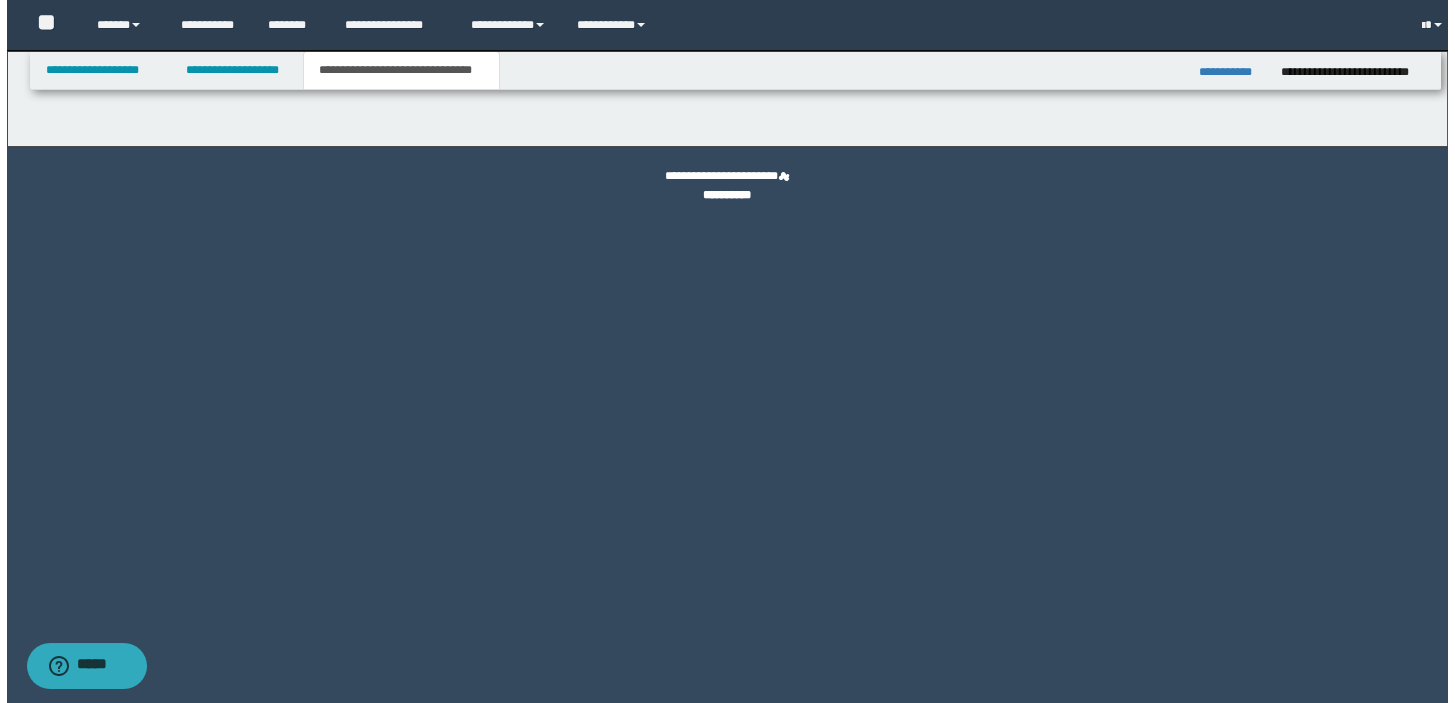 scroll, scrollTop: 0, scrollLeft: 0, axis: both 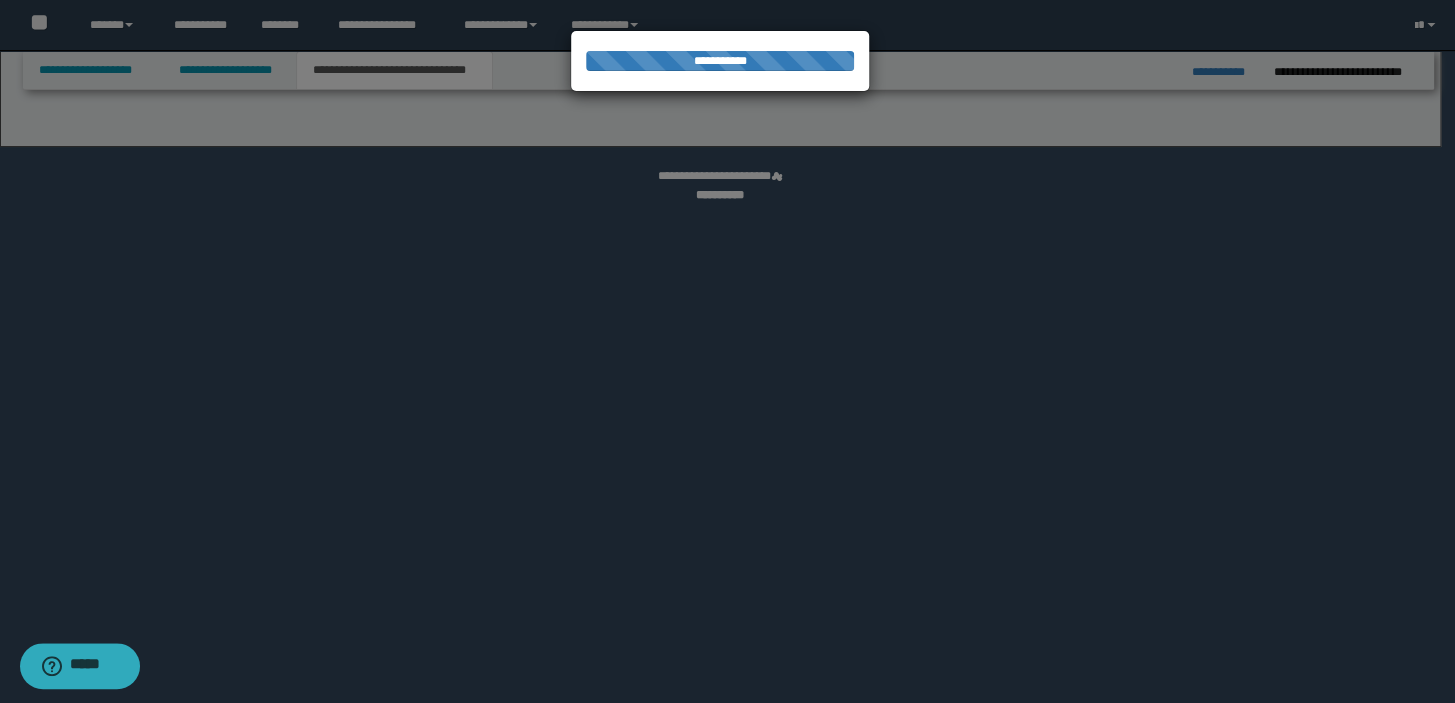 select on "*" 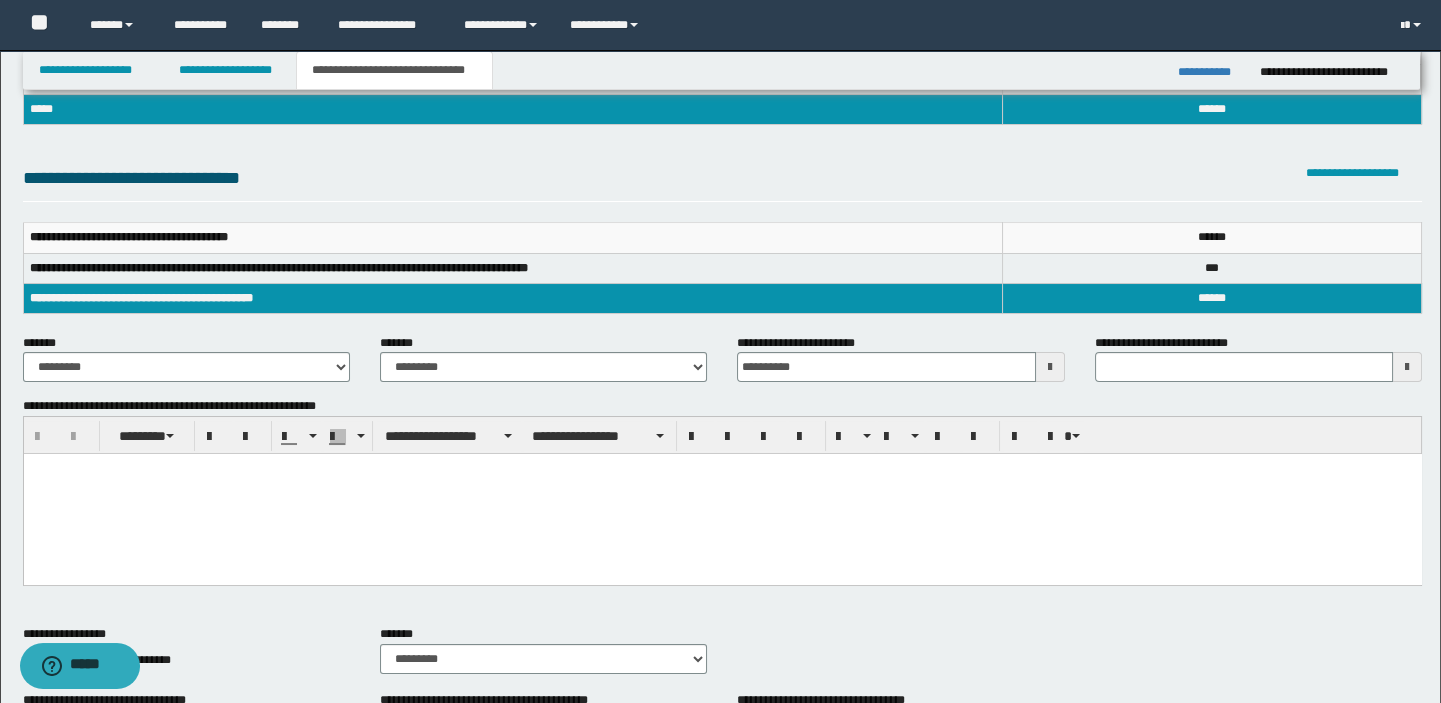scroll, scrollTop: 181, scrollLeft: 0, axis: vertical 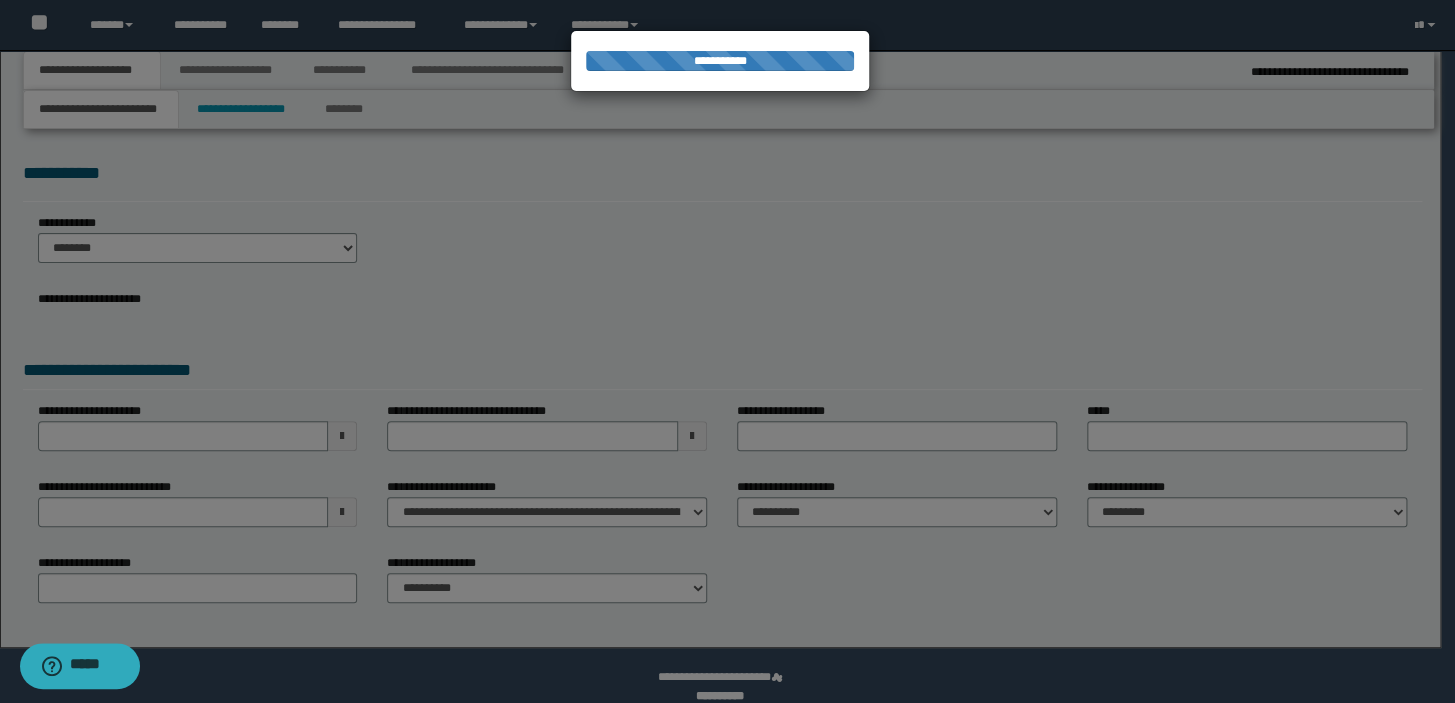 type on "**********" 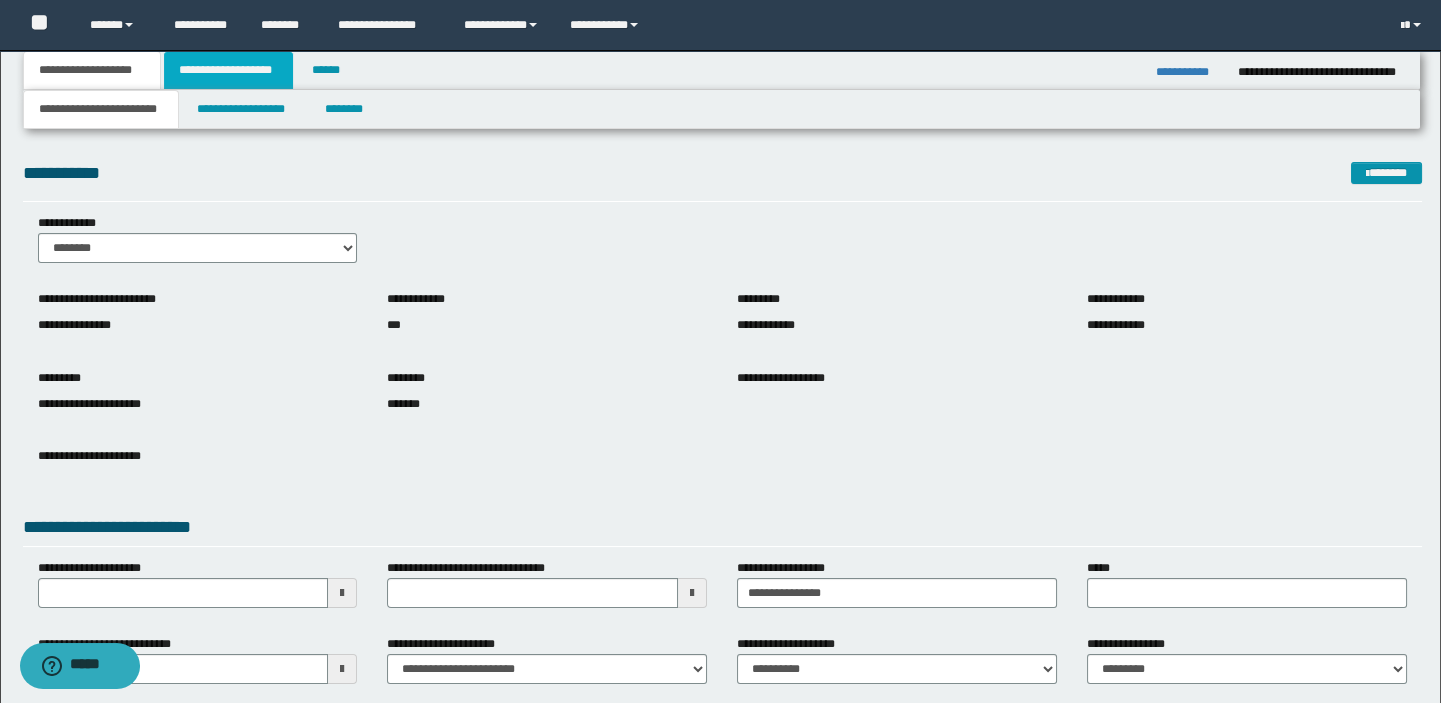 click on "**********" at bounding box center (228, 70) 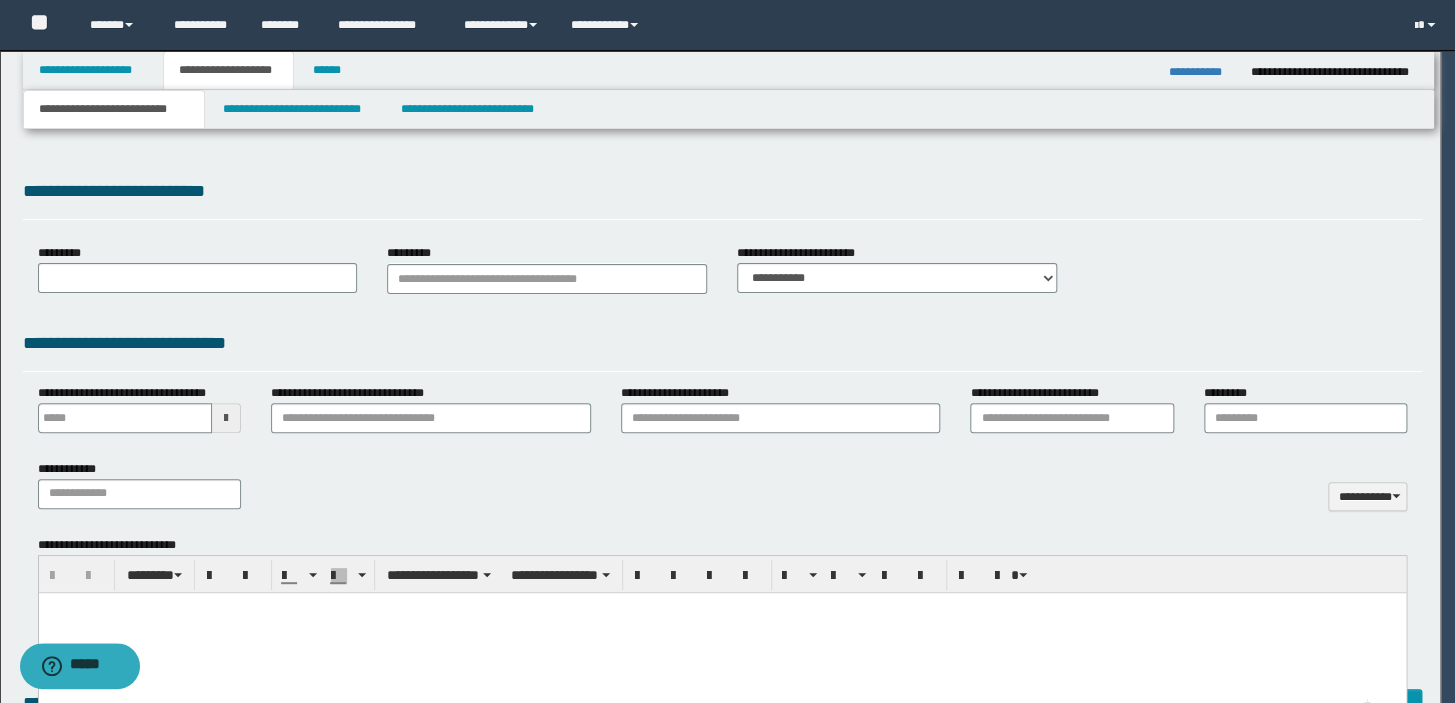 type 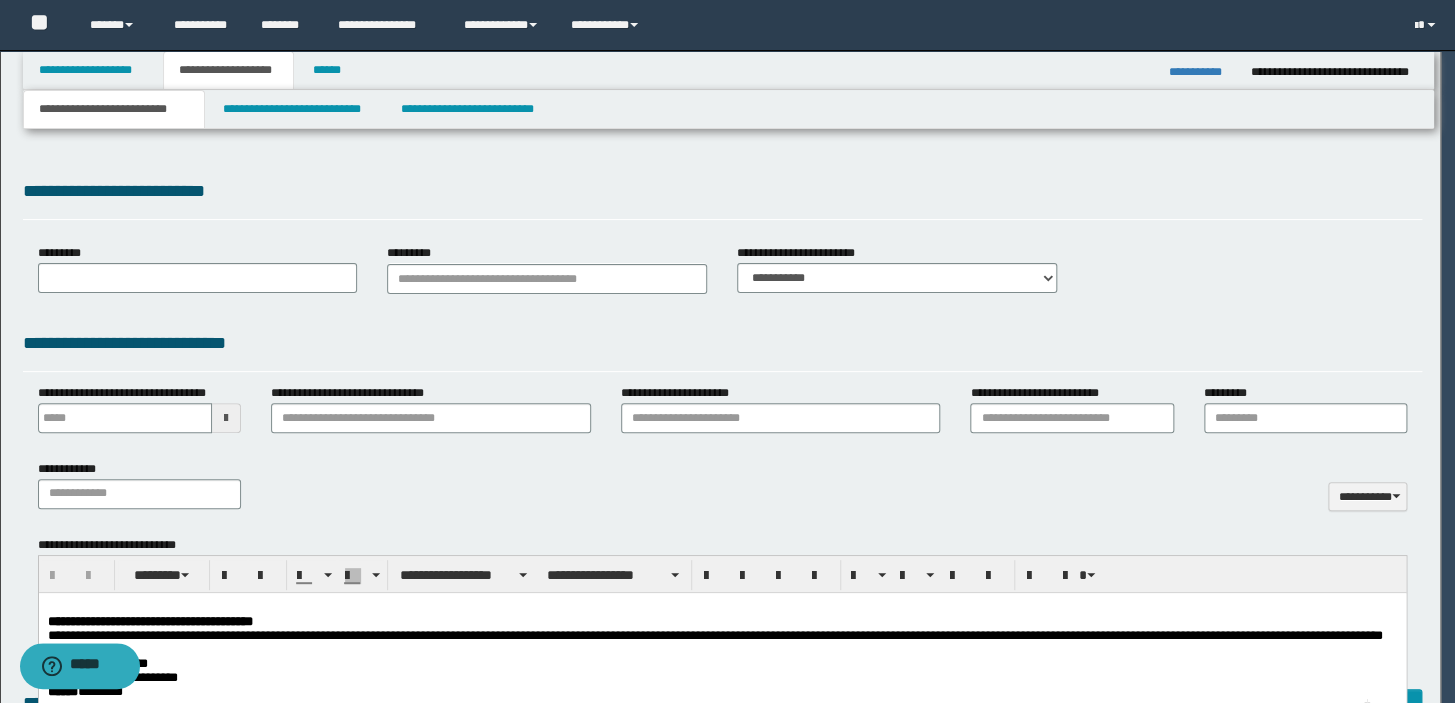 scroll, scrollTop: 0, scrollLeft: 0, axis: both 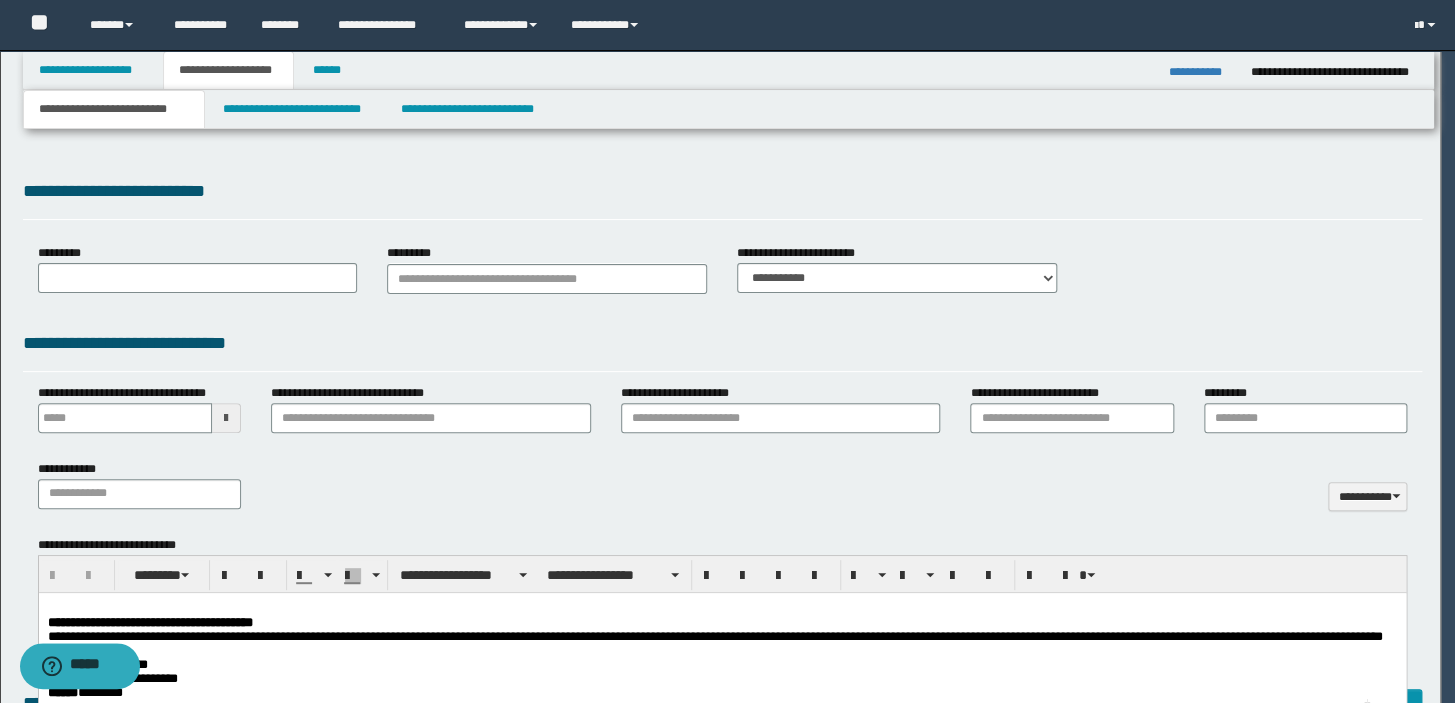select on "*" 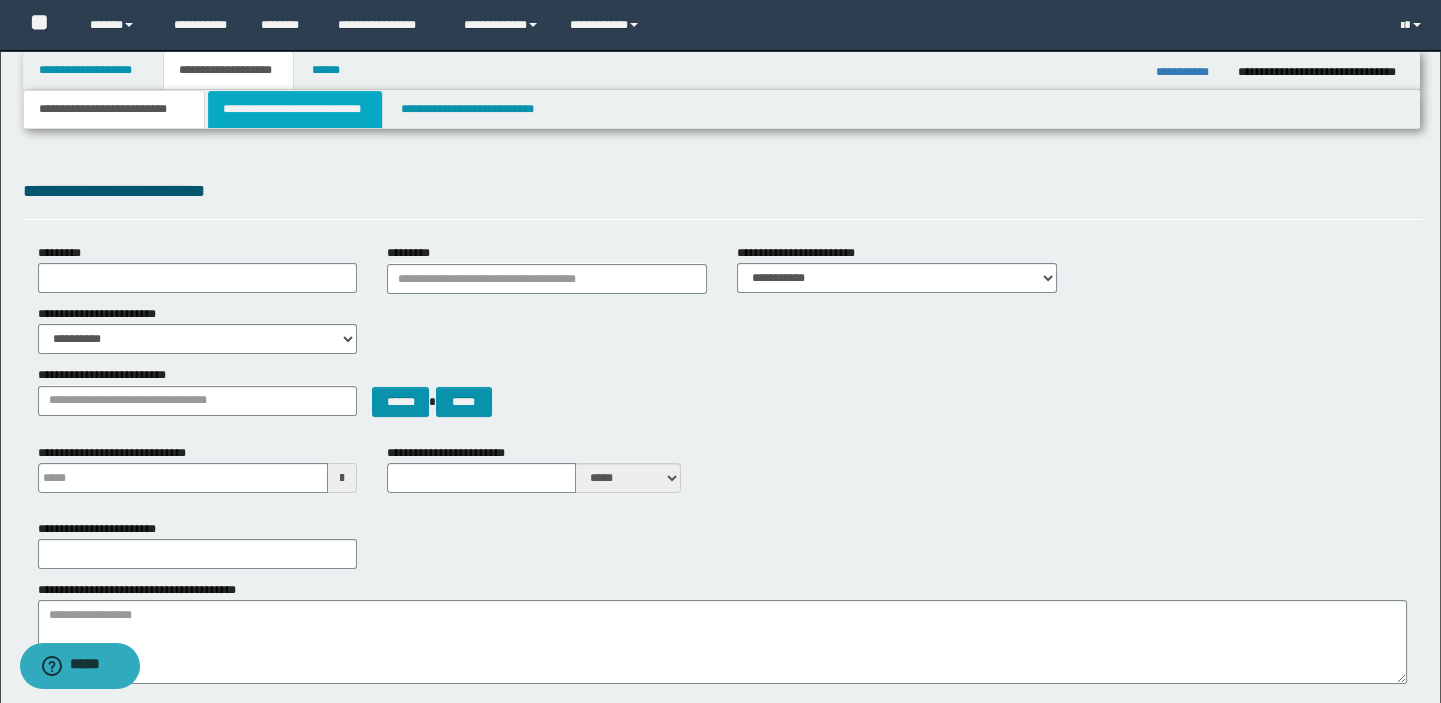 click on "**********" at bounding box center [294, 109] 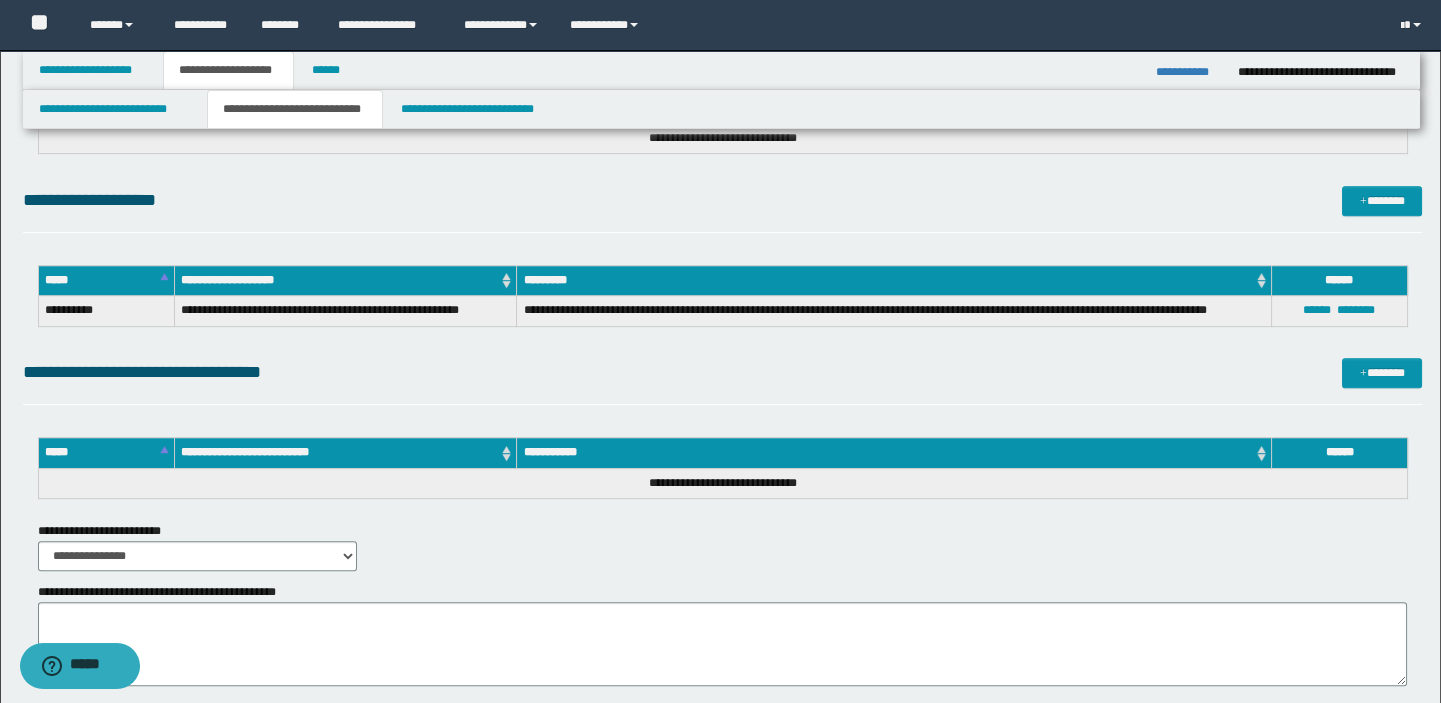 scroll, scrollTop: 1740, scrollLeft: 0, axis: vertical 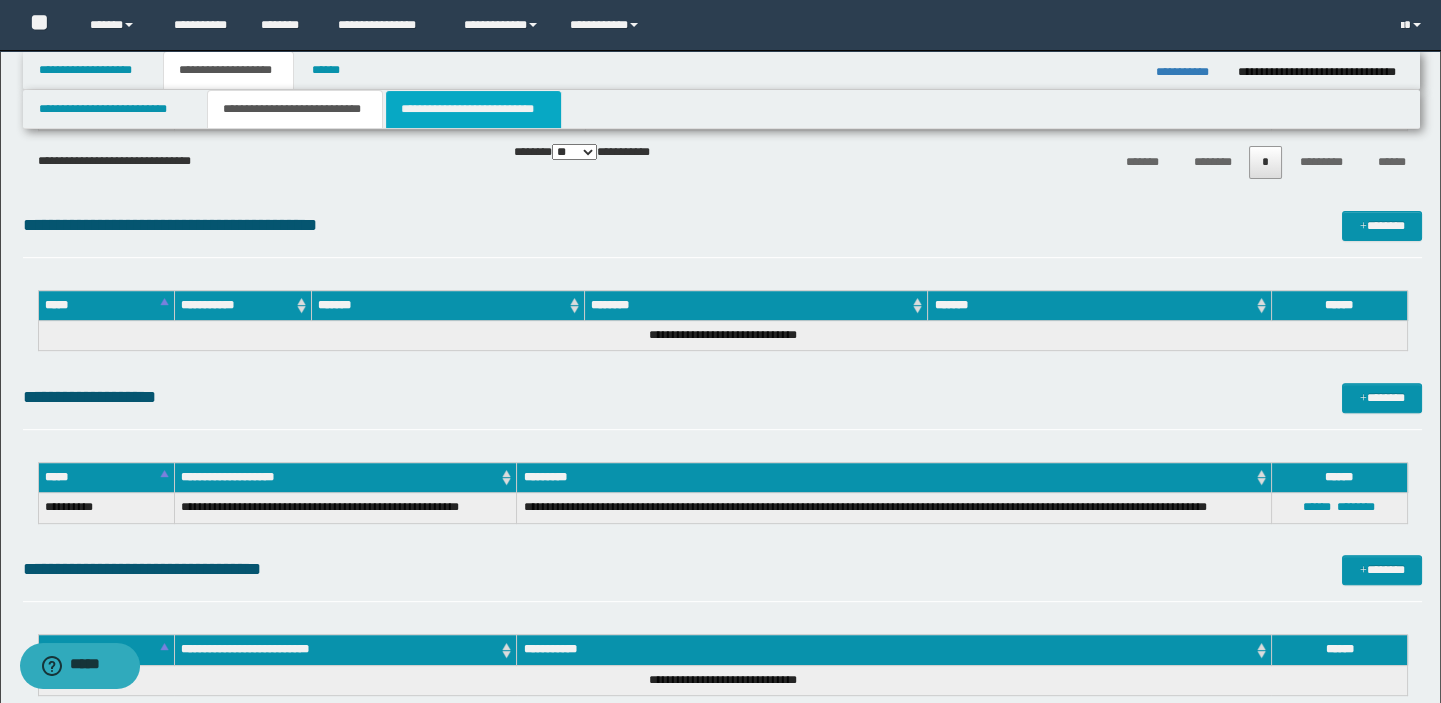 click on "**********" at bounding box center (473, 109) 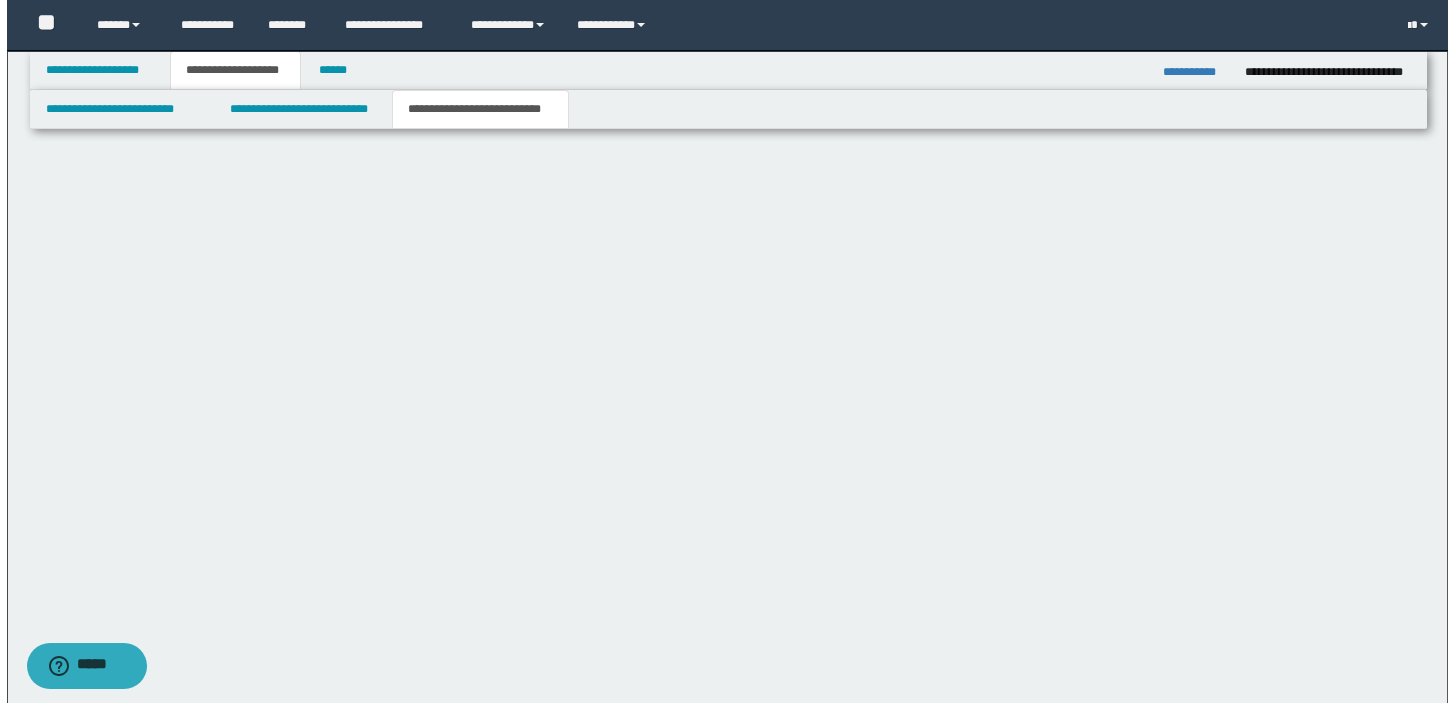 scroll, scrollTop: 0, scrollLeft: 0, axis: both 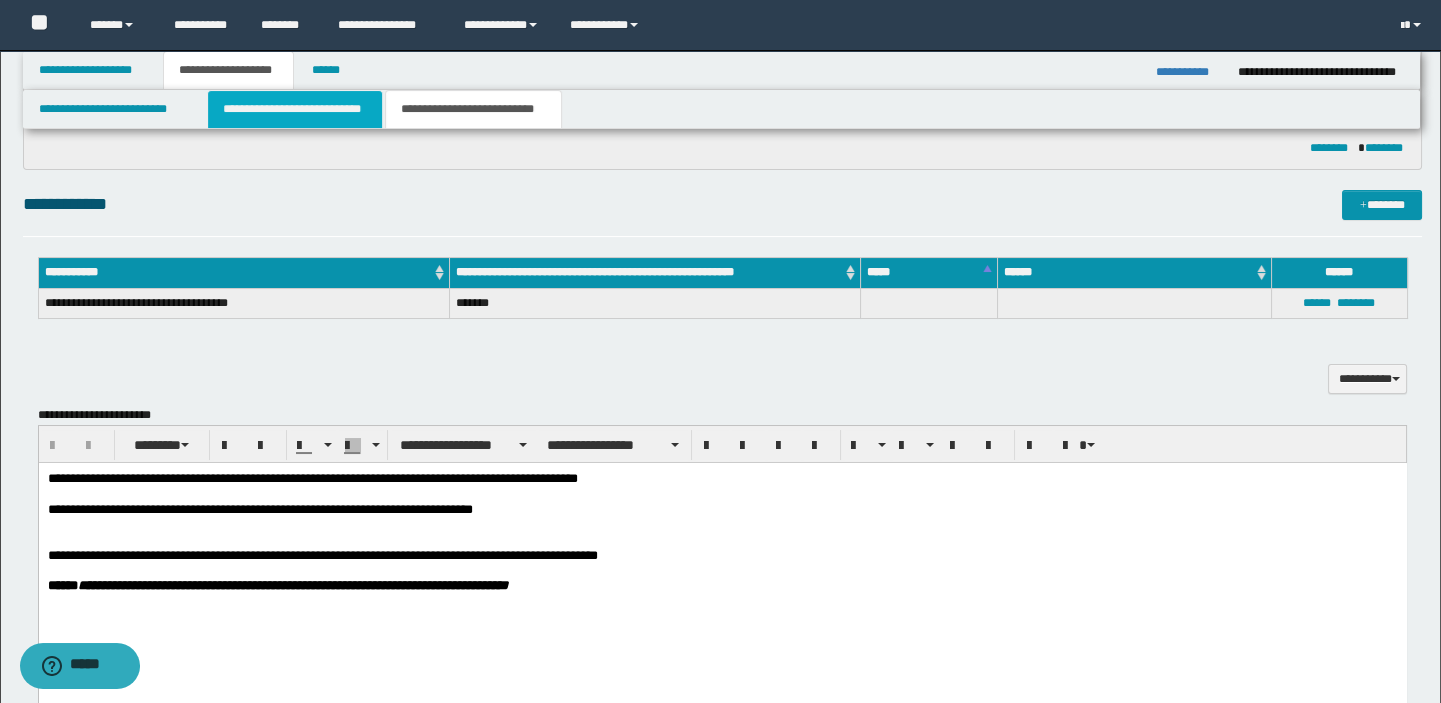 click on "**********" at bounding box center (294, 109) 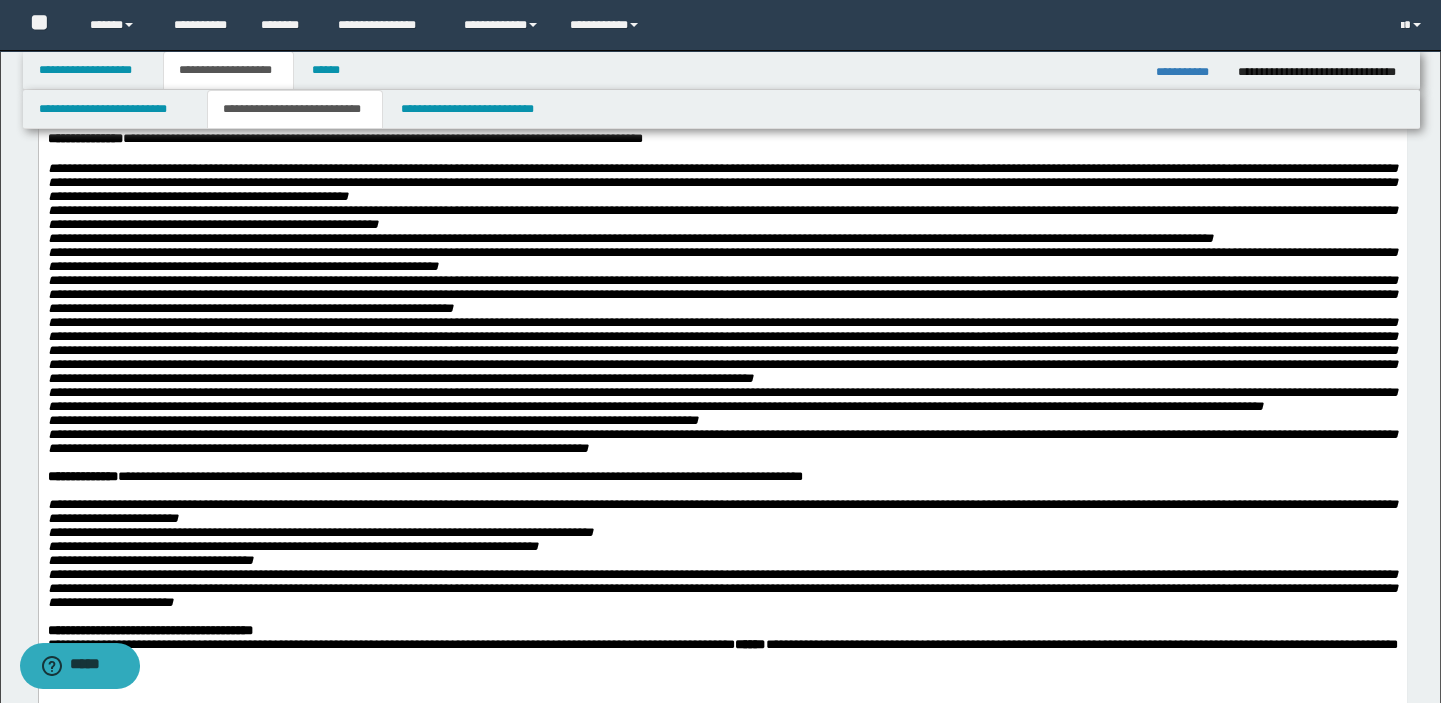 scroll, scrollTop: 272, scrollLeft: 0, axis: vertical 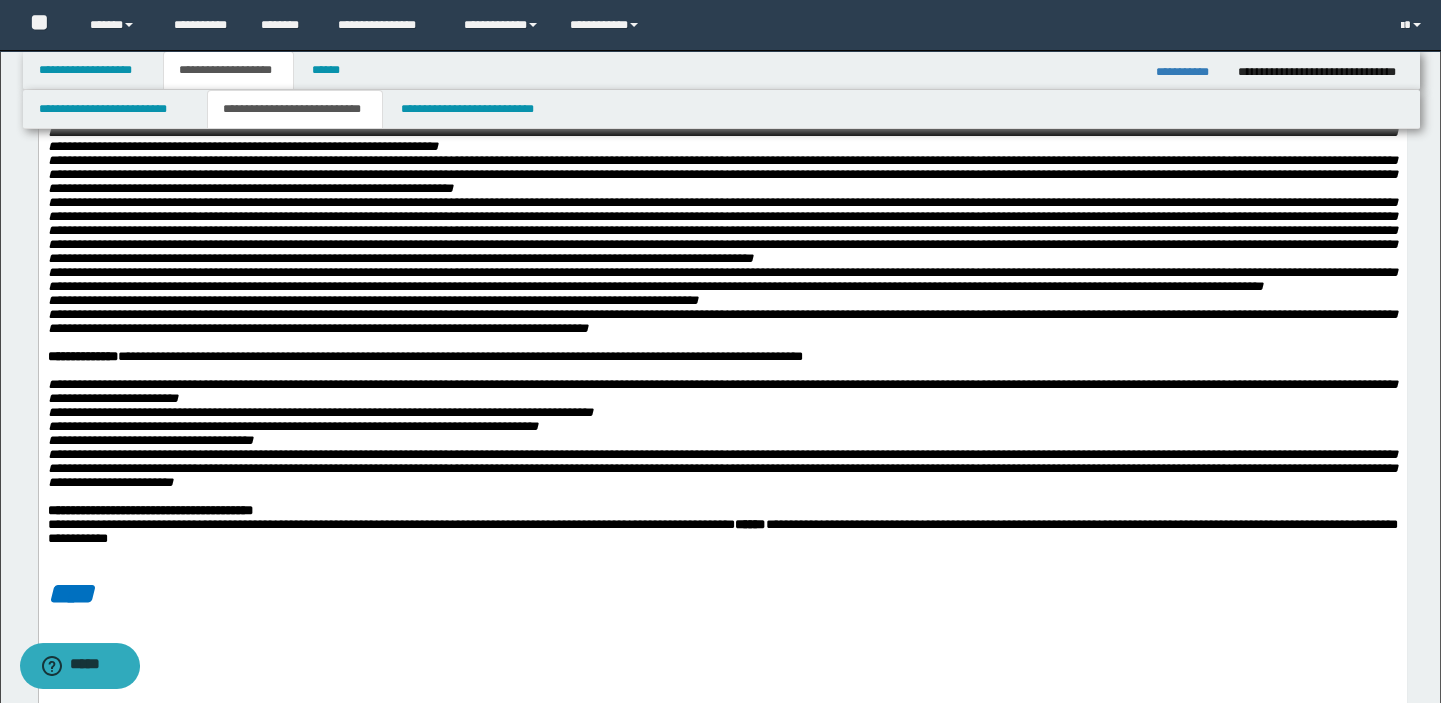 click on "**********" at bounding box center (1189, 72) 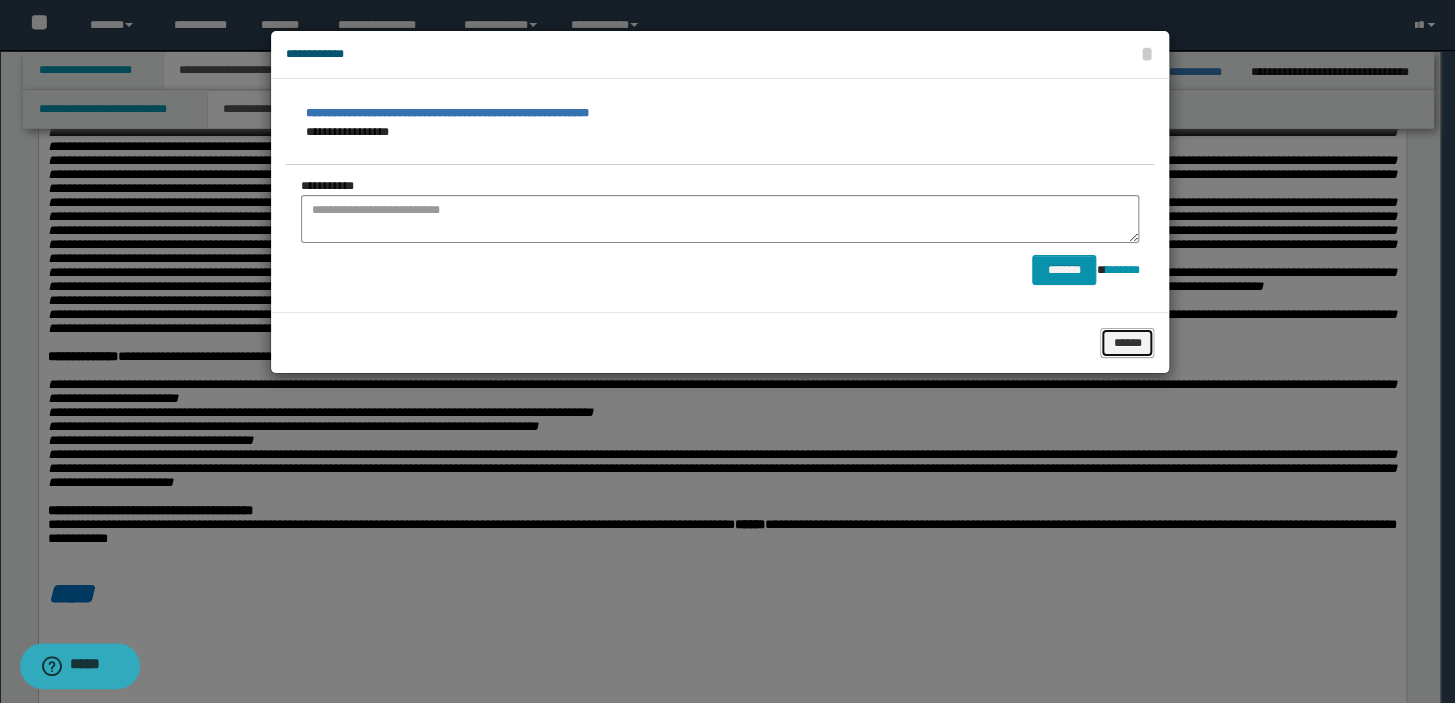 click on "******" at bounding box center (1127, 343) 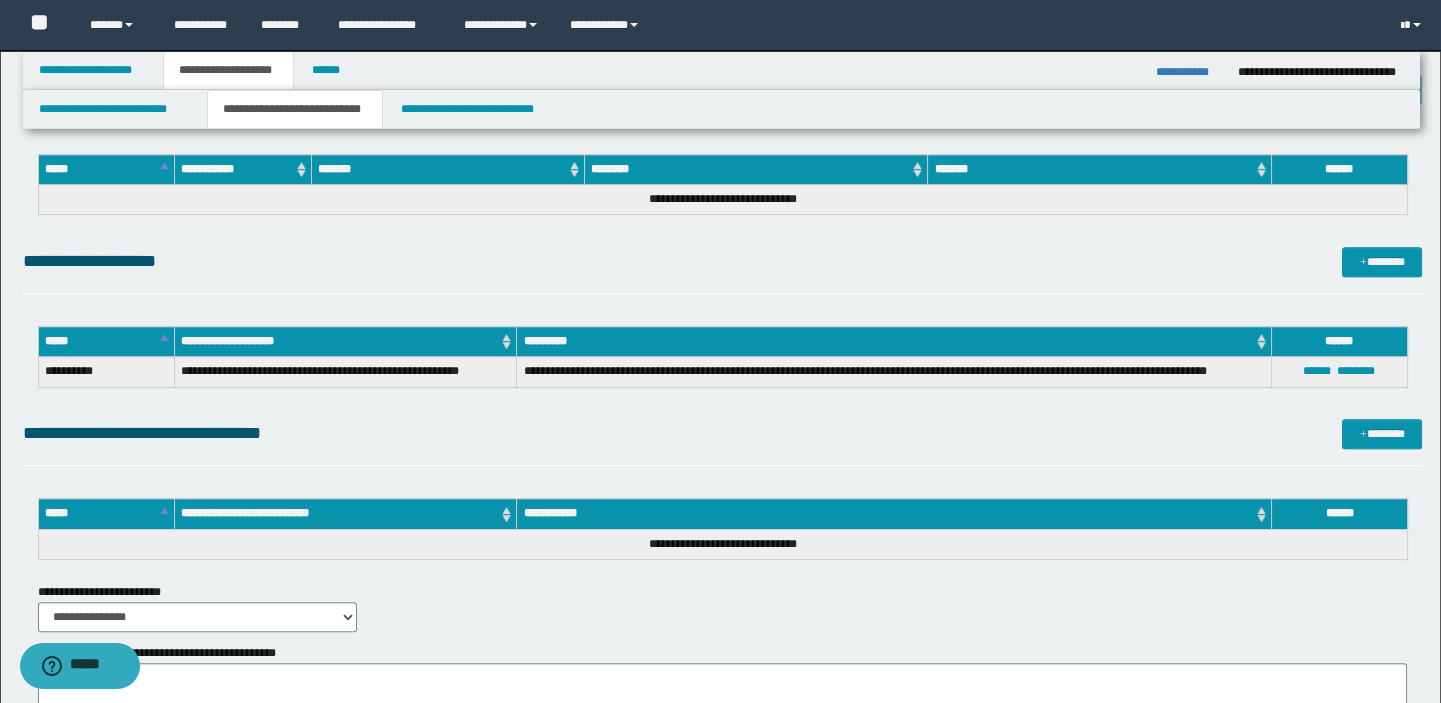 scroll, scrollTop: 1909, scrollLeft: 0, axis: vertical 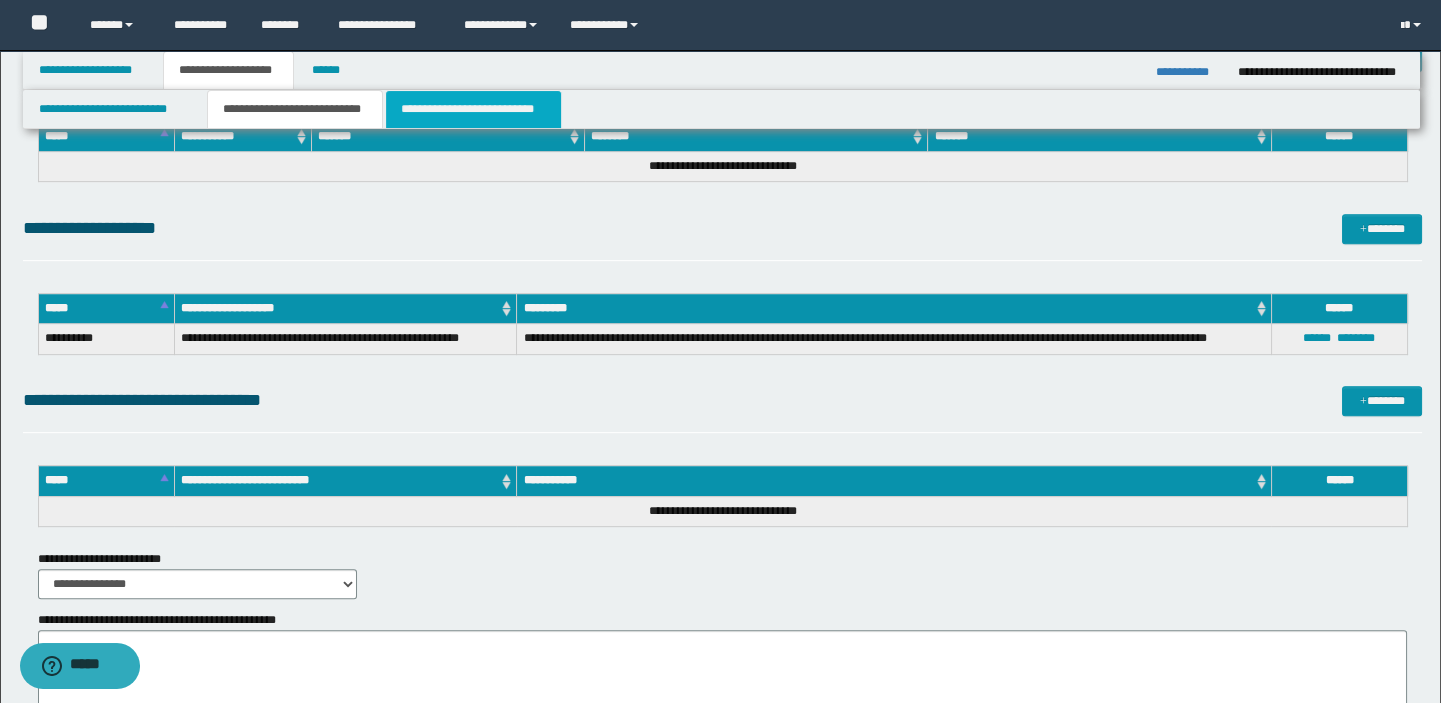 click on "**********" at bounding box center [473, 109] 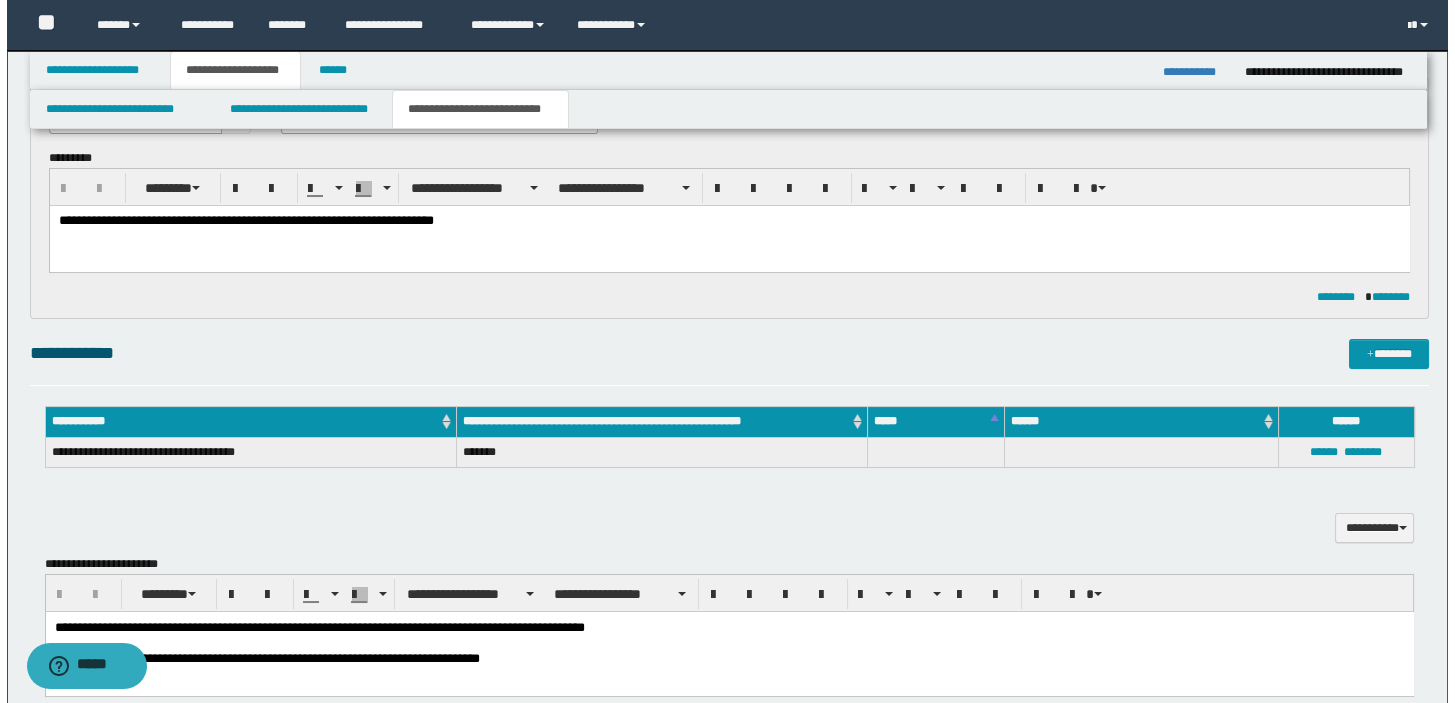 scroll, scrollTop: 0, scrollLeft: 0, axis: both 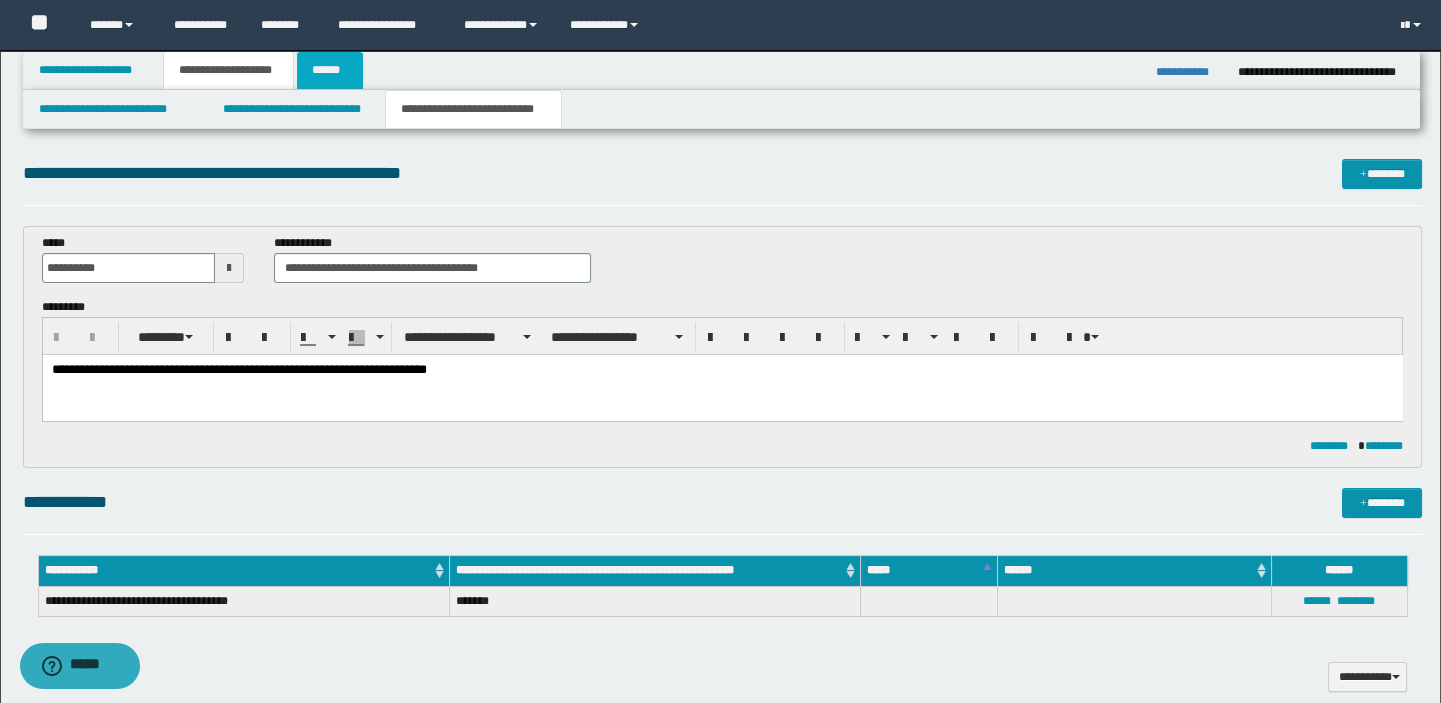 click on "******" at bounding box center (330, 70) 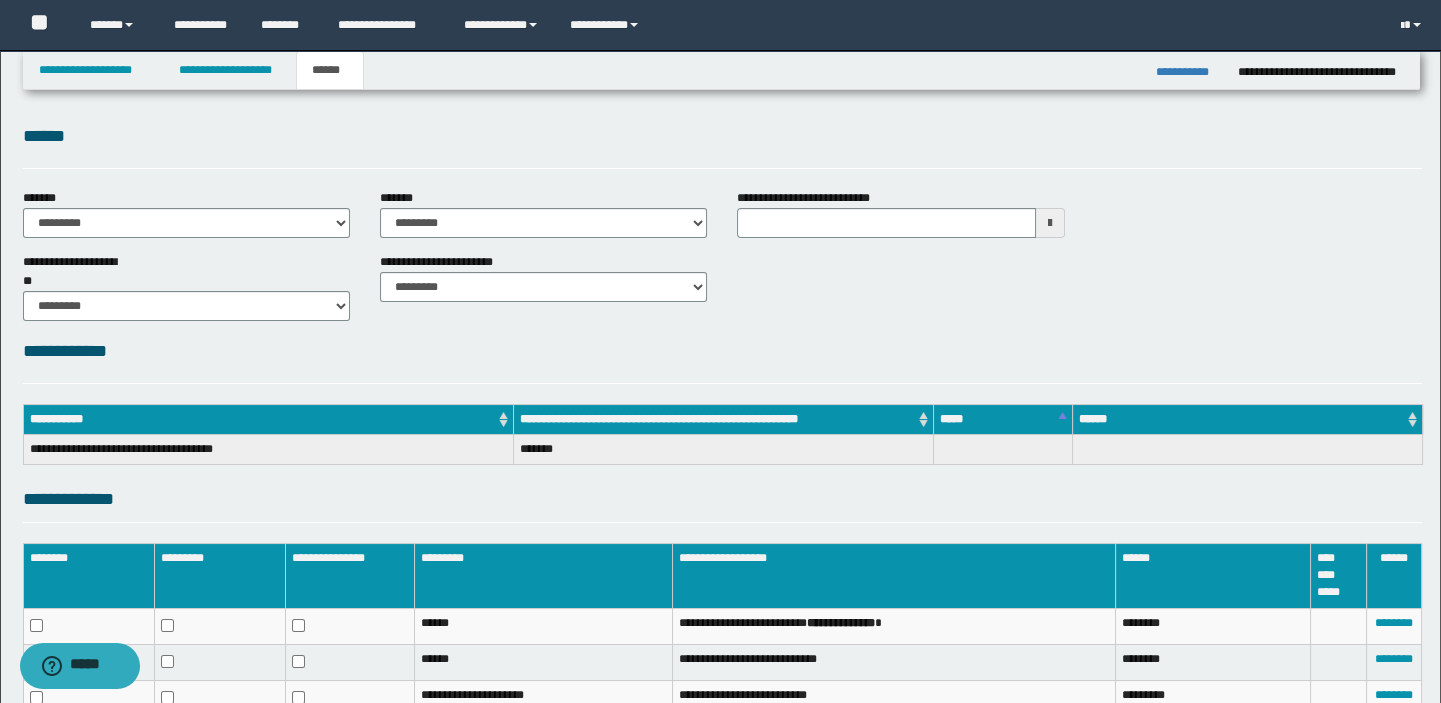 scroll, scrollTop: 0, scrollLeft: 0, axis: both 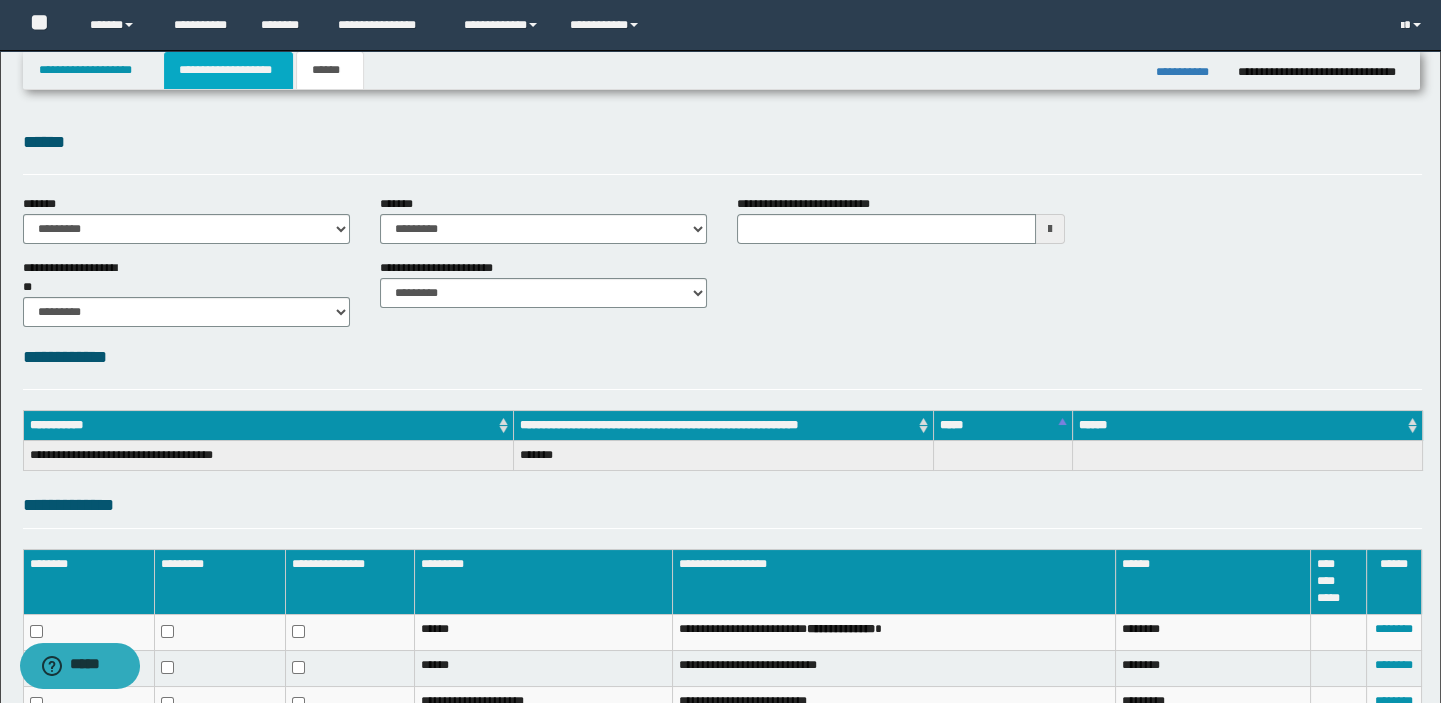 click on "**********" at bounding box center (228, 70) 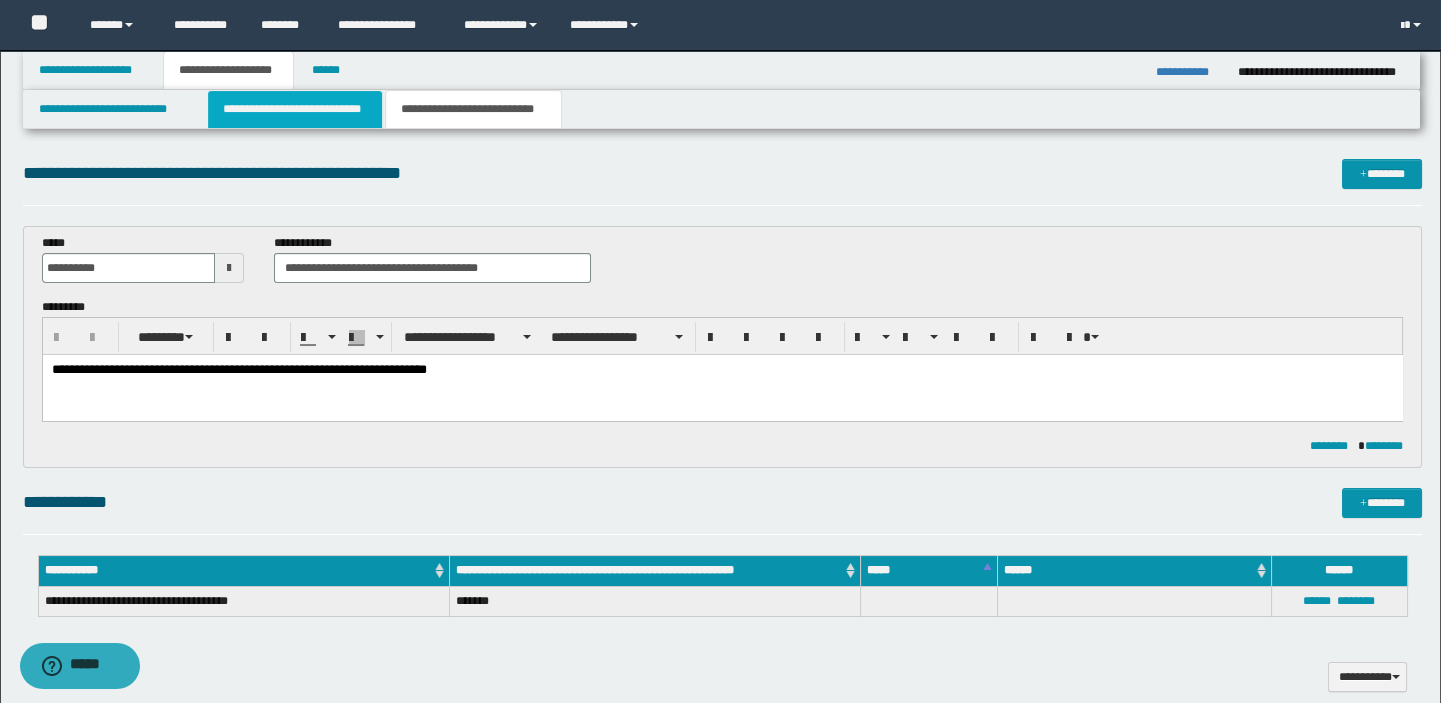 click on "**********" at bounding box center [294, 109] 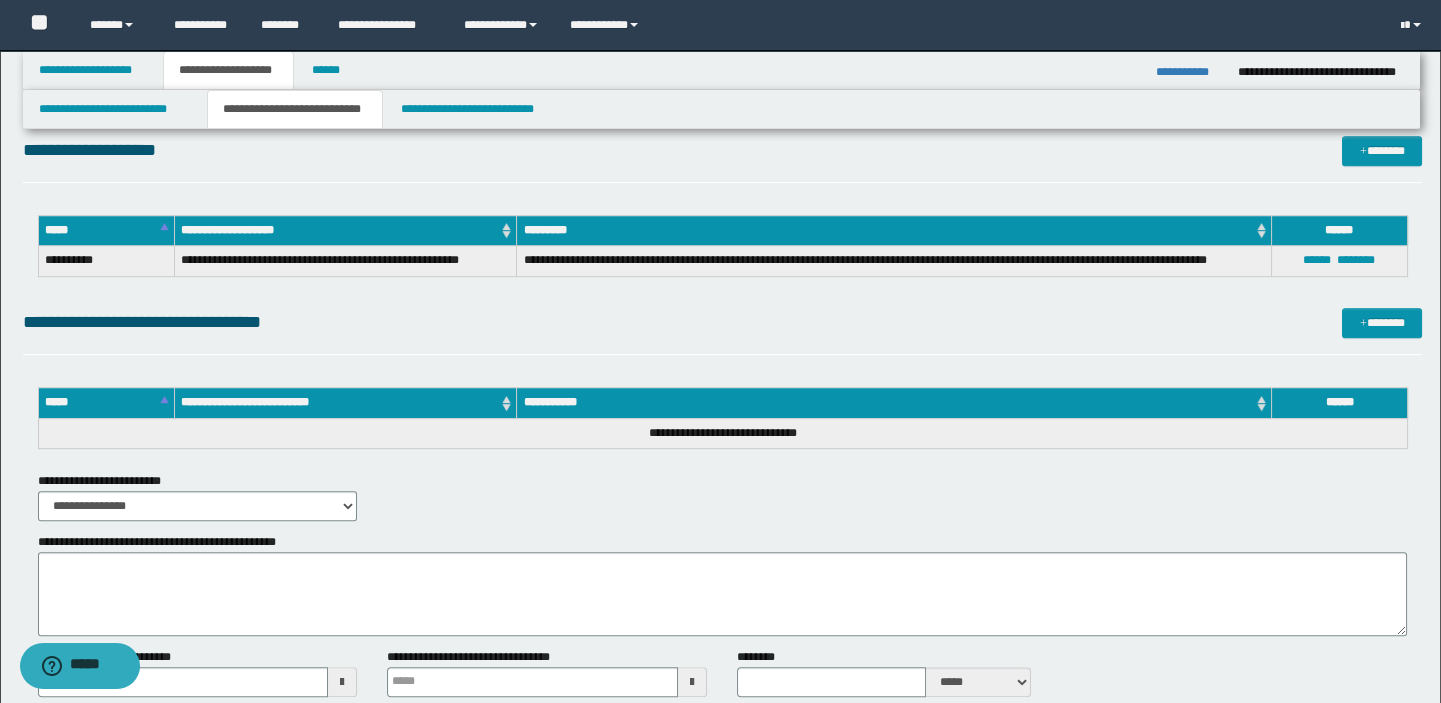 scroll, scrollTop: 2000, scrollLeft: 0, axis: vertical 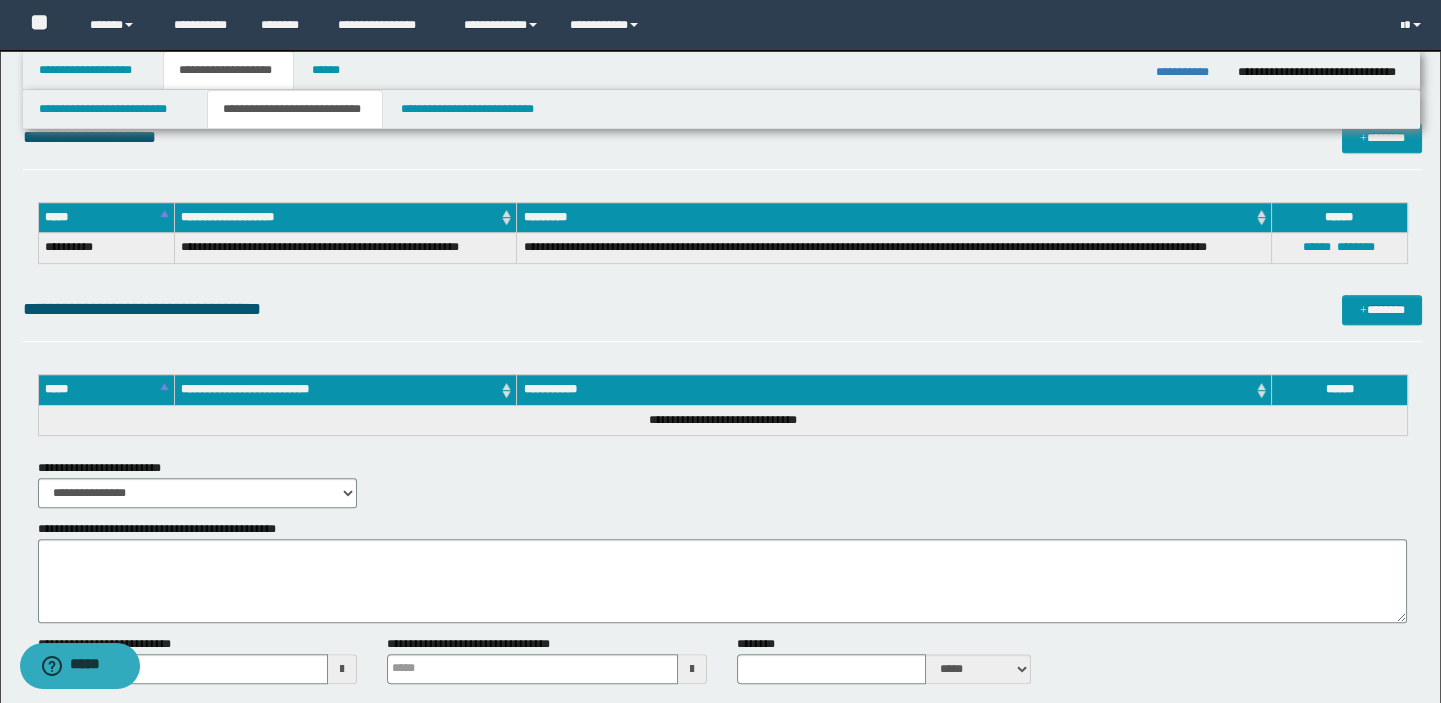 type 